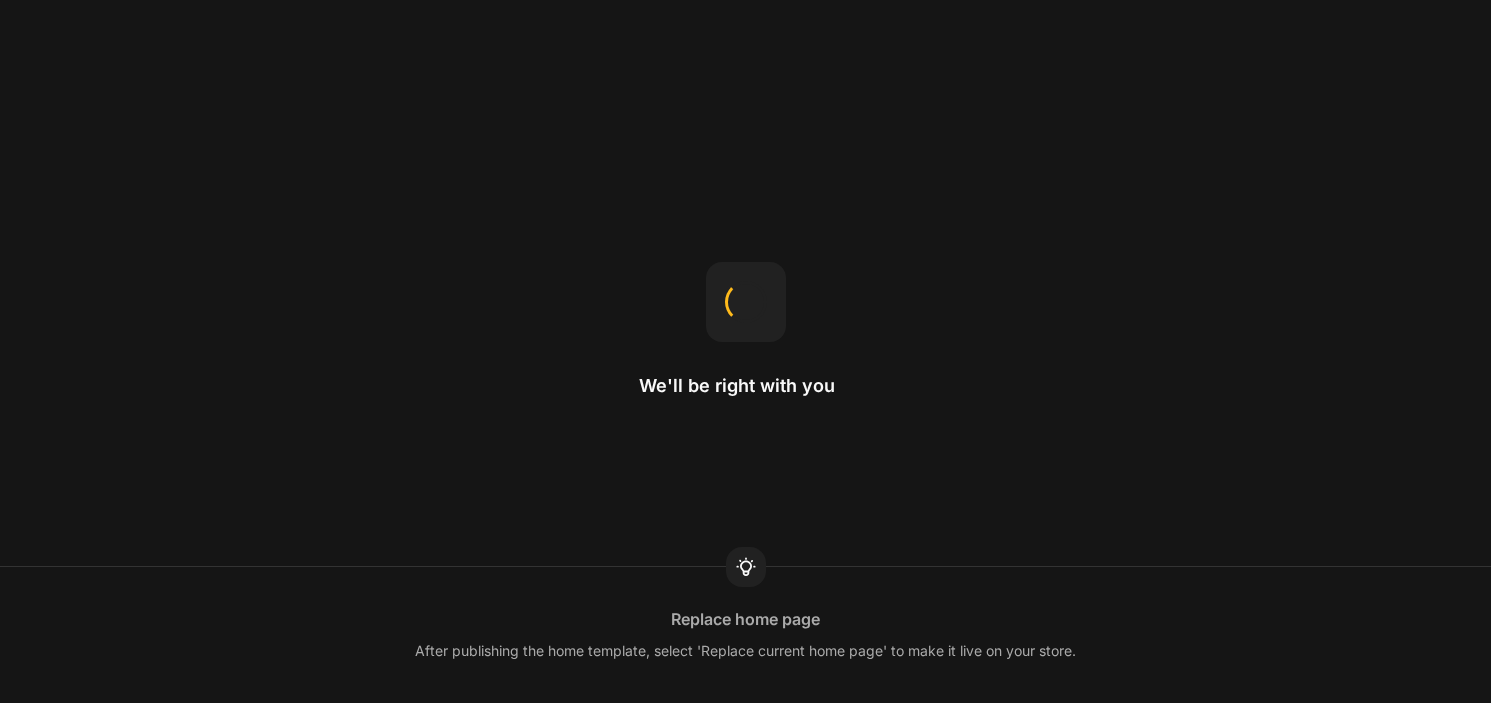 scroll, scrollTop: 0, scrollLeft: 0, axis: both 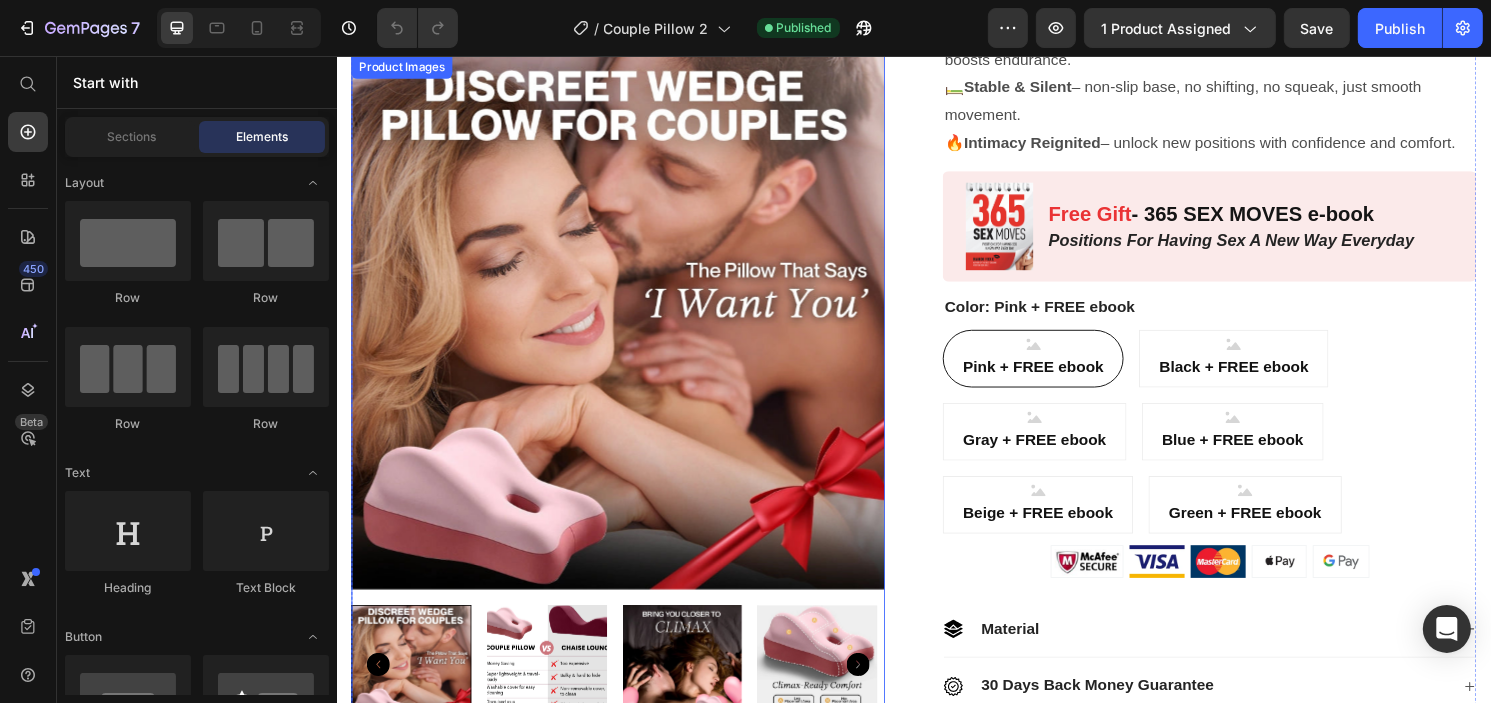 click at bounding box center (628, 333) 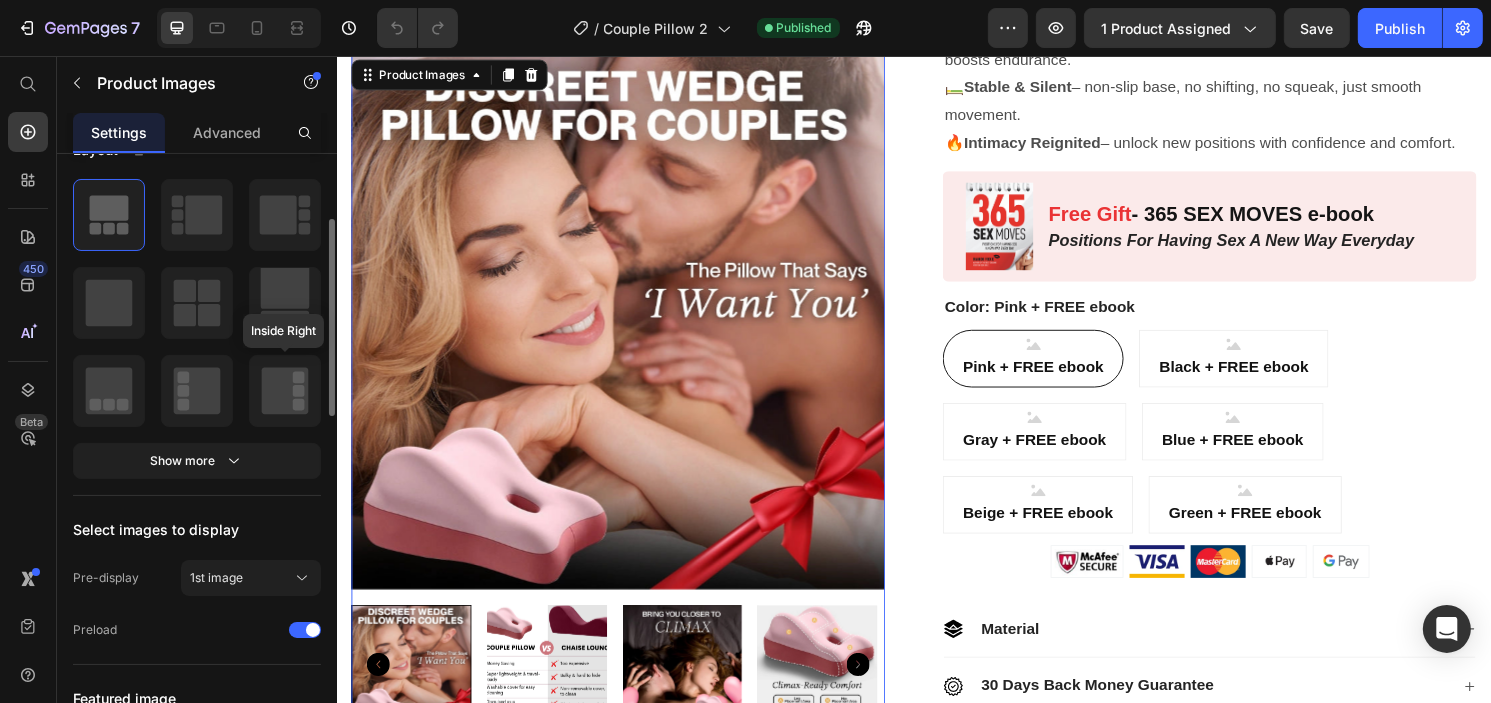 scroll, scrollTop: 500, scrollLeft: 0, axis: vertical 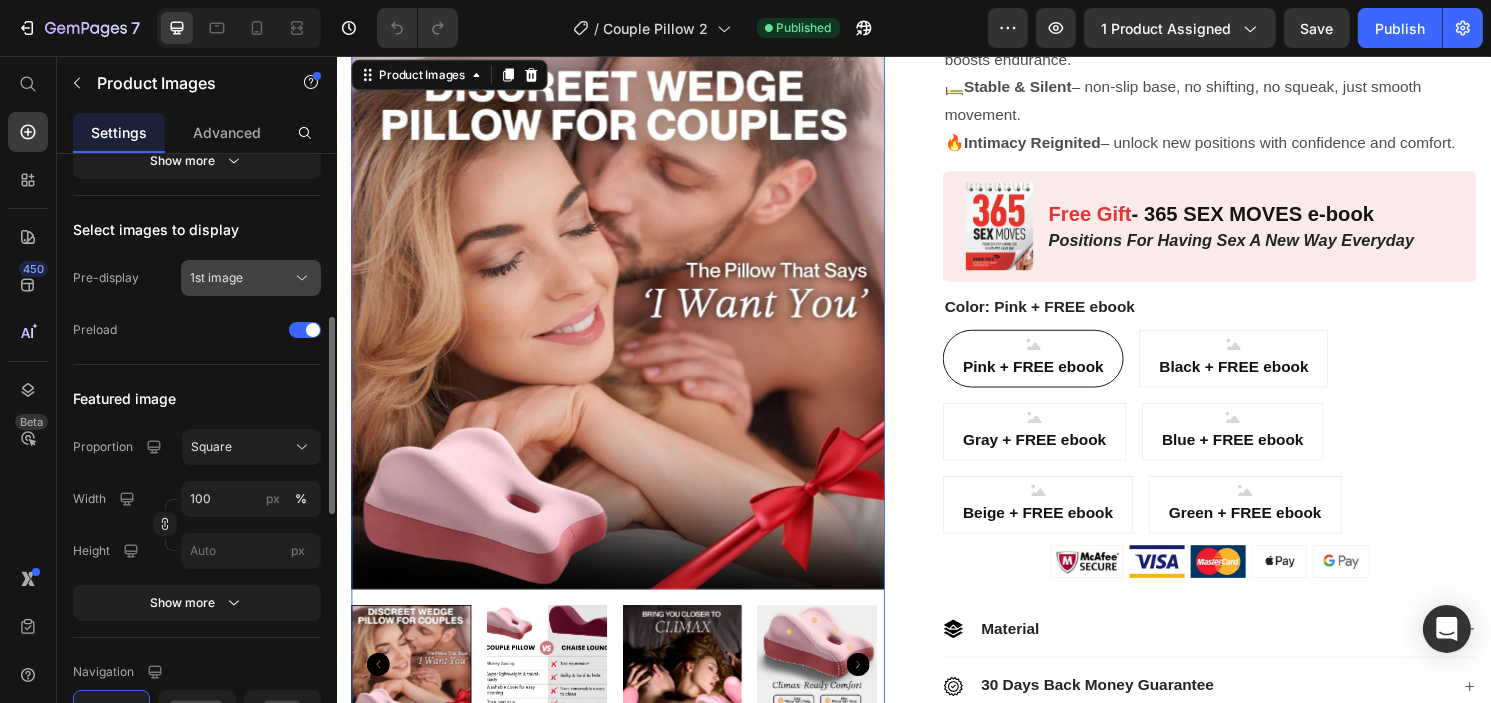 click on "1st image" at bounding box center (251, 278) 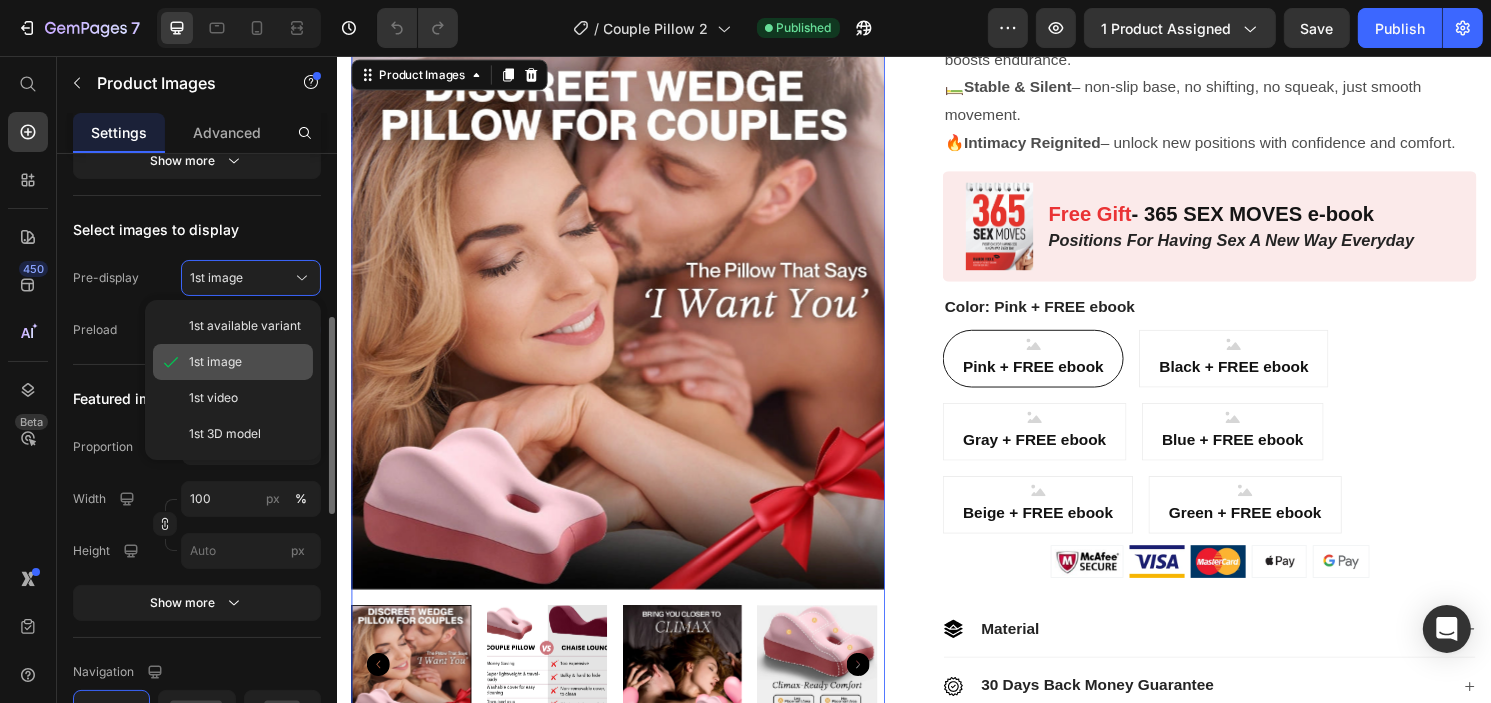 click on "1st image" at bounding box center [215, 362] 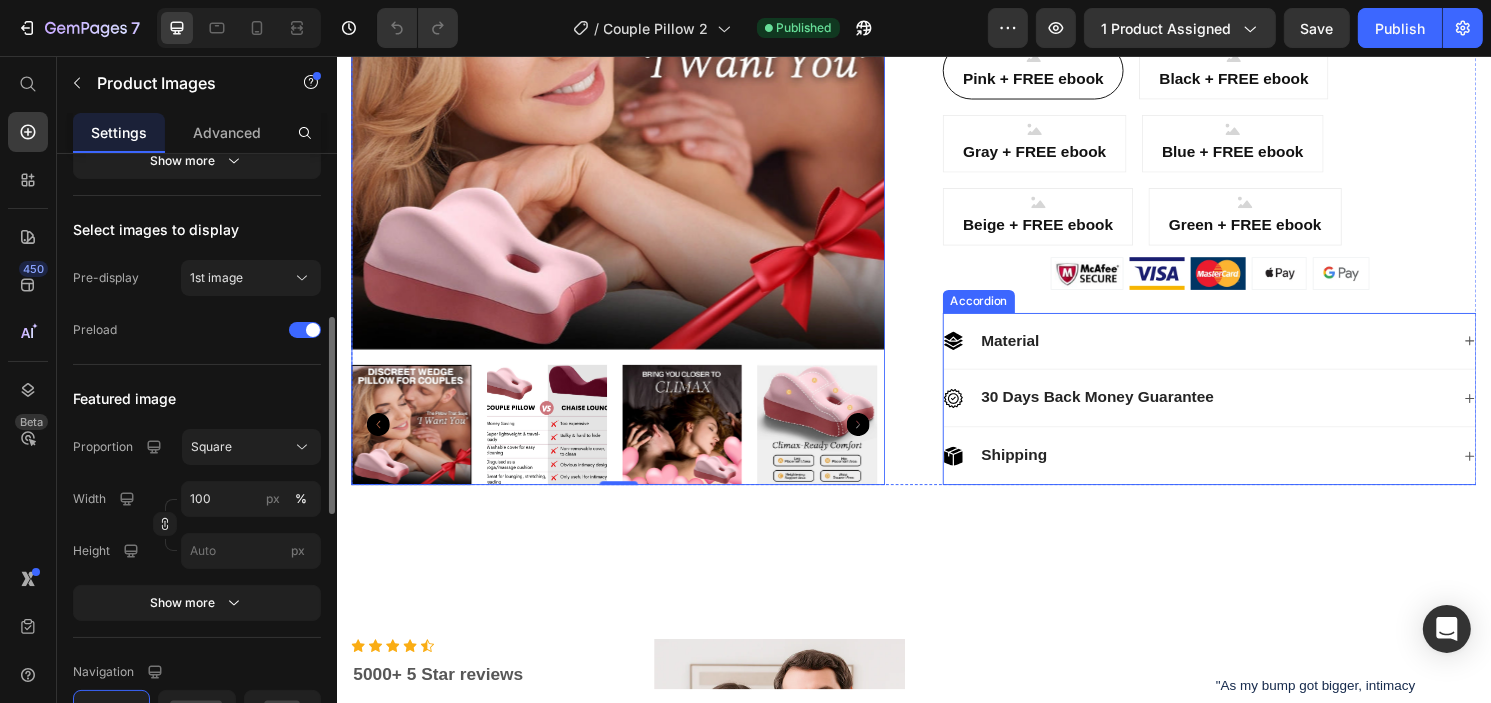 scroll, scrollTop: 700, scrollLeft: 0, axis: vertical 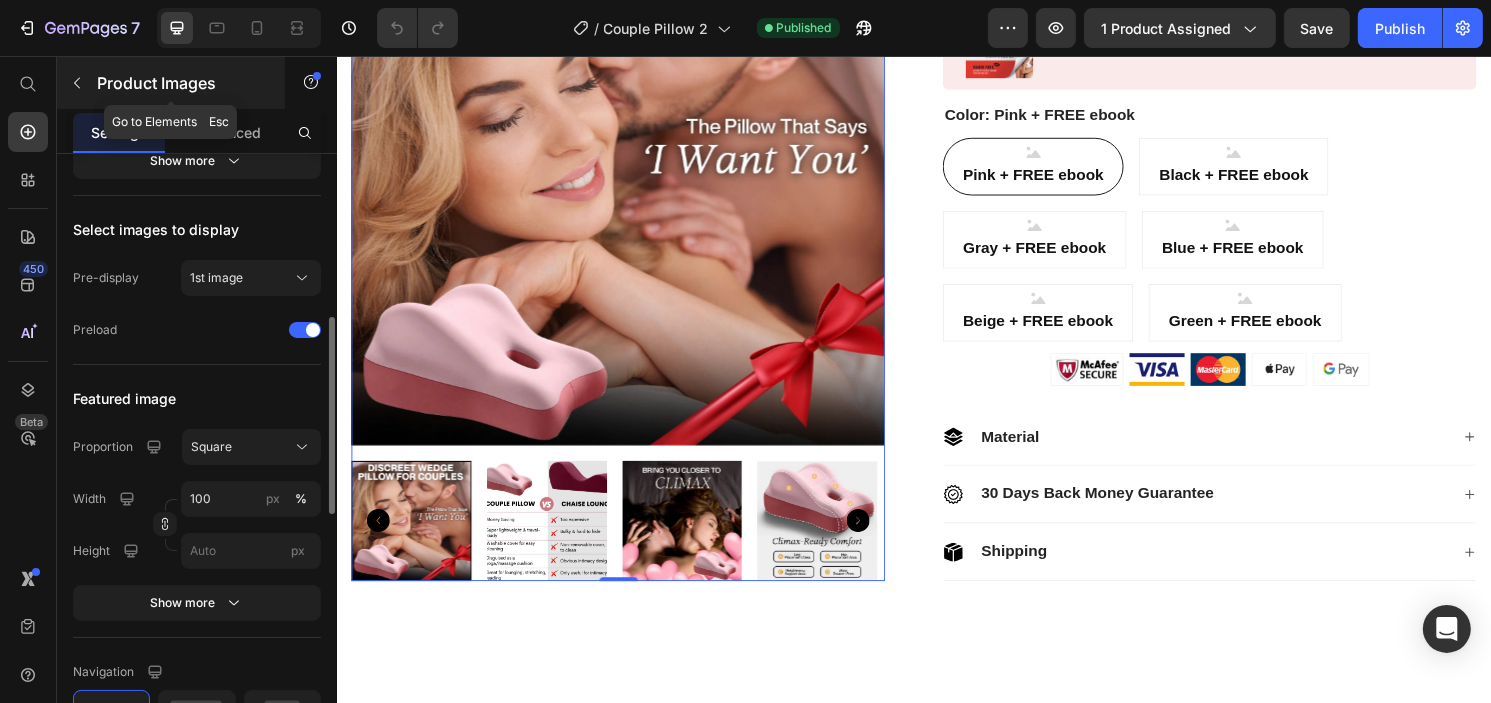 click at bounding box center [77, 83] 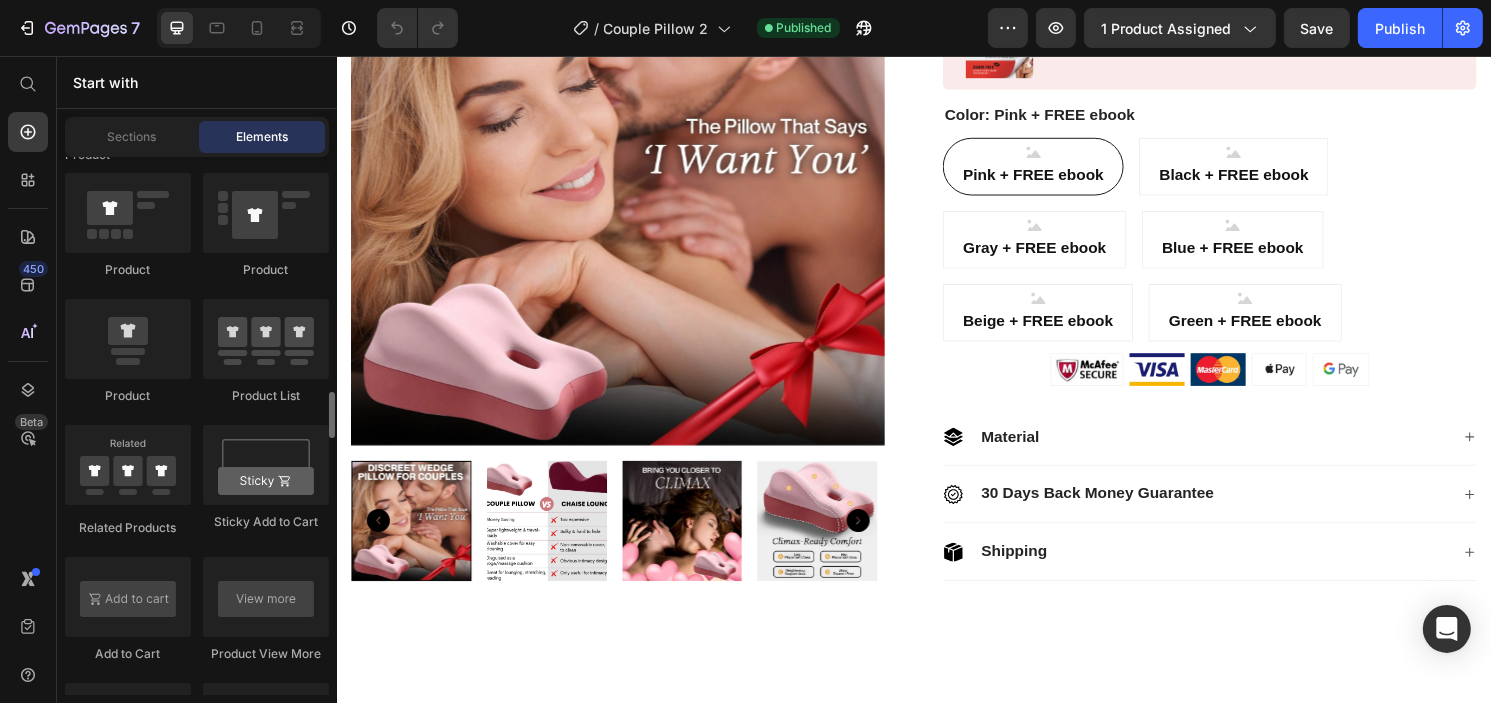 scroll, scrollTop: 3100, scrollLeft: 0, axis: vertical 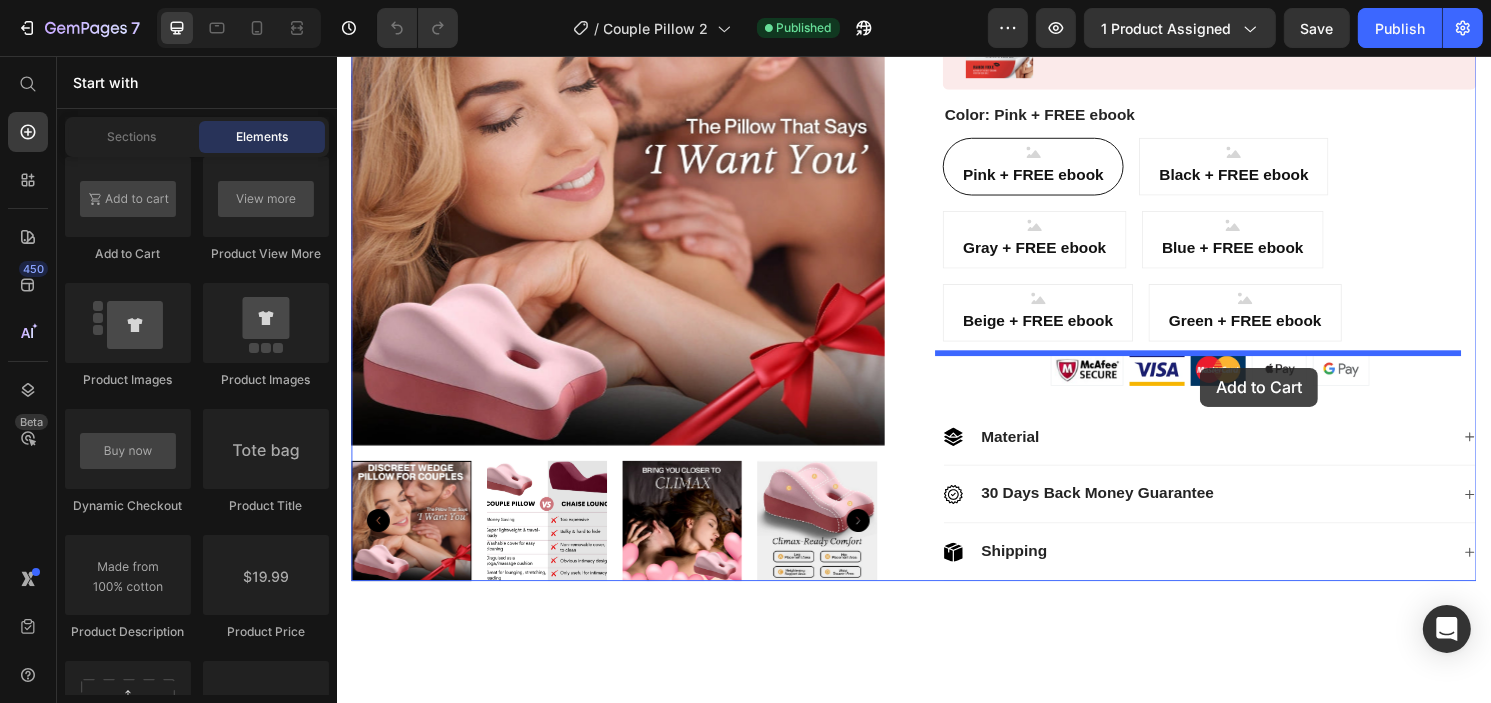 drag, startPoint x: 473, startPoint y: 285, endPoint x: 1233, endPoint y: 376, distance: 765.42865 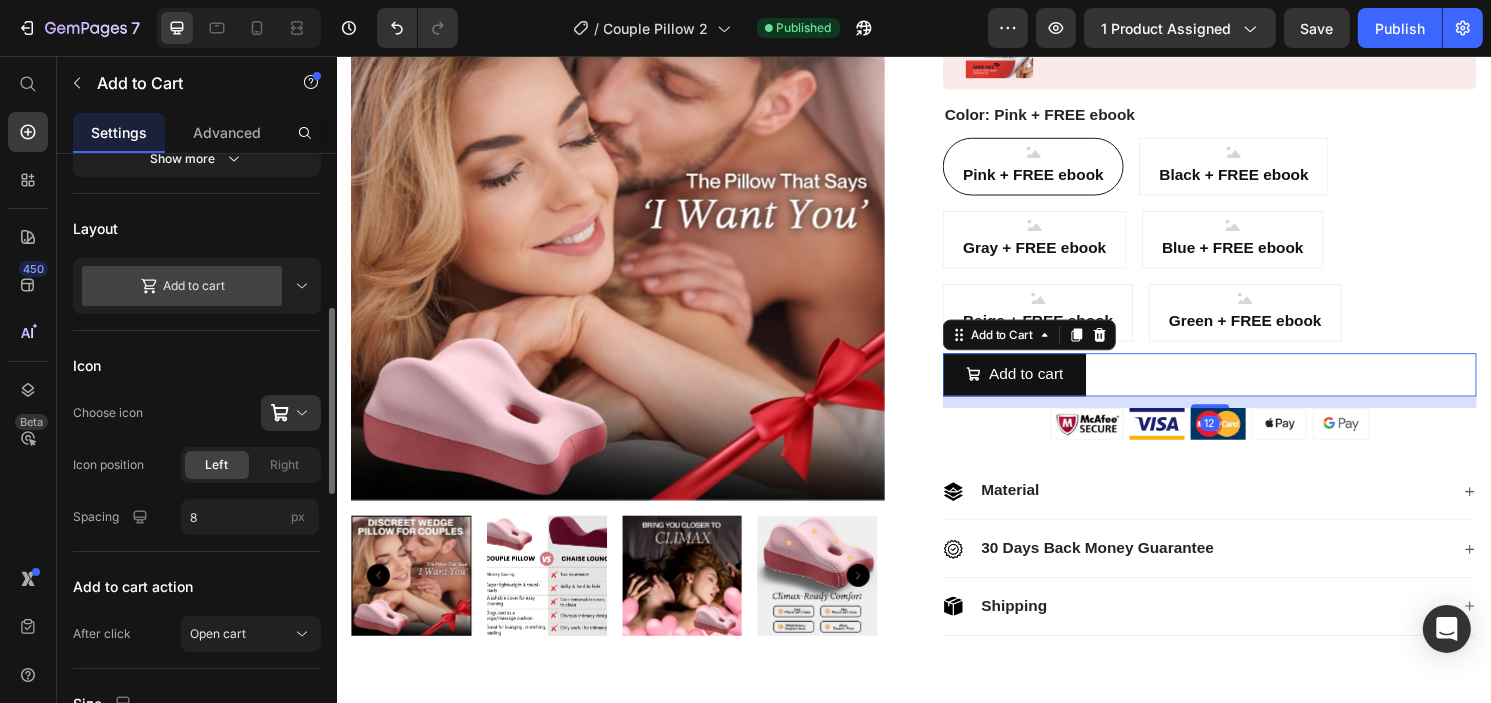 scroll, scrollTop: 0, scrollLeft: 0, axis: both 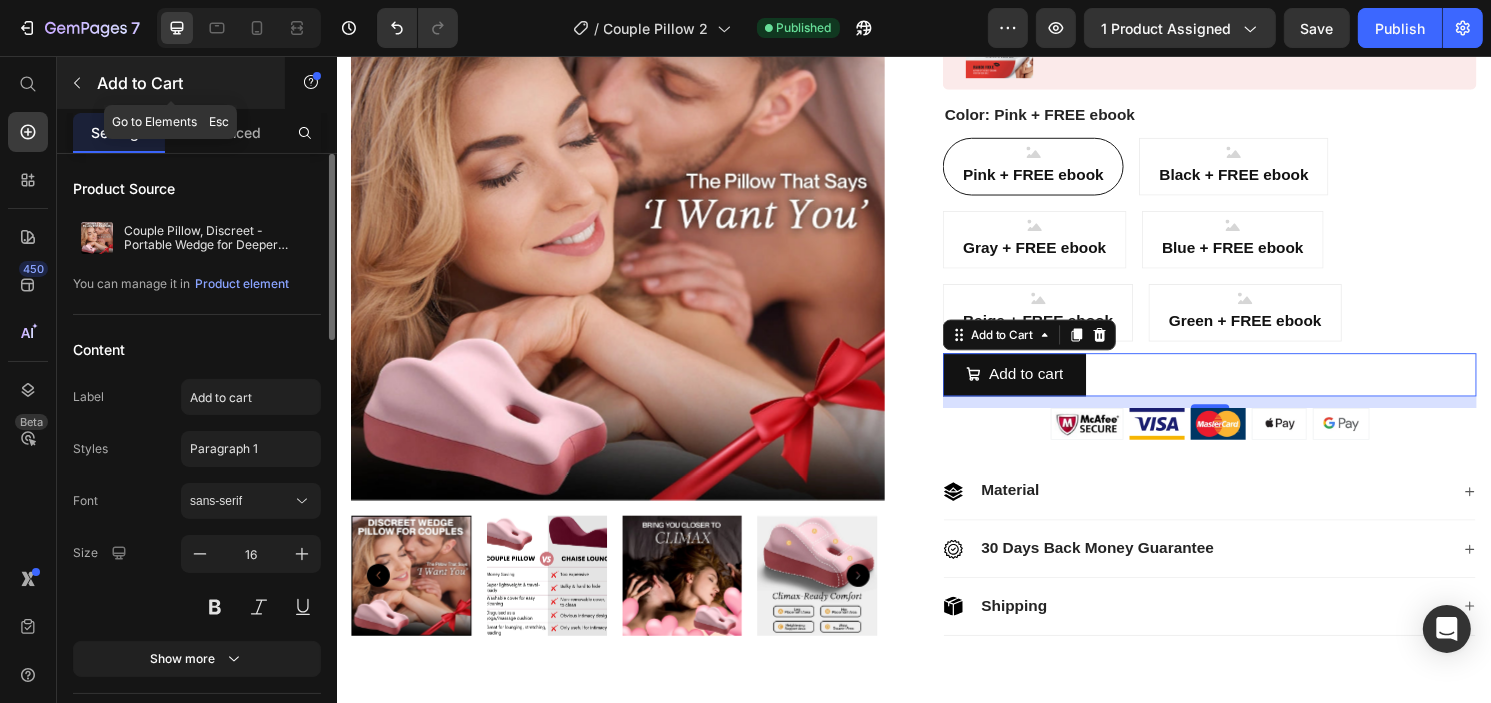 click 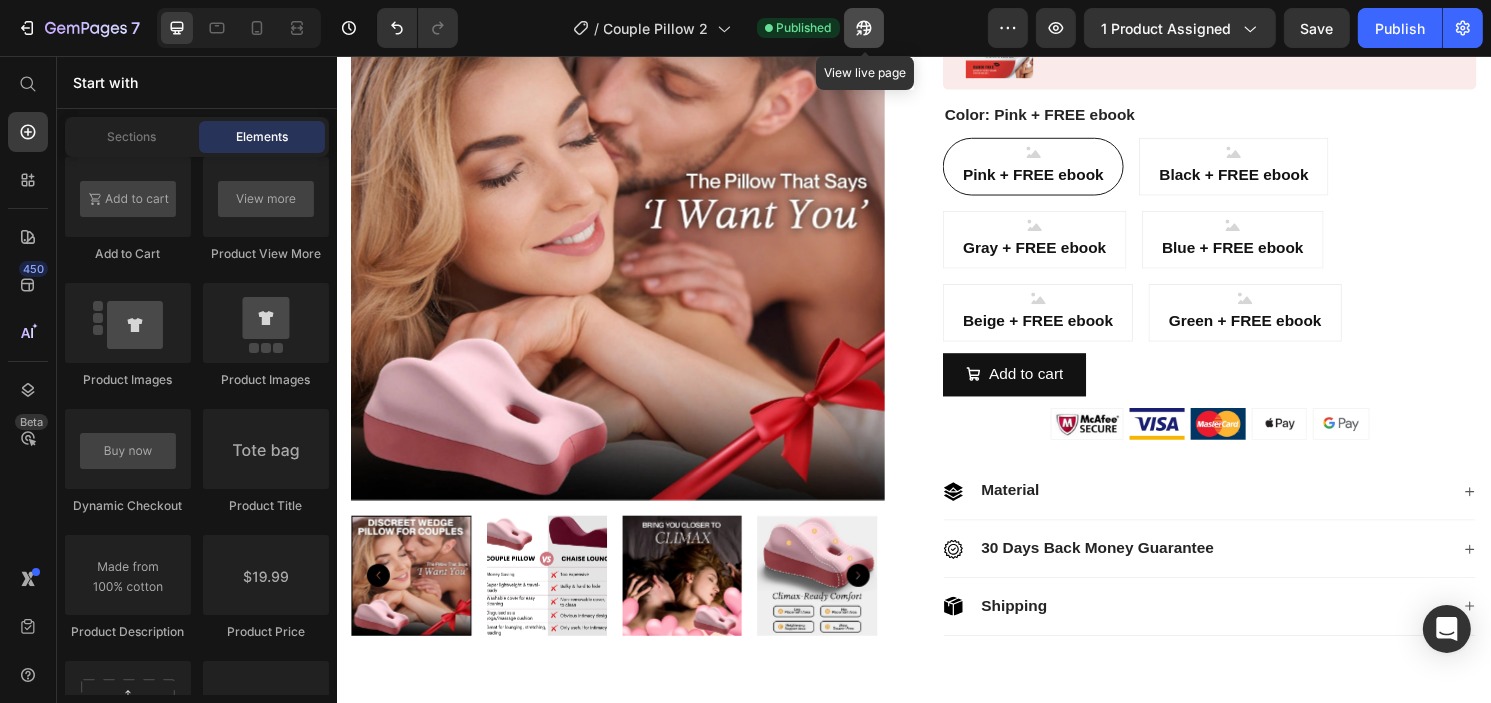 click 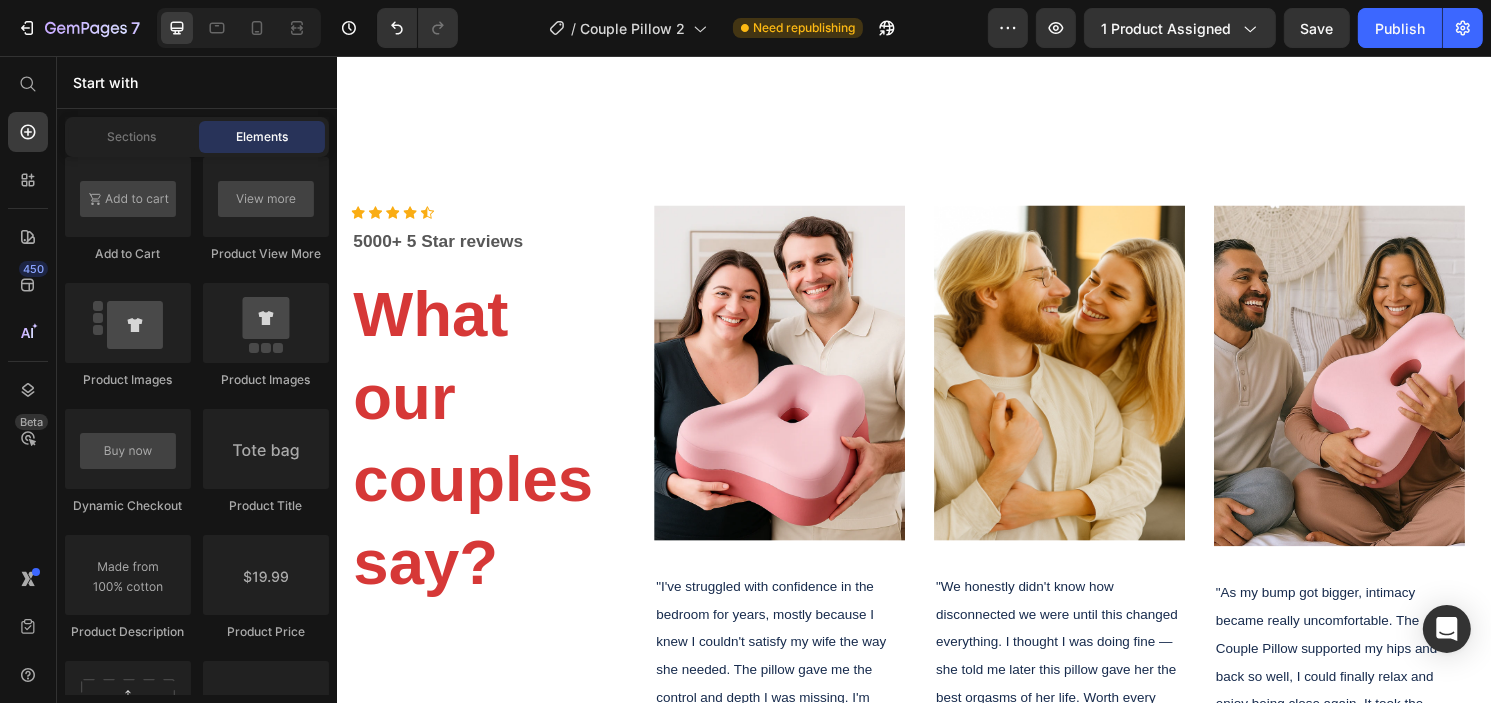 scroll, scrollTop: 1500, scrollLeft: 0, axis: vertical 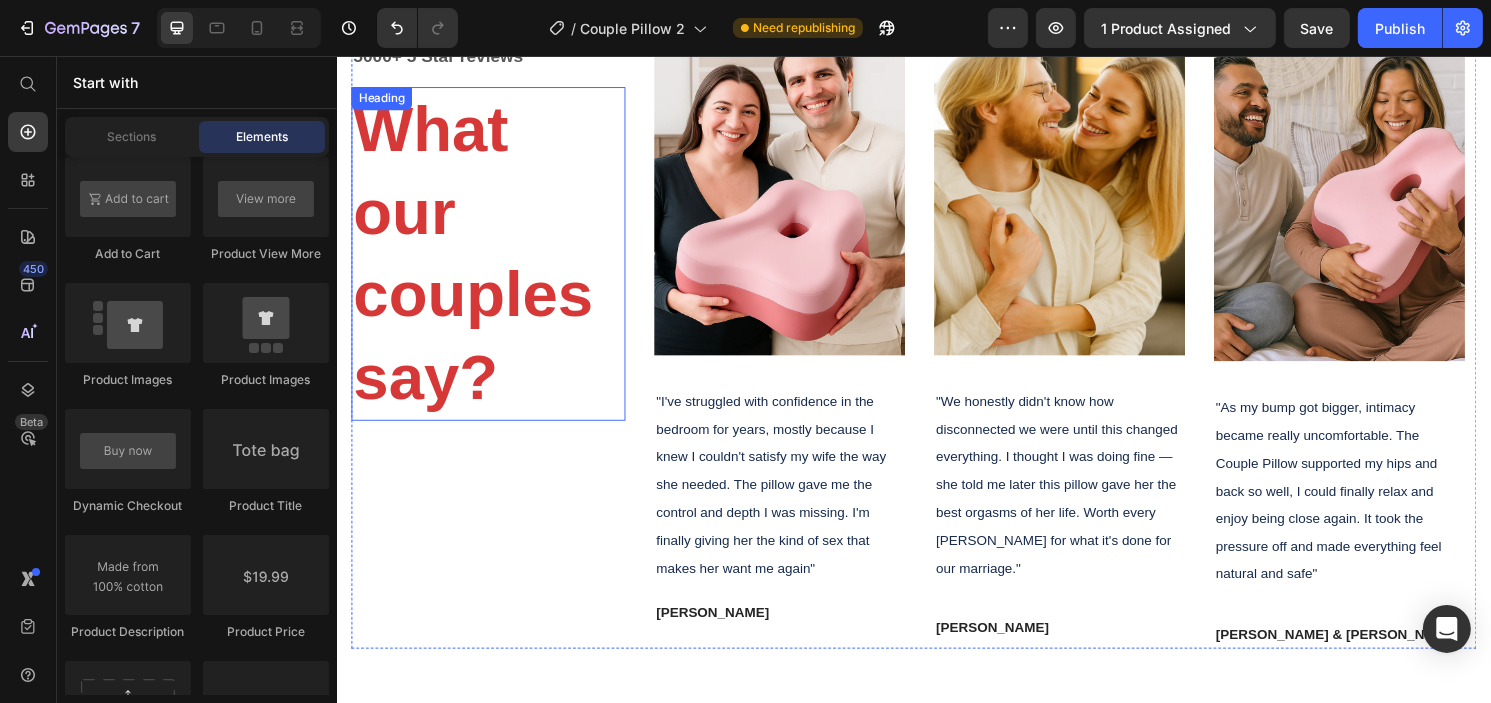 click on "What our couples say?" at bounding box center (493, 261) 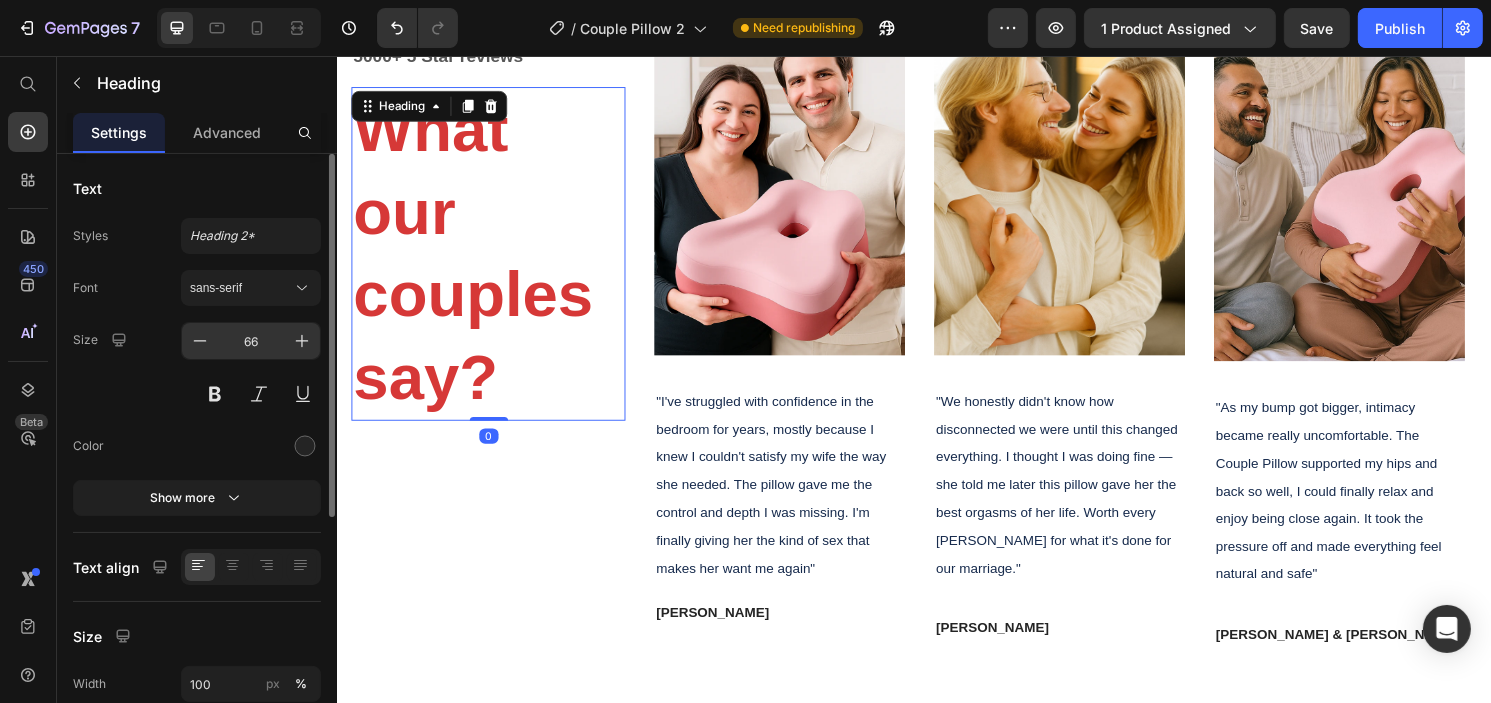 click on "66" at bounding box center [251, 341] 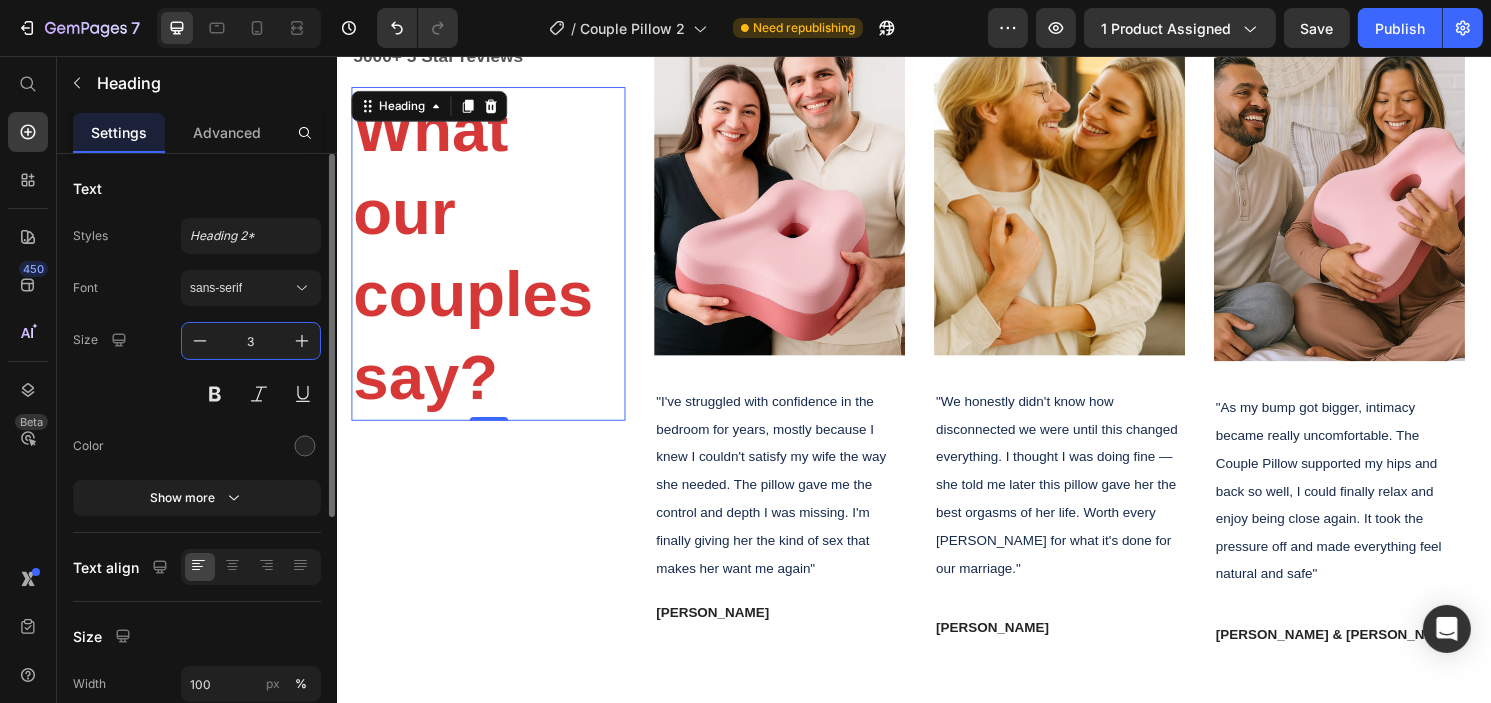 type on "36" 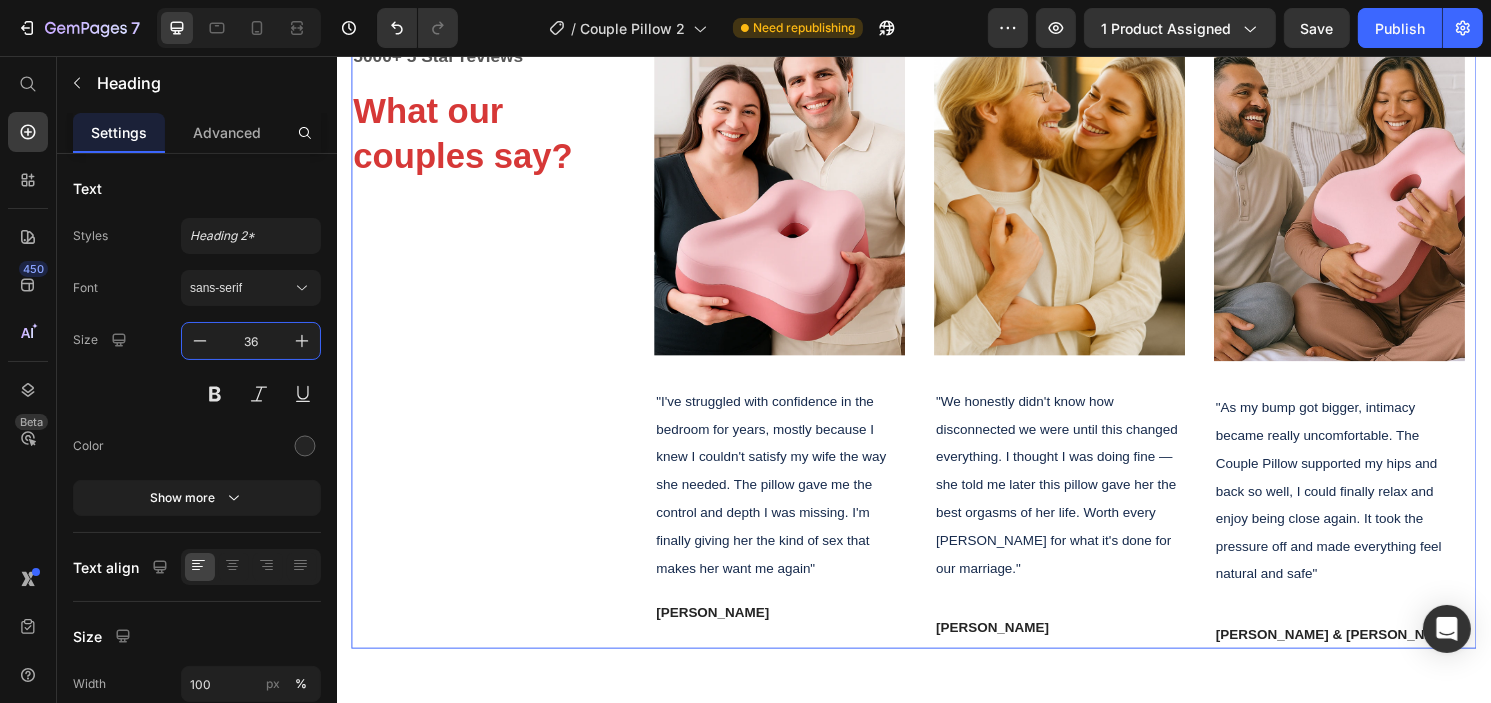 click on "Icon                Icon                Icon                Icon
Icon Icon List Hoz 5000+ 5 Star reviews Text block What our couples say? Heading" at bounding box center (493, 345) 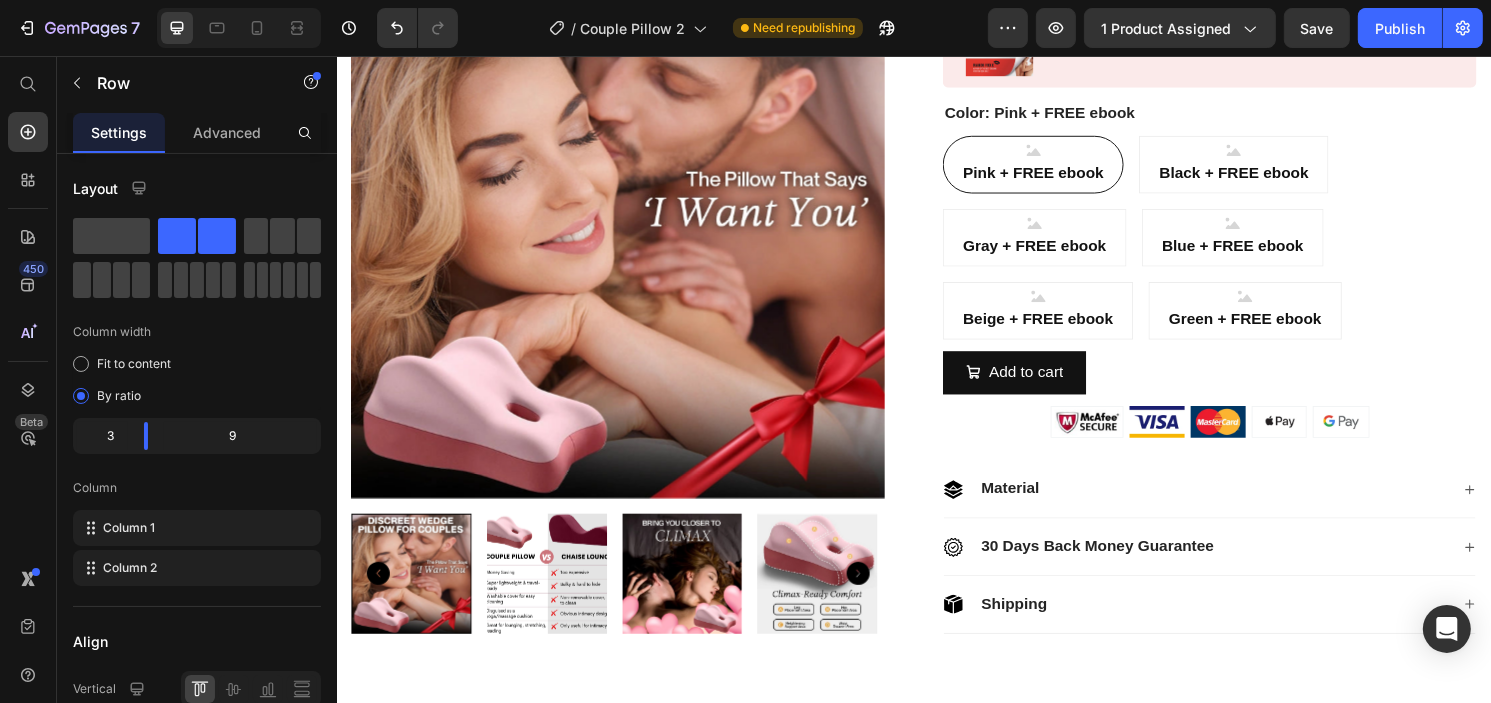 scroll, scrollTop: 700, scrollLeft: 0, axis: vertical 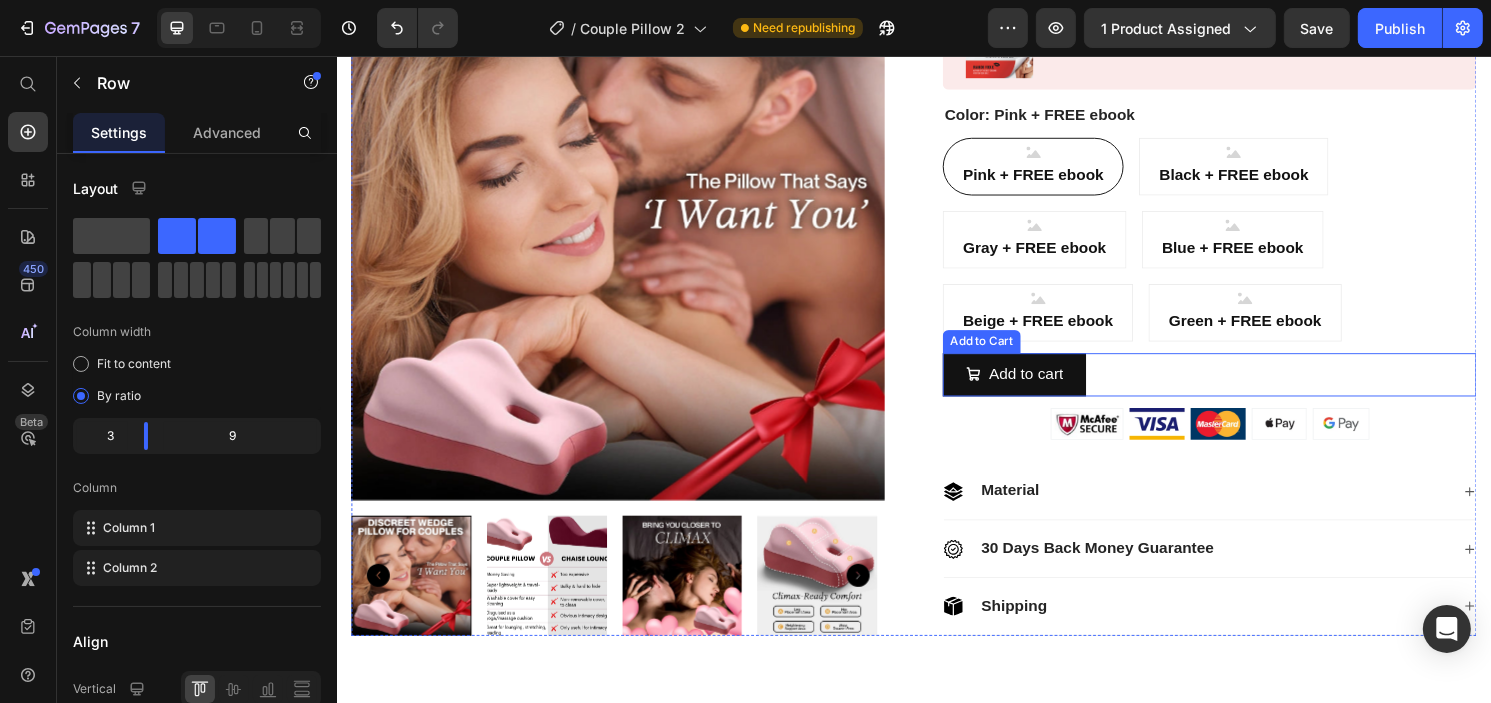 click on "Add to cart Add to Cart" at bounding box center (1243, 387) 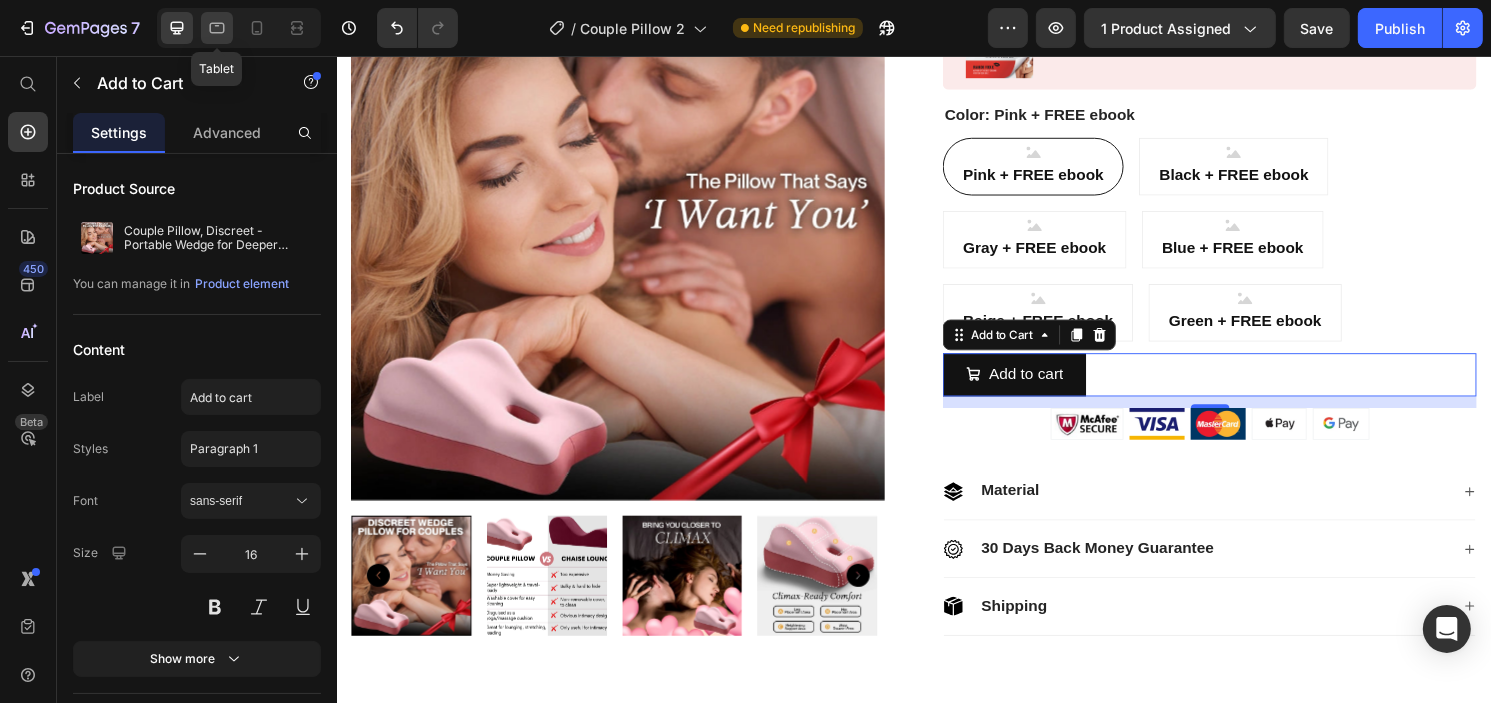 click 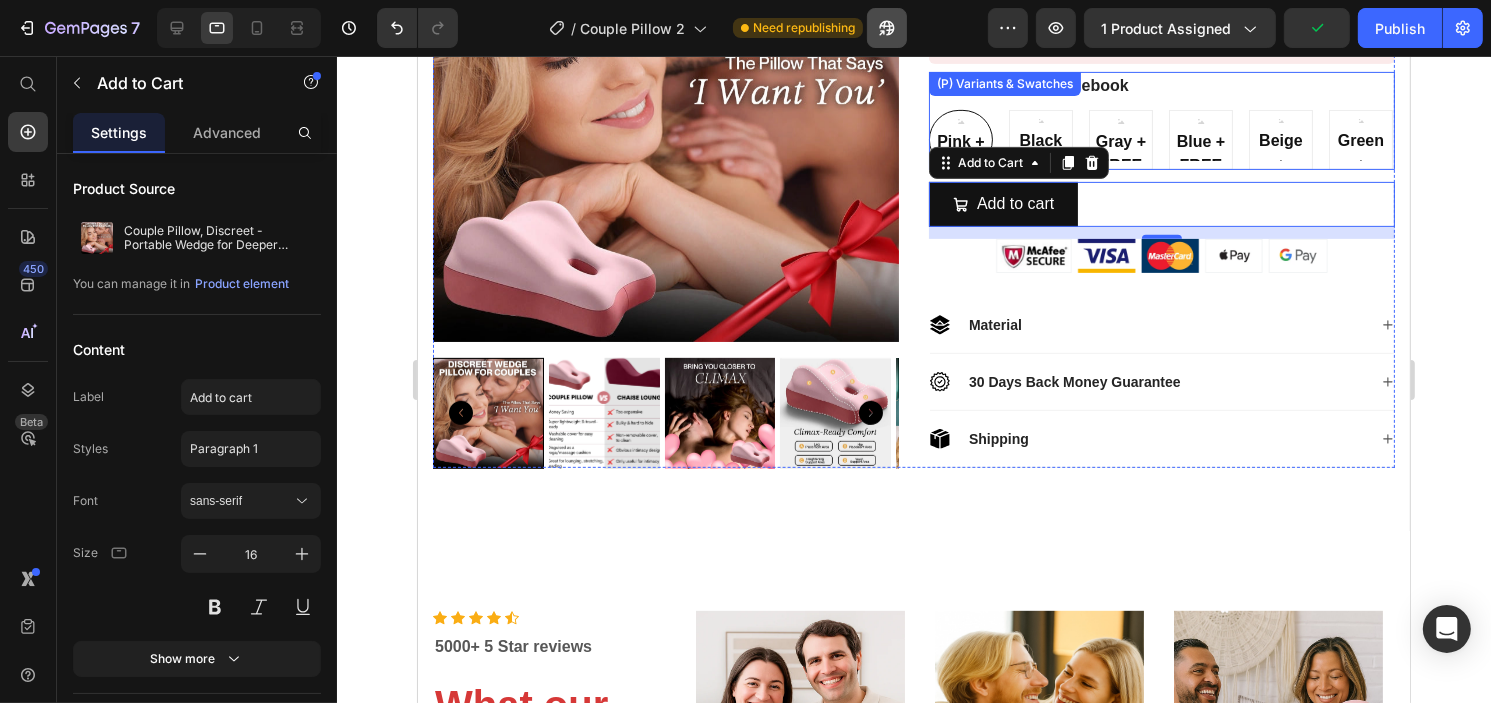 scroll, scrollTop: 712, scrollLeft: 0, axis: vertical 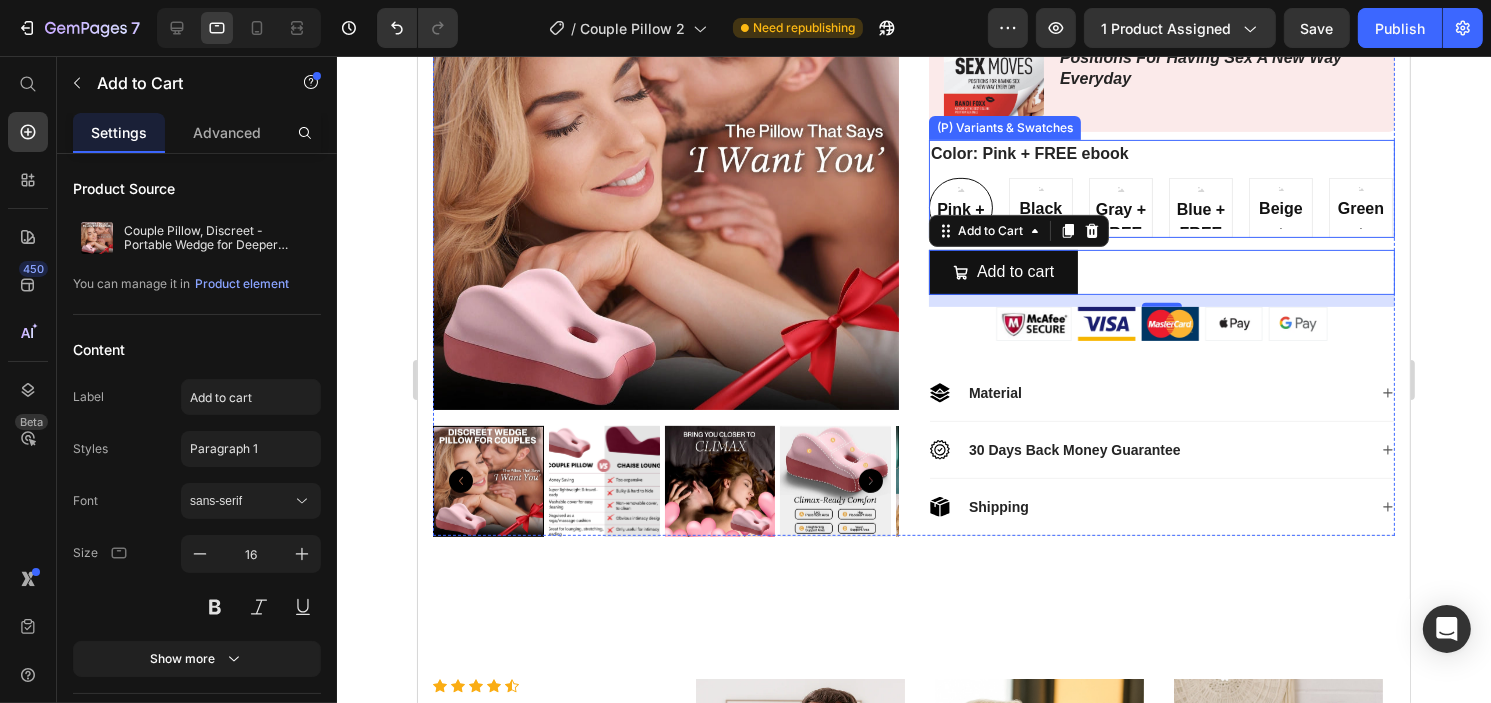 click on "Pink + FREE ebook Pink + FREE ebook Pink + FREE ebook Black + FREE ebook Black + FREE ebook Black + FREE ebook Gray + FREE ebook Gray + FREE ebook Gray + FREE ebook Blue + FREE ebook Blue + FREE ebook Blue + FREE ebook Beige + FREE ebook Beige + FREE ebook Beige + FREE ebook Green + FREE ebook Green + FREE ebook Green + FREE ebook" at bounding box center [1161, 208] 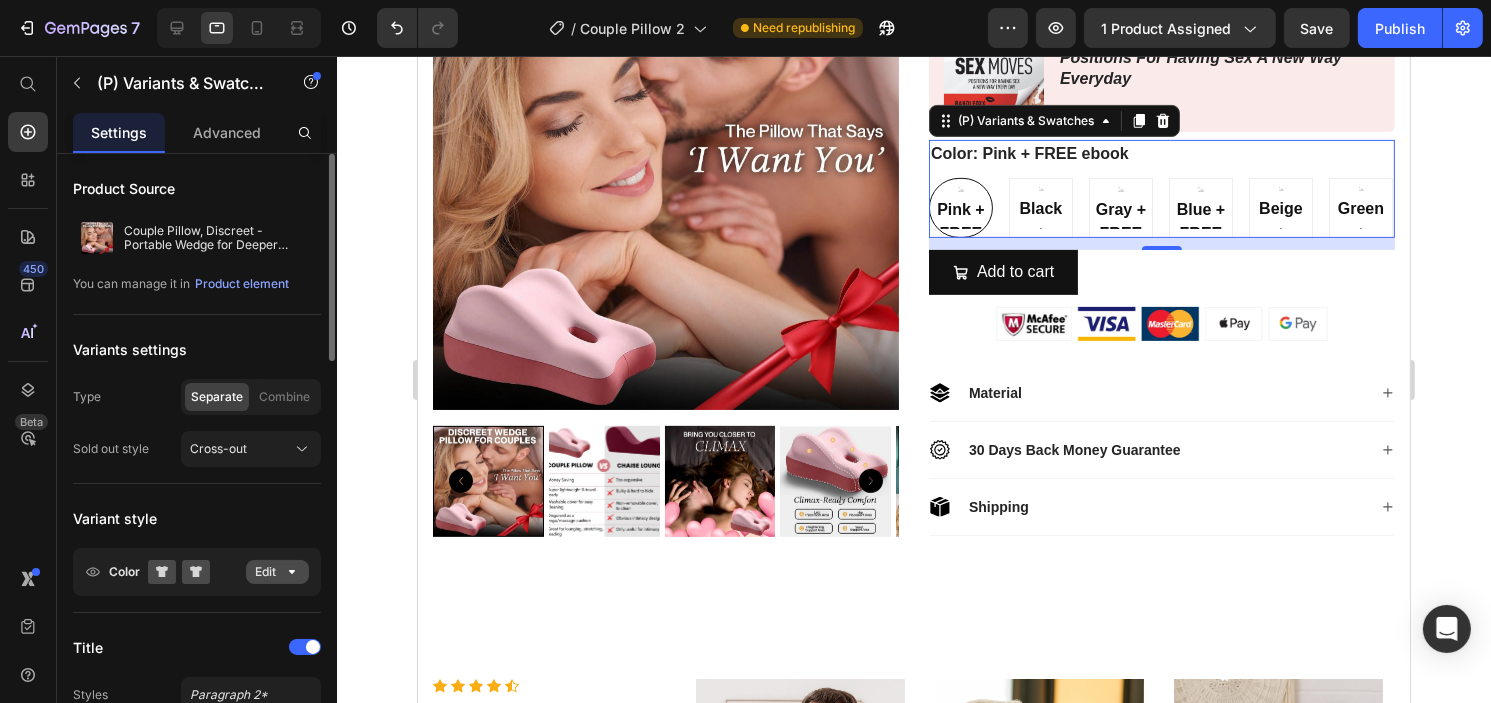 click 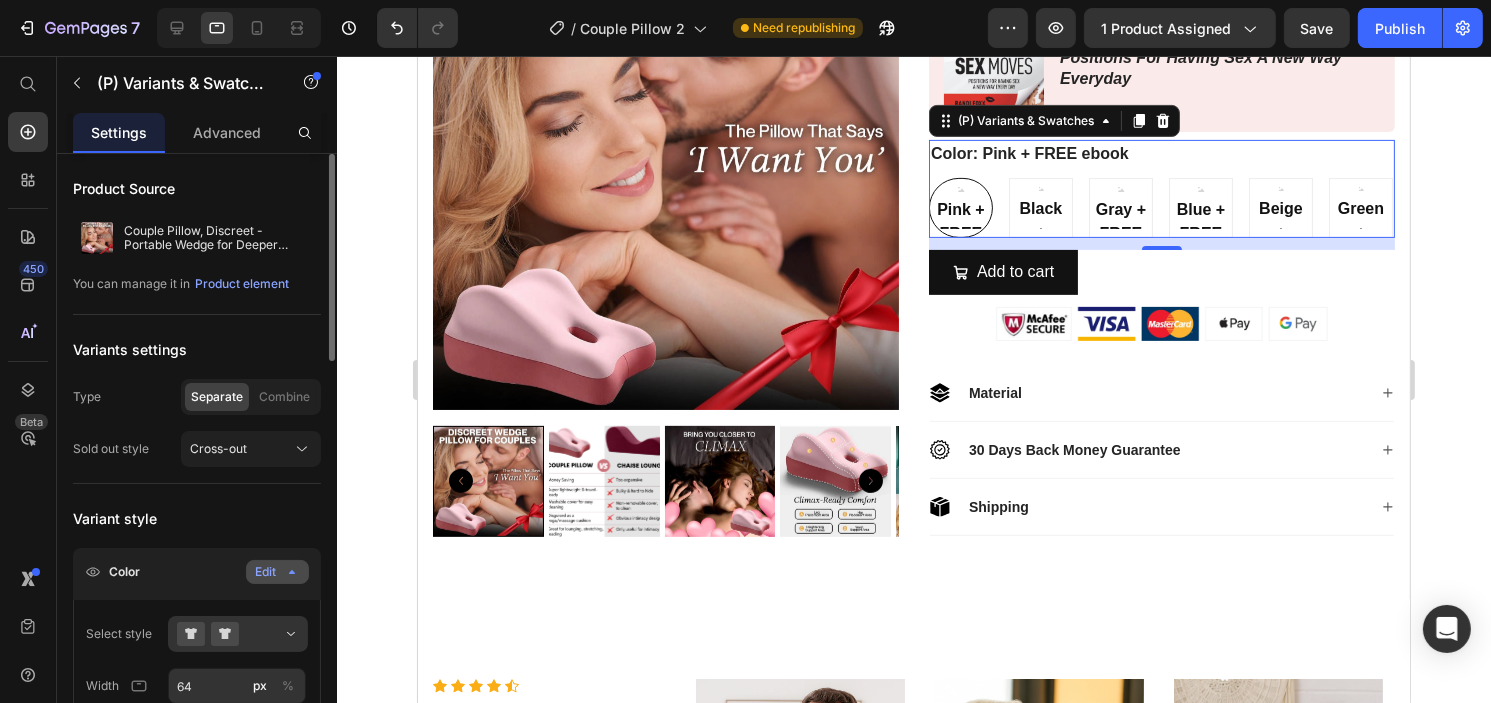 scroll, scrollTop: 200, scrollLeft: 0, axis: vertical 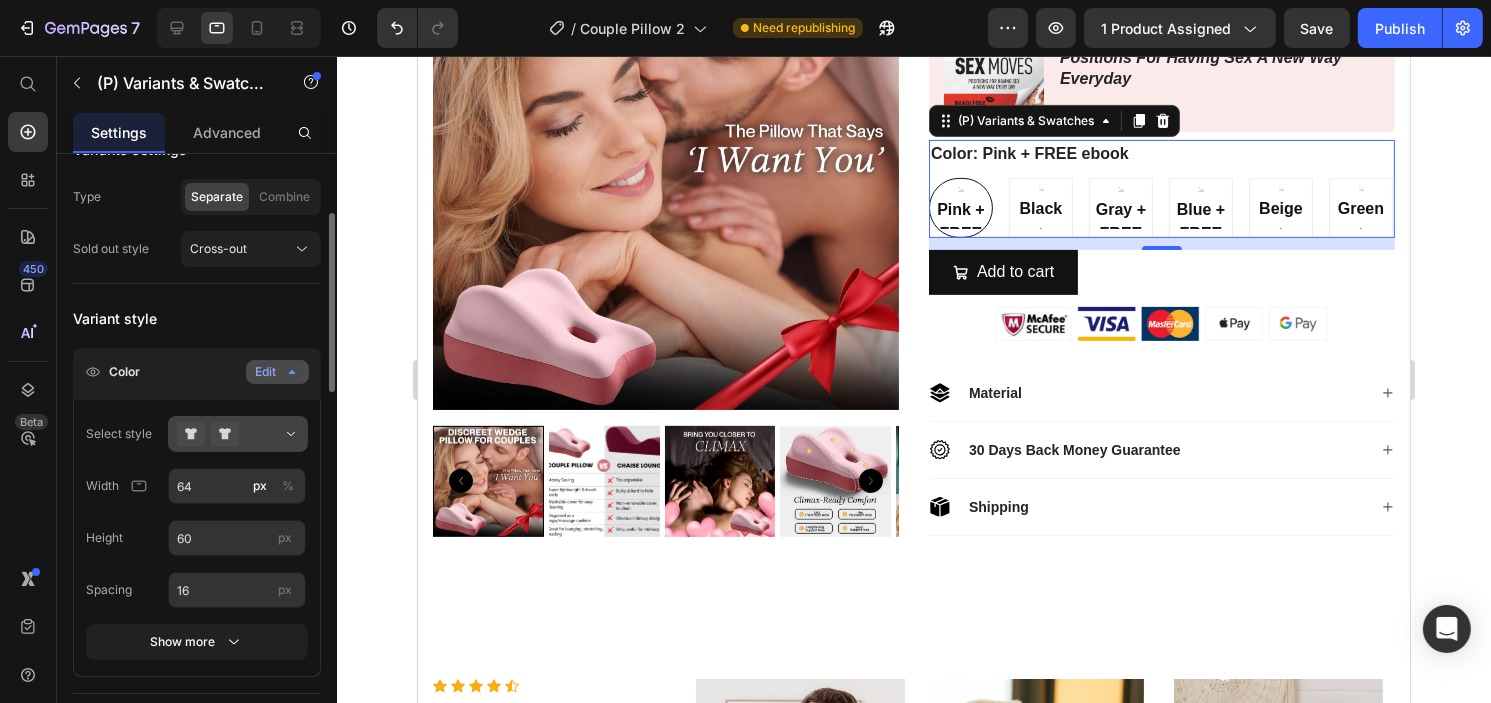 click at bounding box center (238, 434) 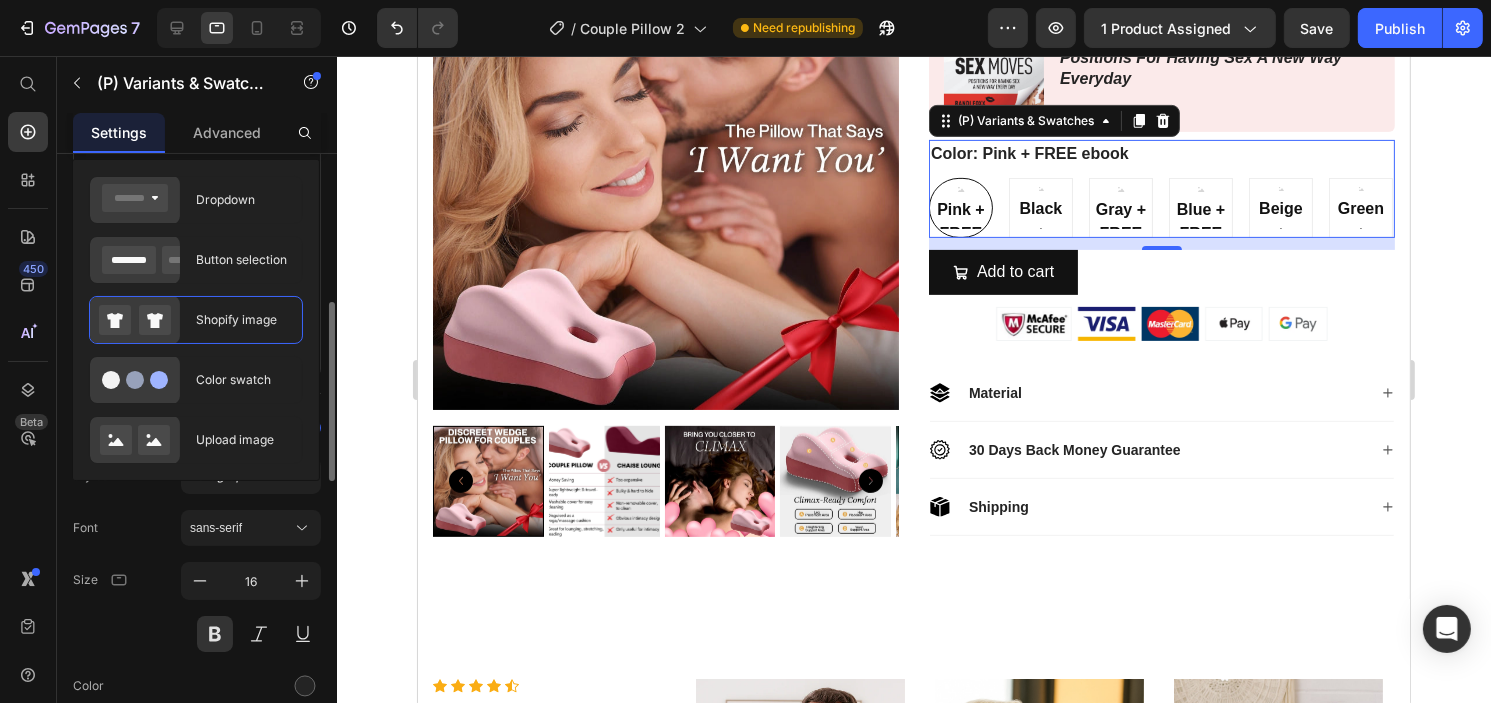 scroll, scrollTop: 800, scrollLeft: 0, axis: vertical 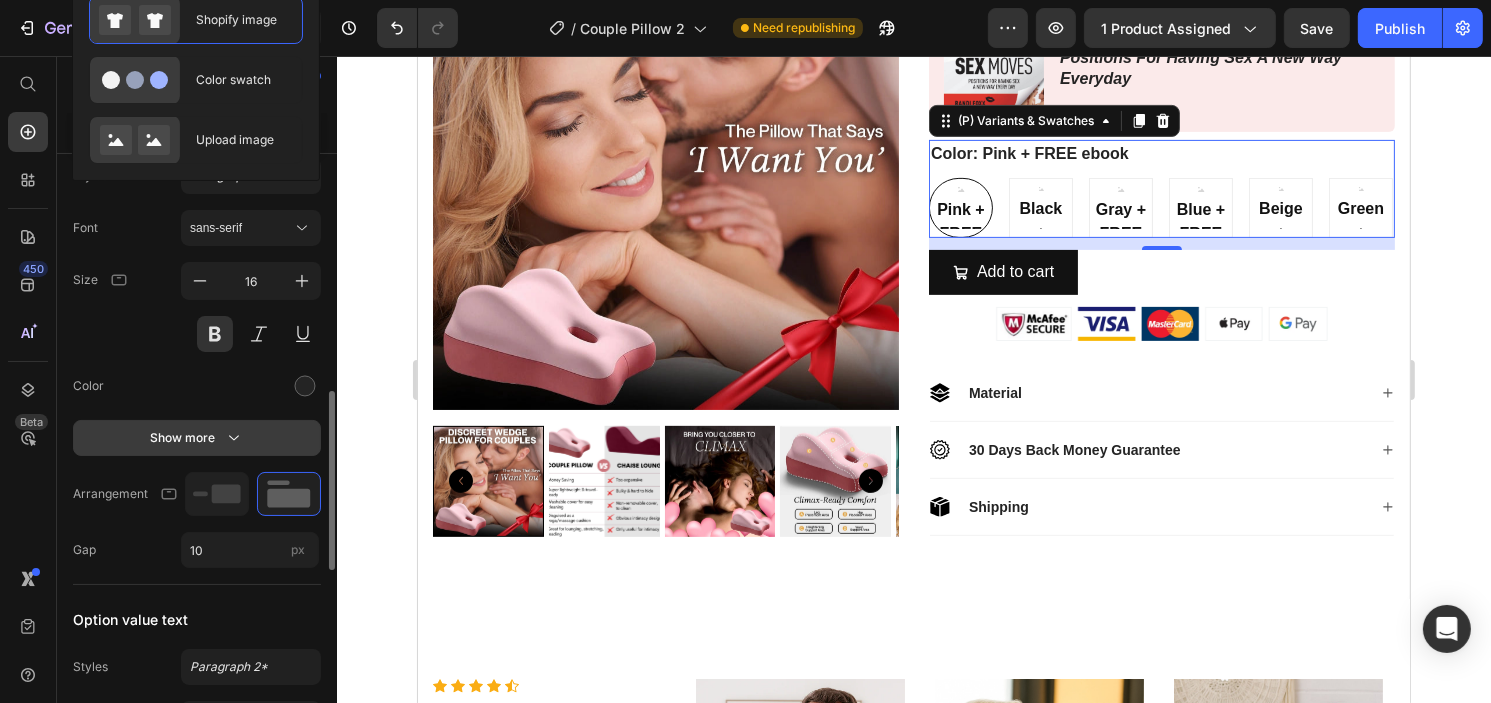 click on "Show more" at bounding box center (197, 438) 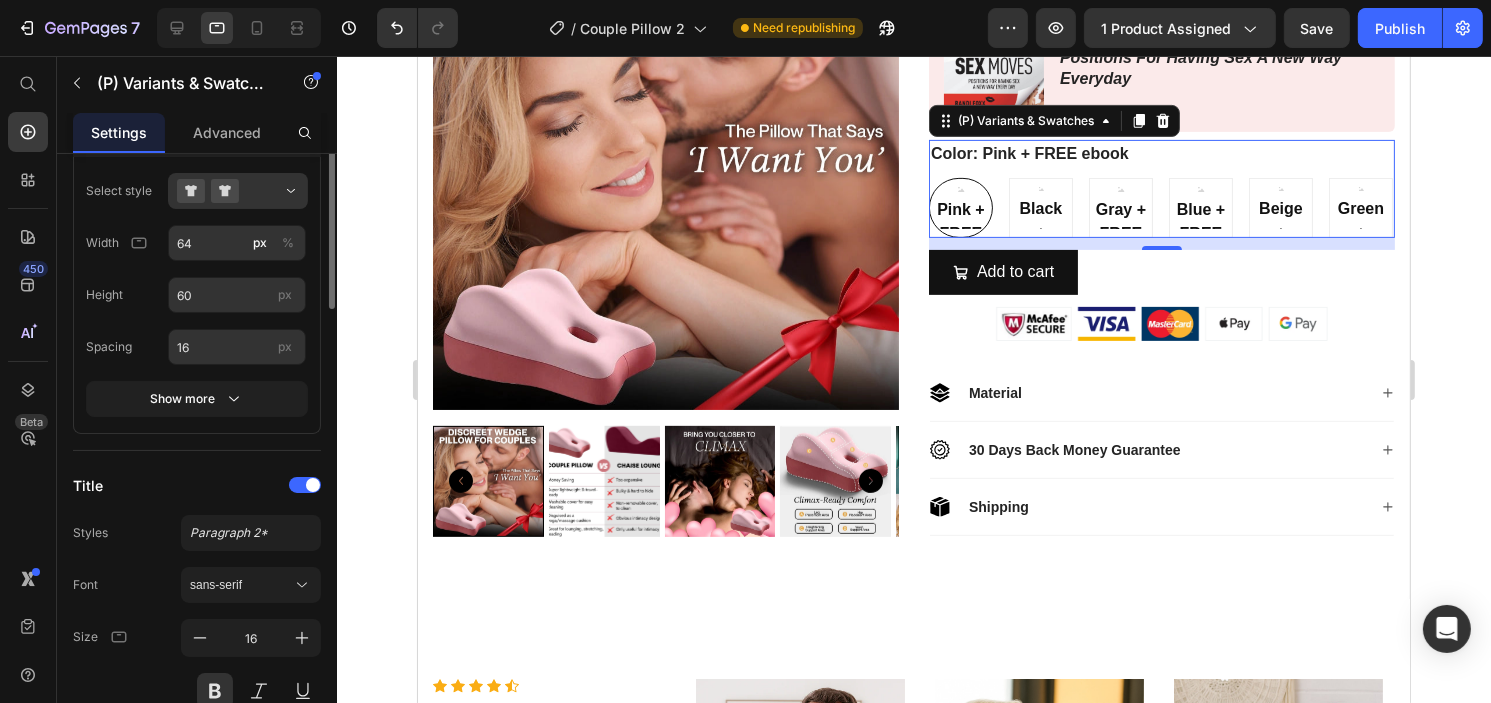 scroll, scrollTop: 343, scrollLeft: 0, axis: vertical 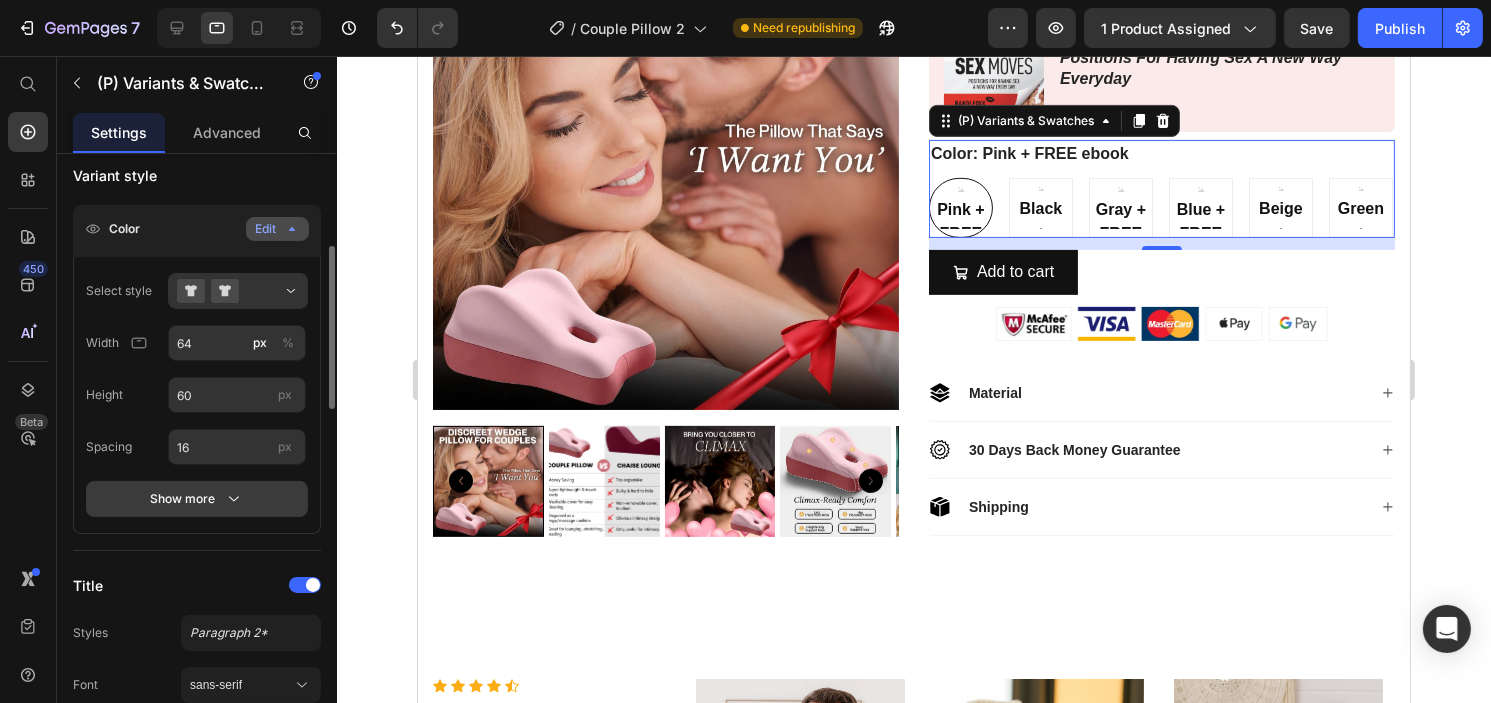 click on "Show more" at bounding box center [197, 499] 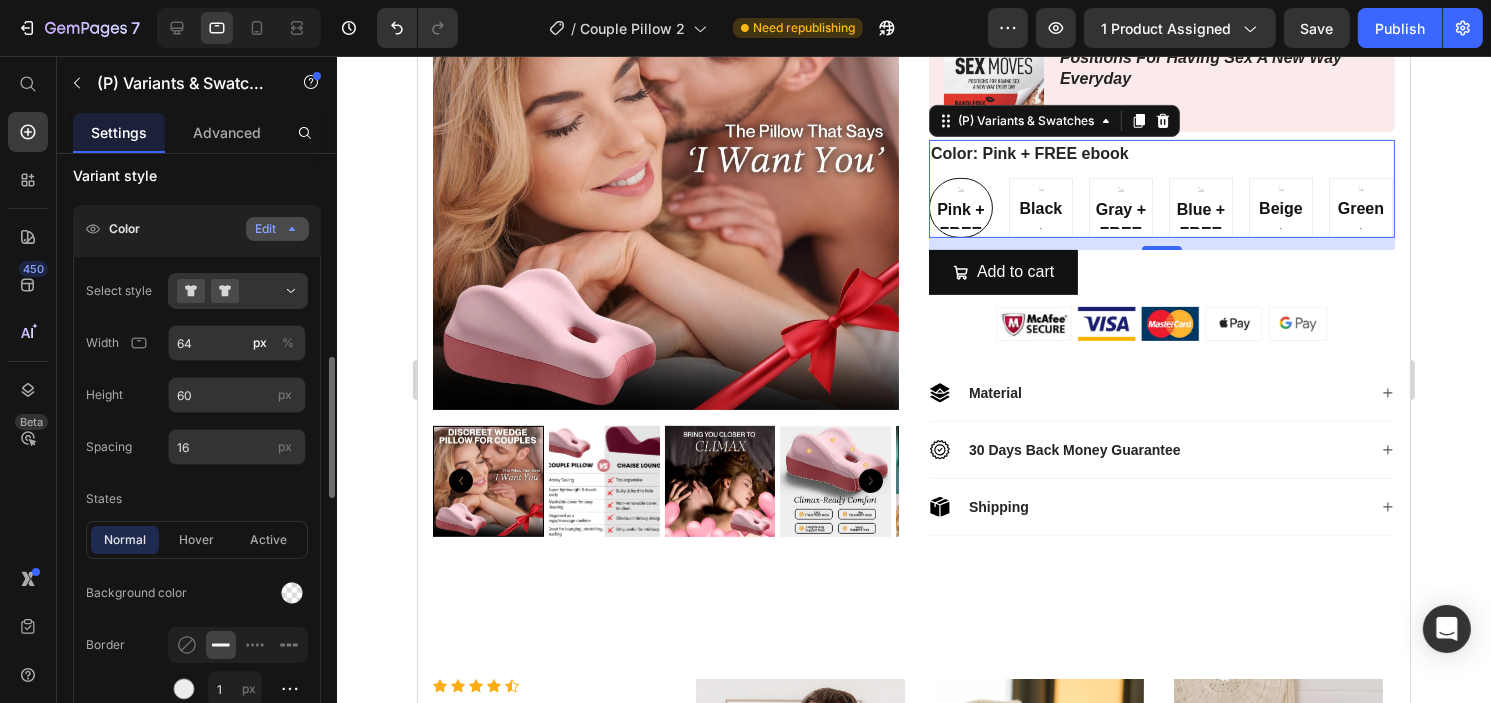 scroll, scrollTop: 643, scrollLeft: 0, axis: vertical 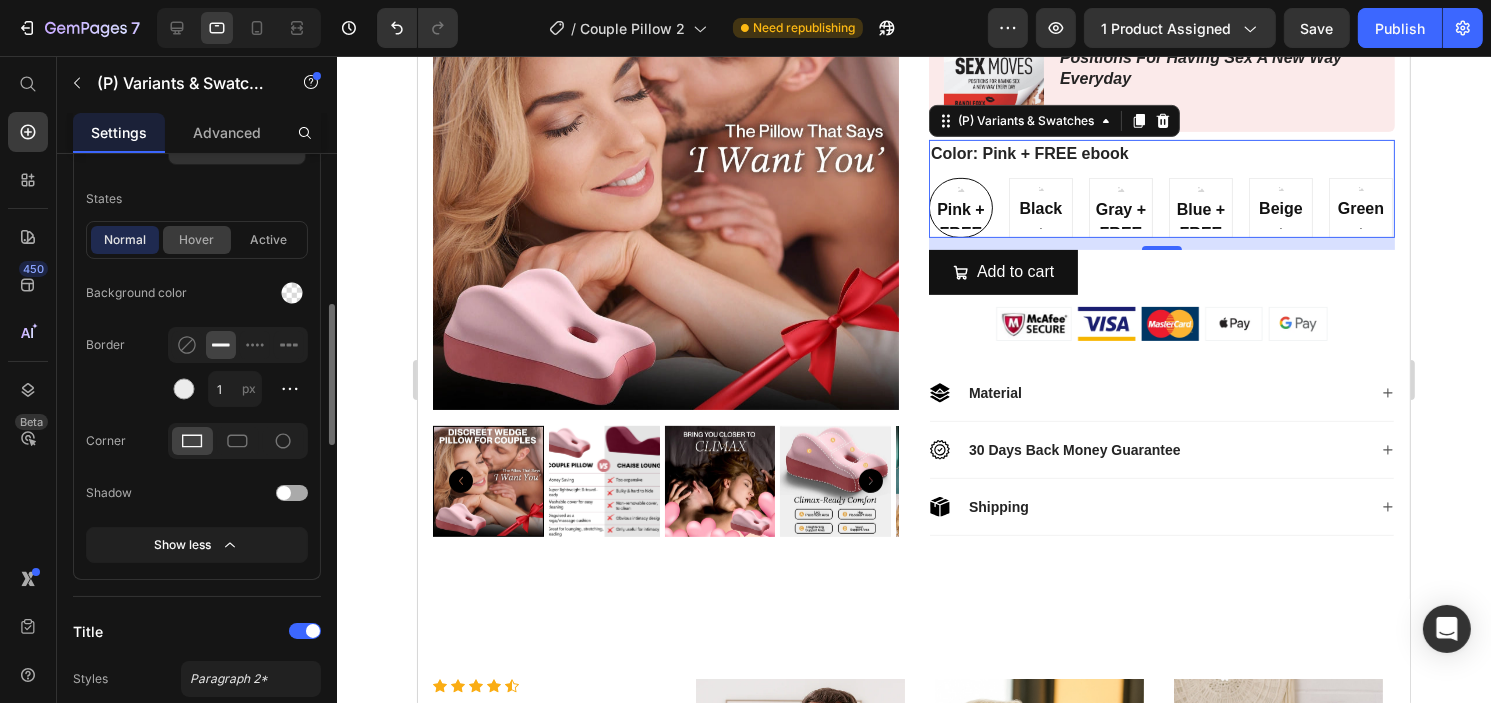 click on "hover" at bounding box center (197, 240) 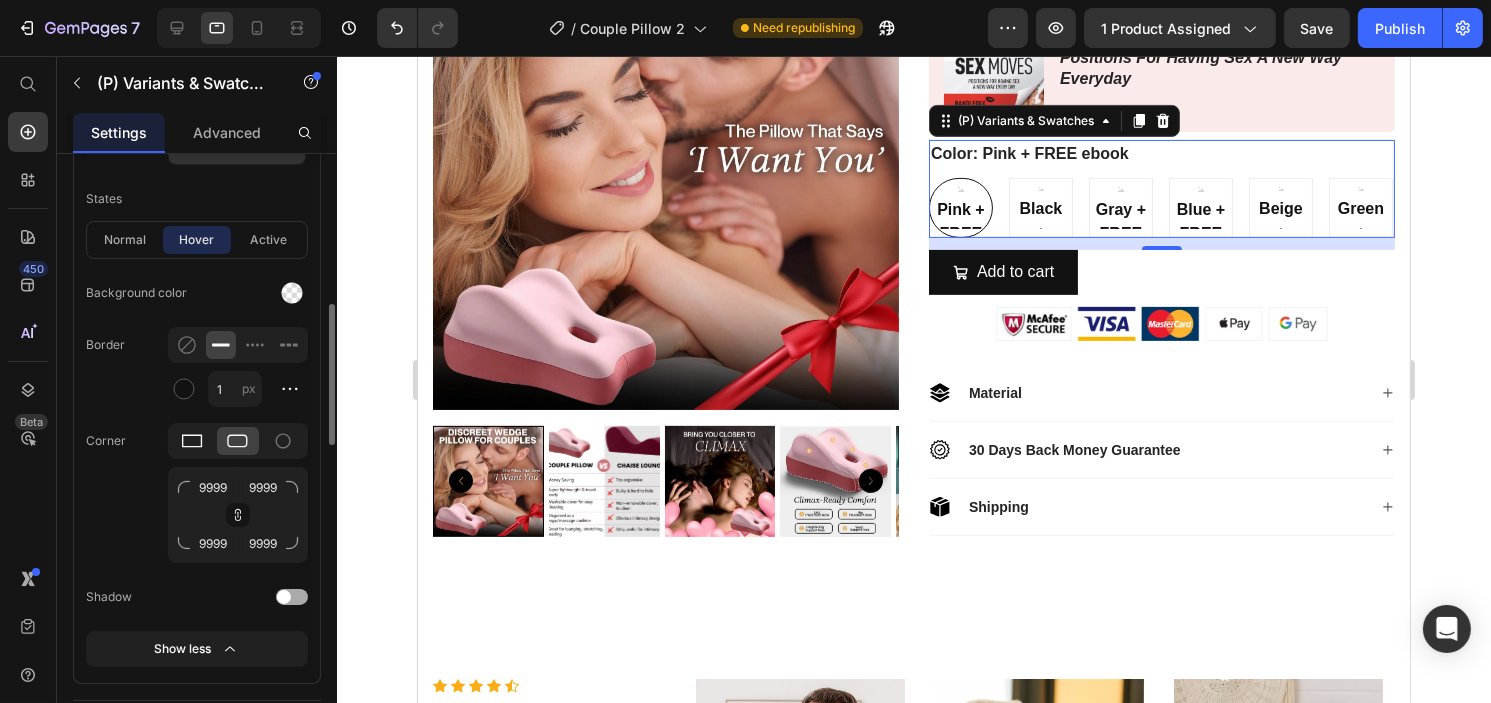 click 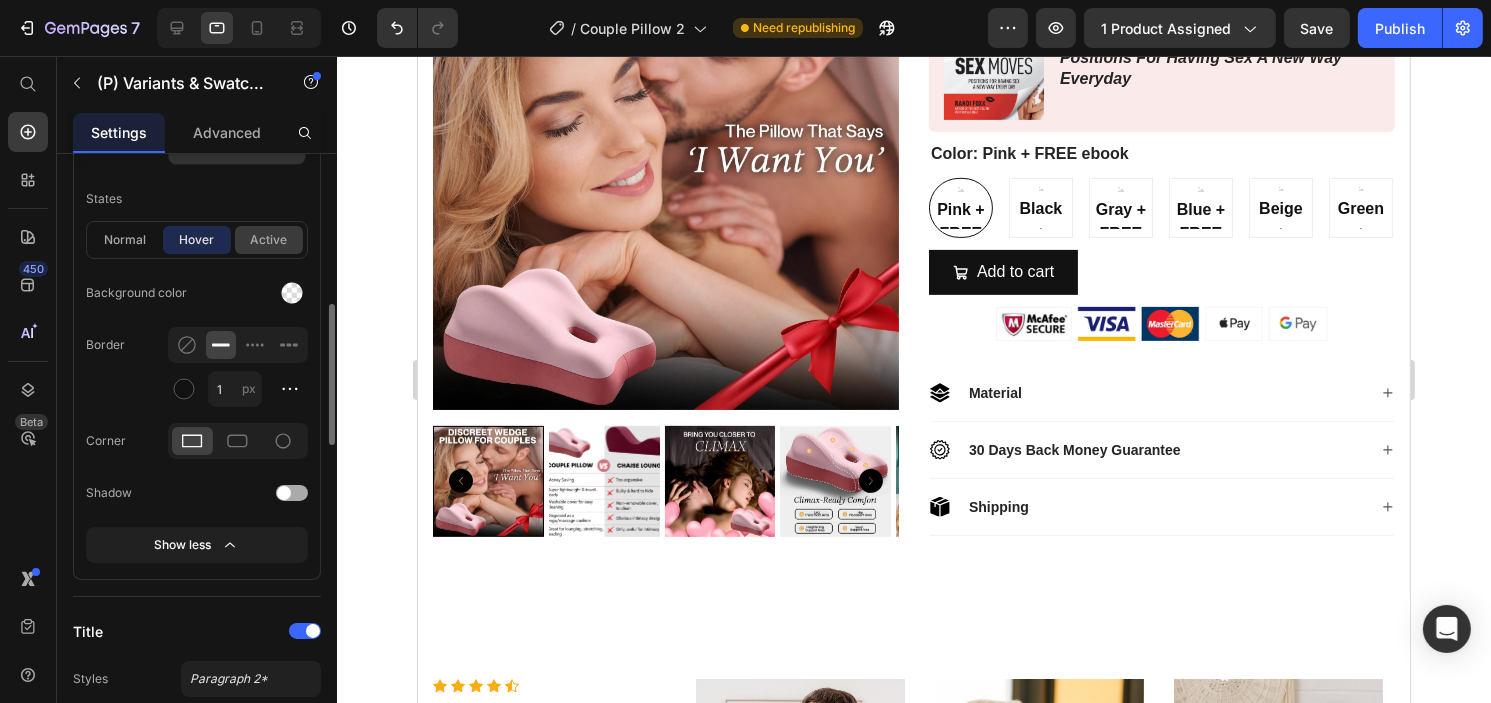 click on "active" at bounding box center (269, 240) 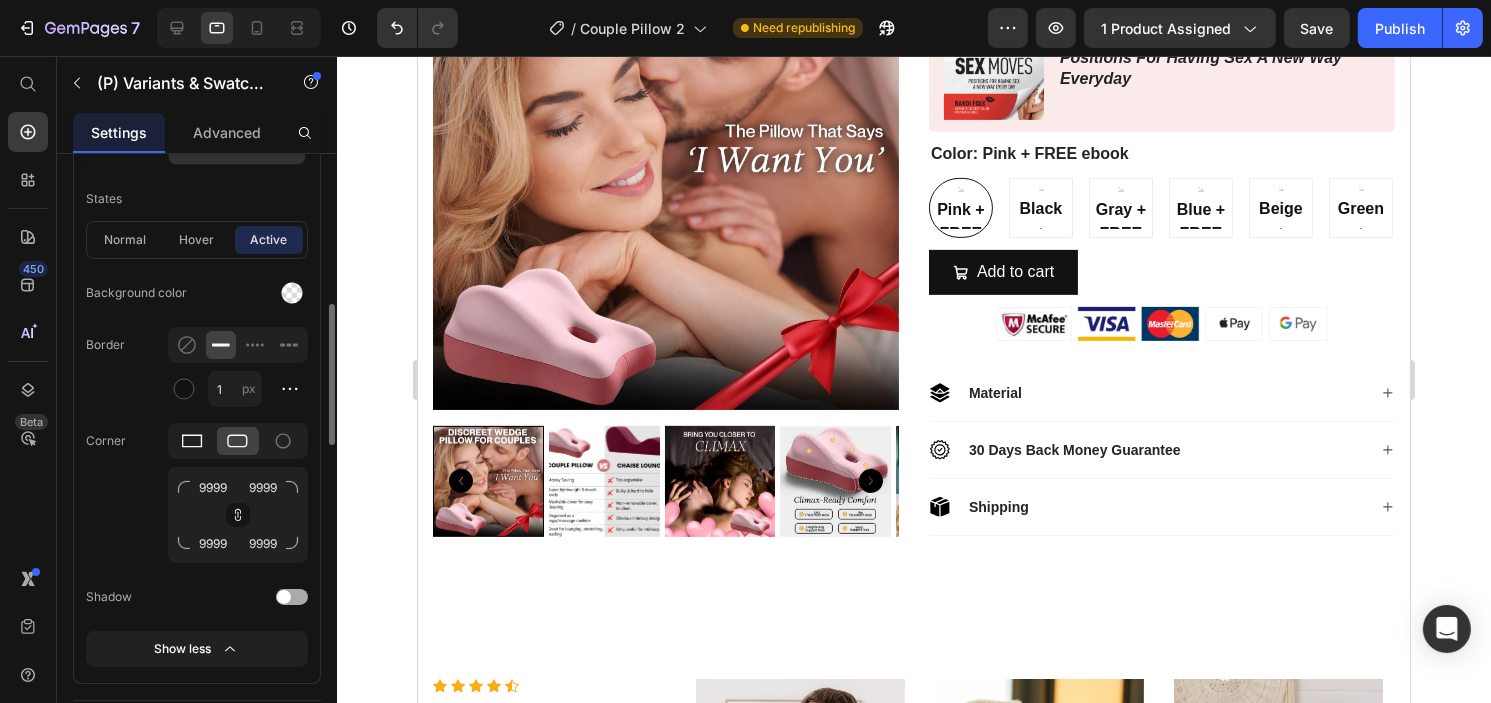 click 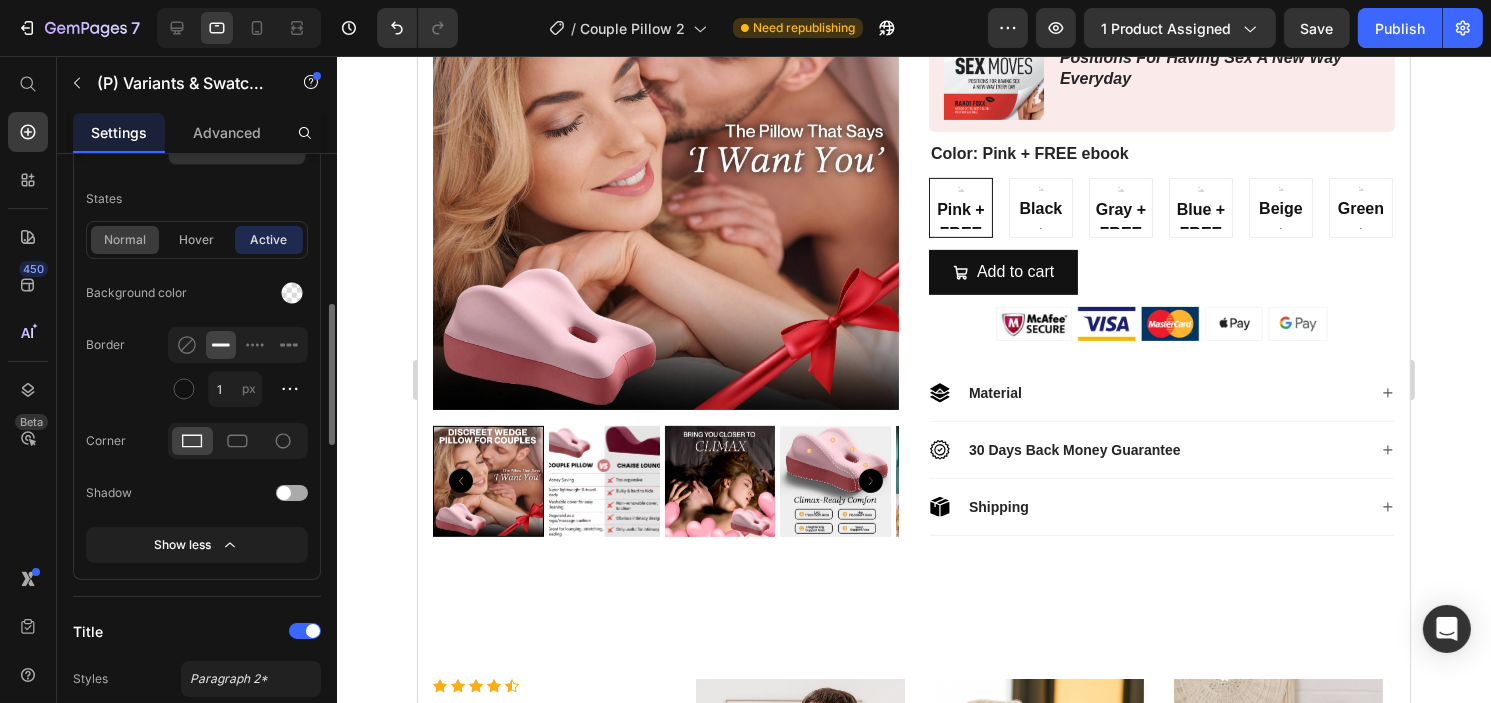 click on "normal" at bounding box center (125, 240) 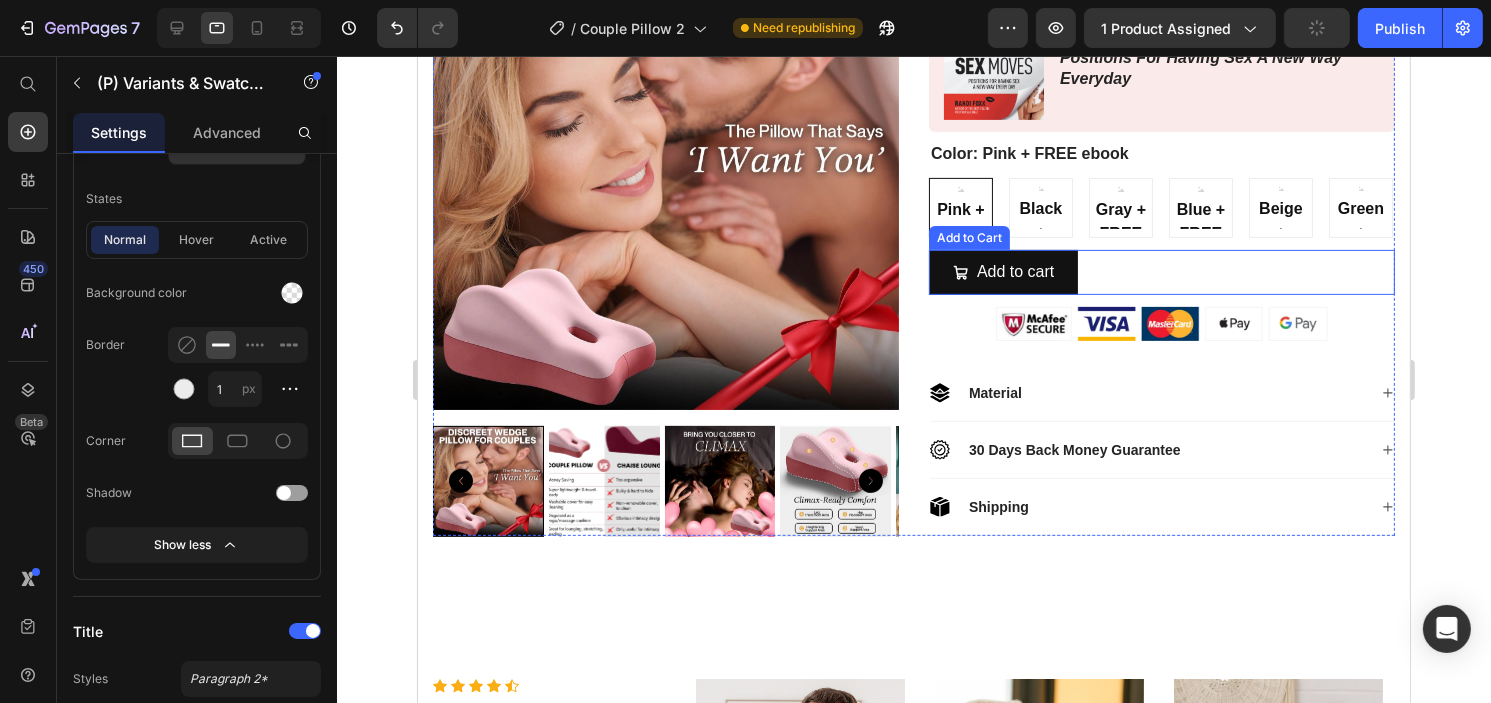 click on "Add to cart Add to Cart" at bounding box center [1161, 272] 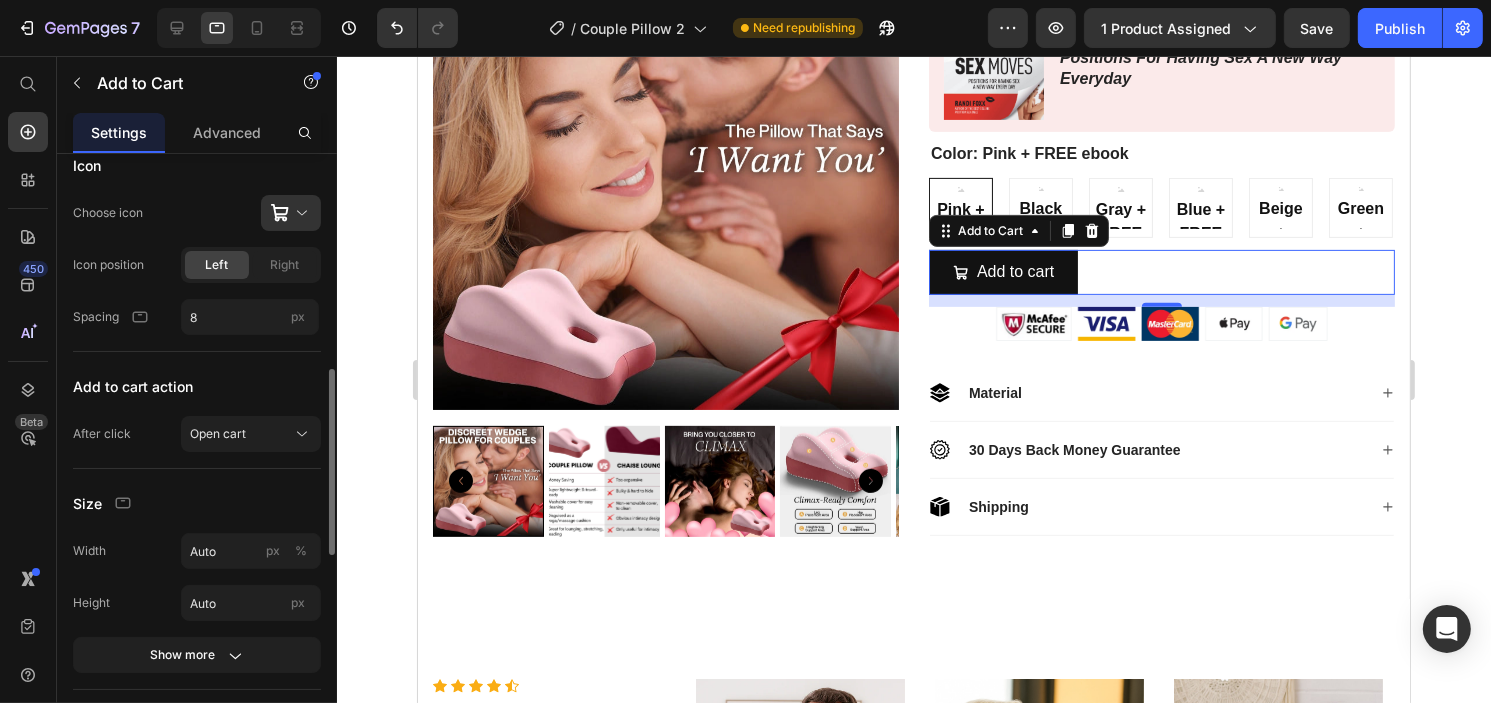 scroll, scrollTop: 800, scrollLeft: 0, axis: vertical 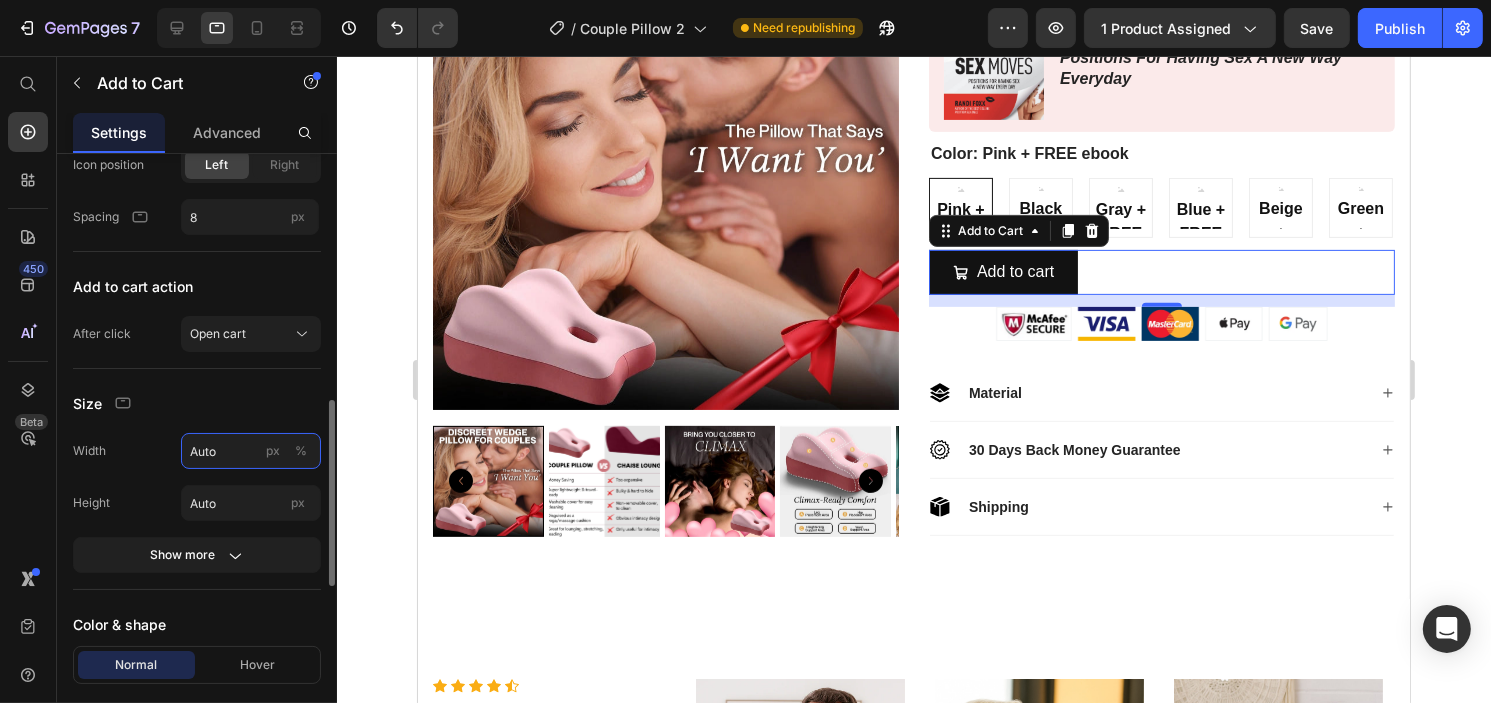click on "Auto" at bounding box center [251, 451] 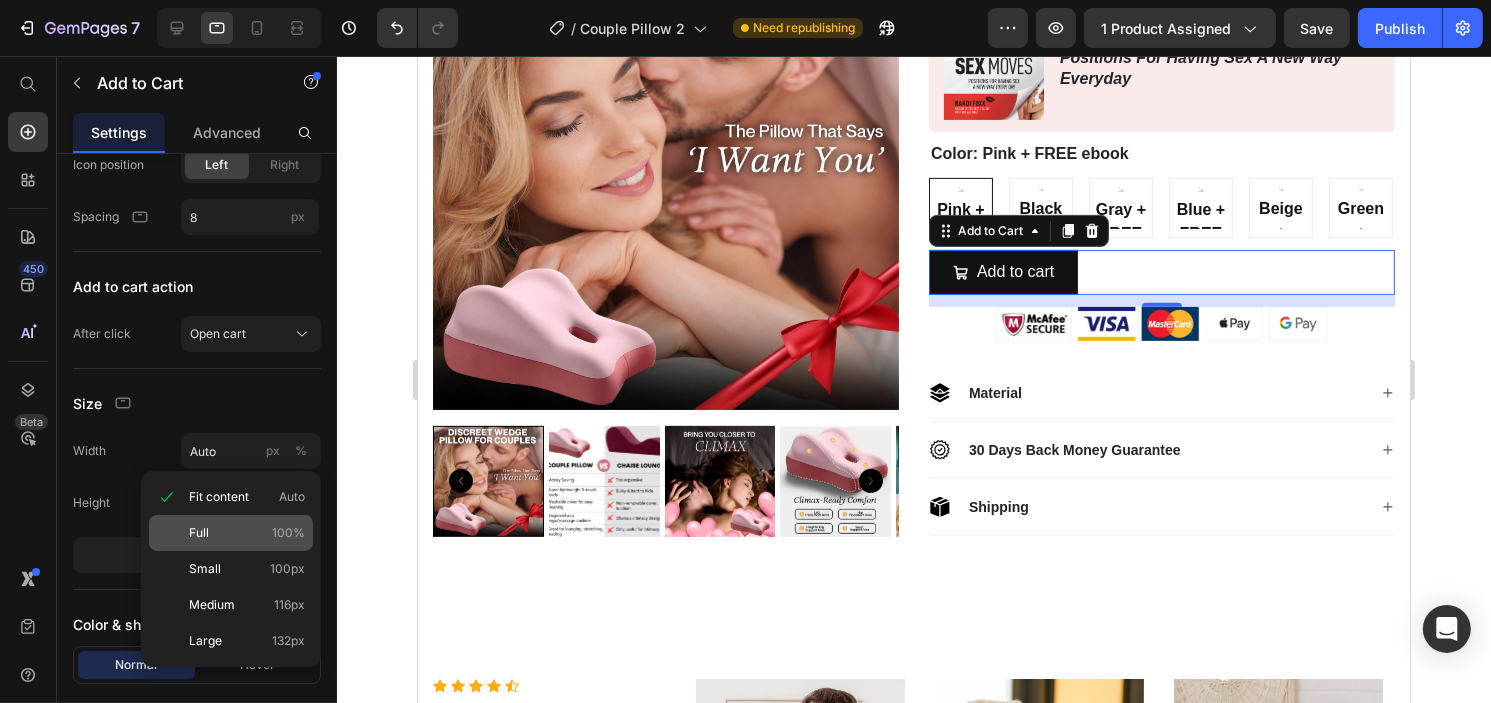 click on "Full 100%" at bounding box center (247, 533) 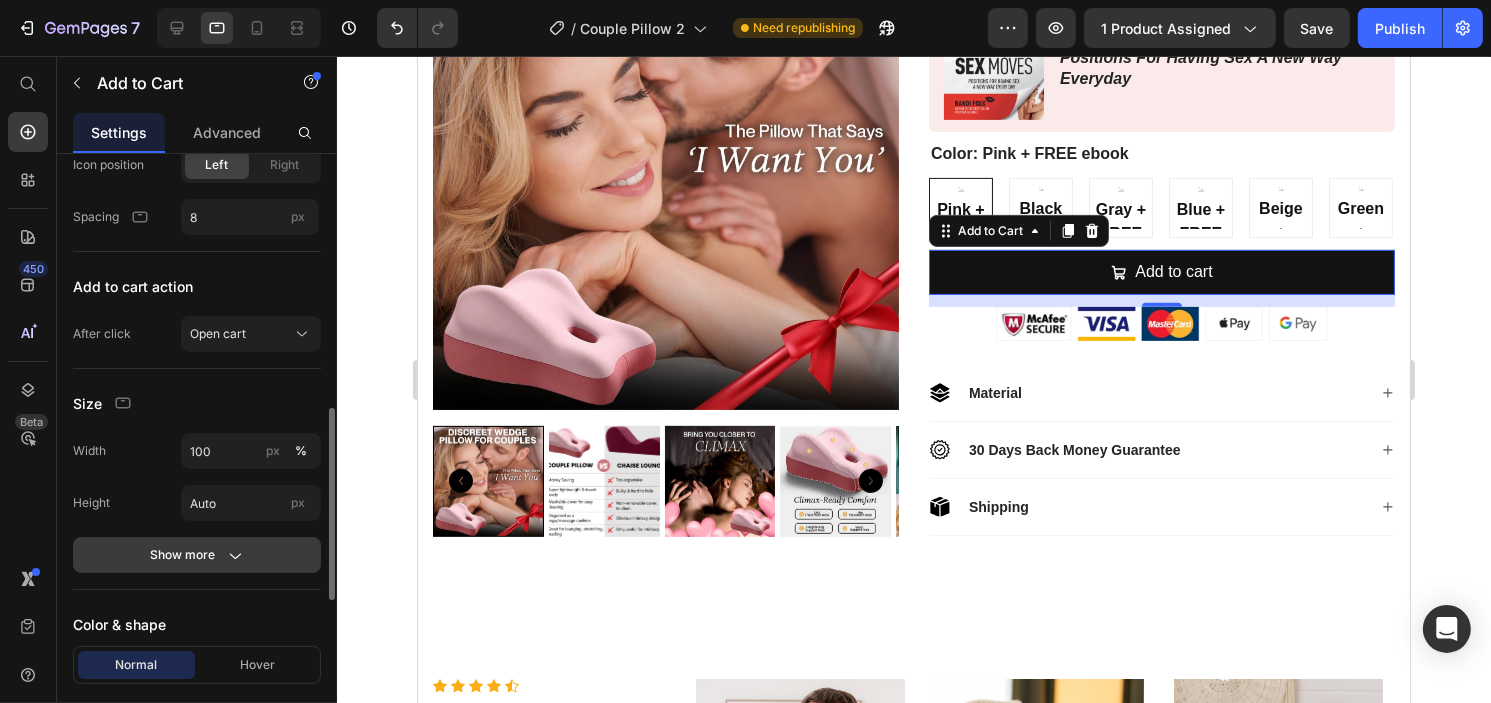 scroll, scrollTop: 1298, scrollLeft: 0, axis: vertical 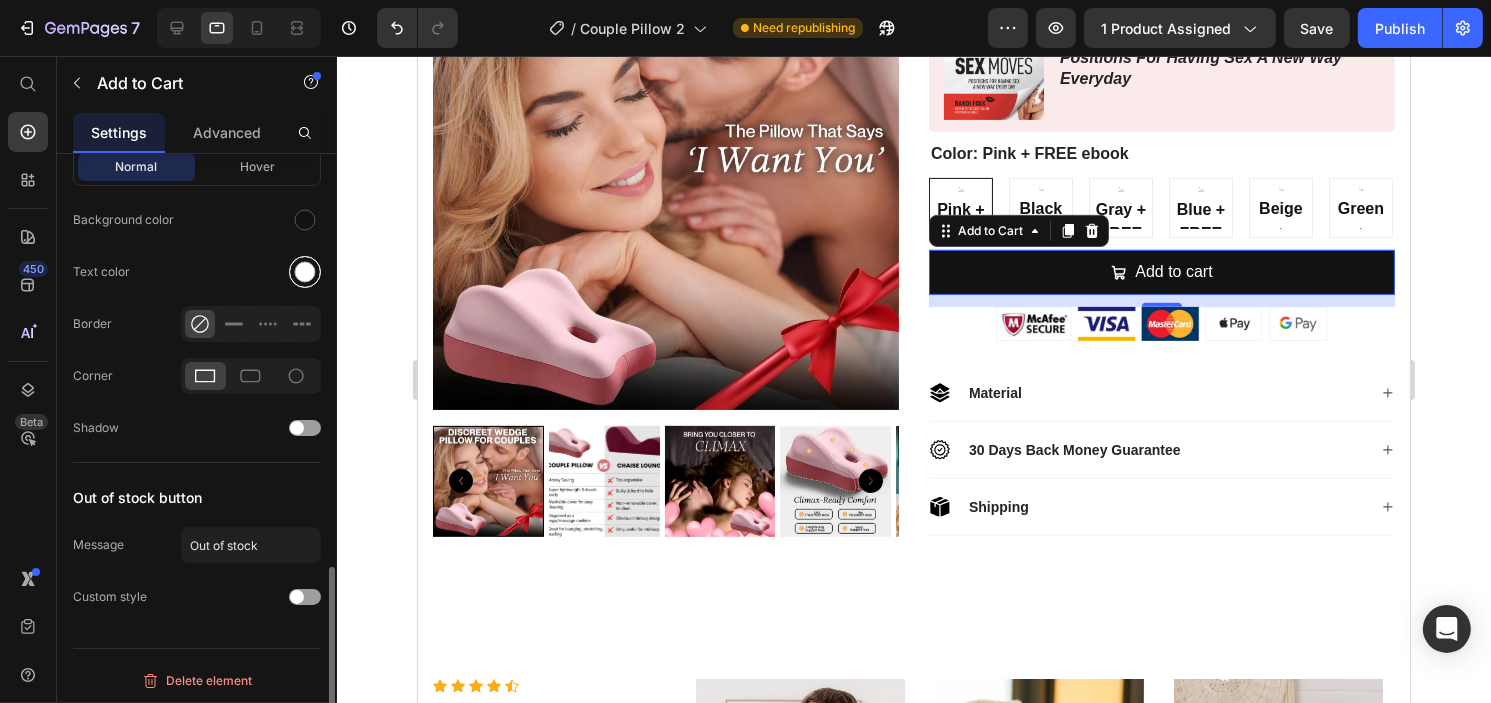click at bounding box center [305, 272] 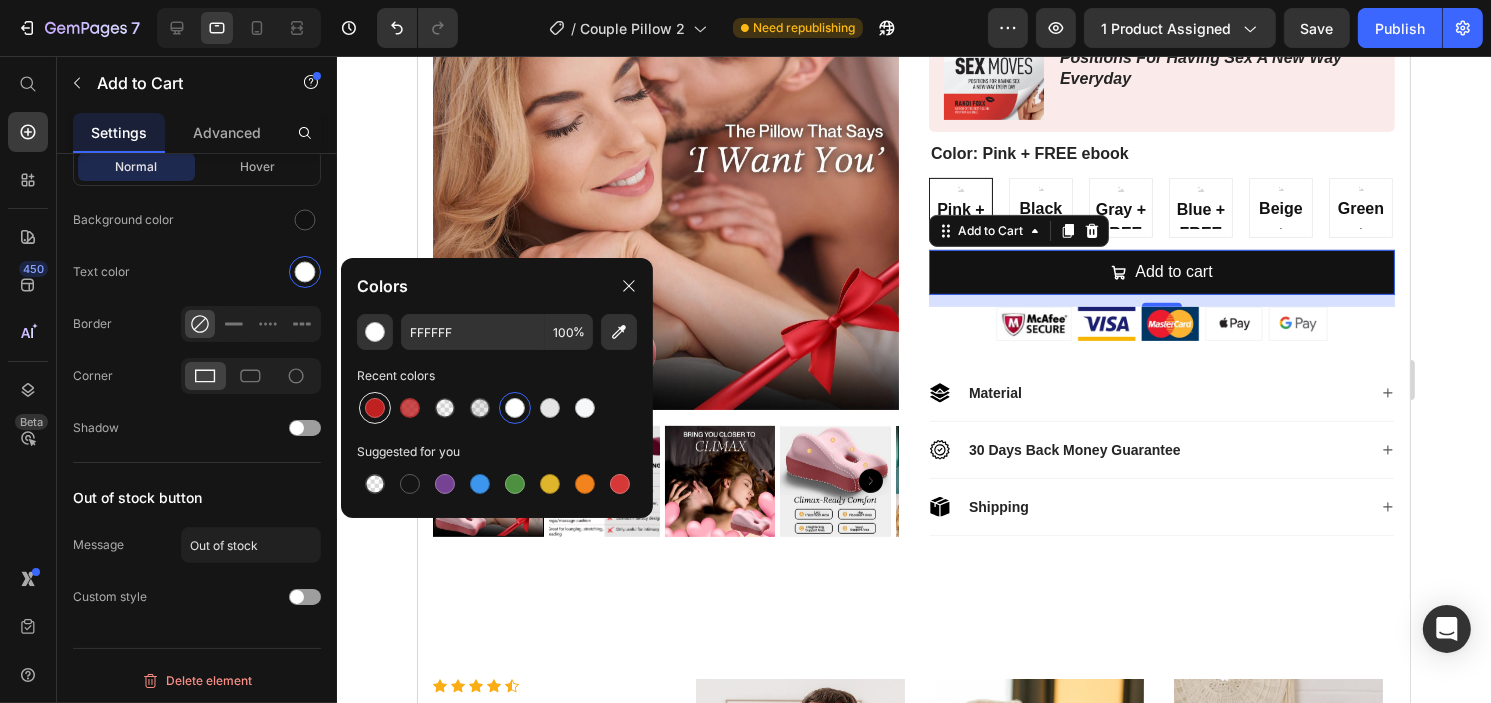 click at bounding box center [375, 408] 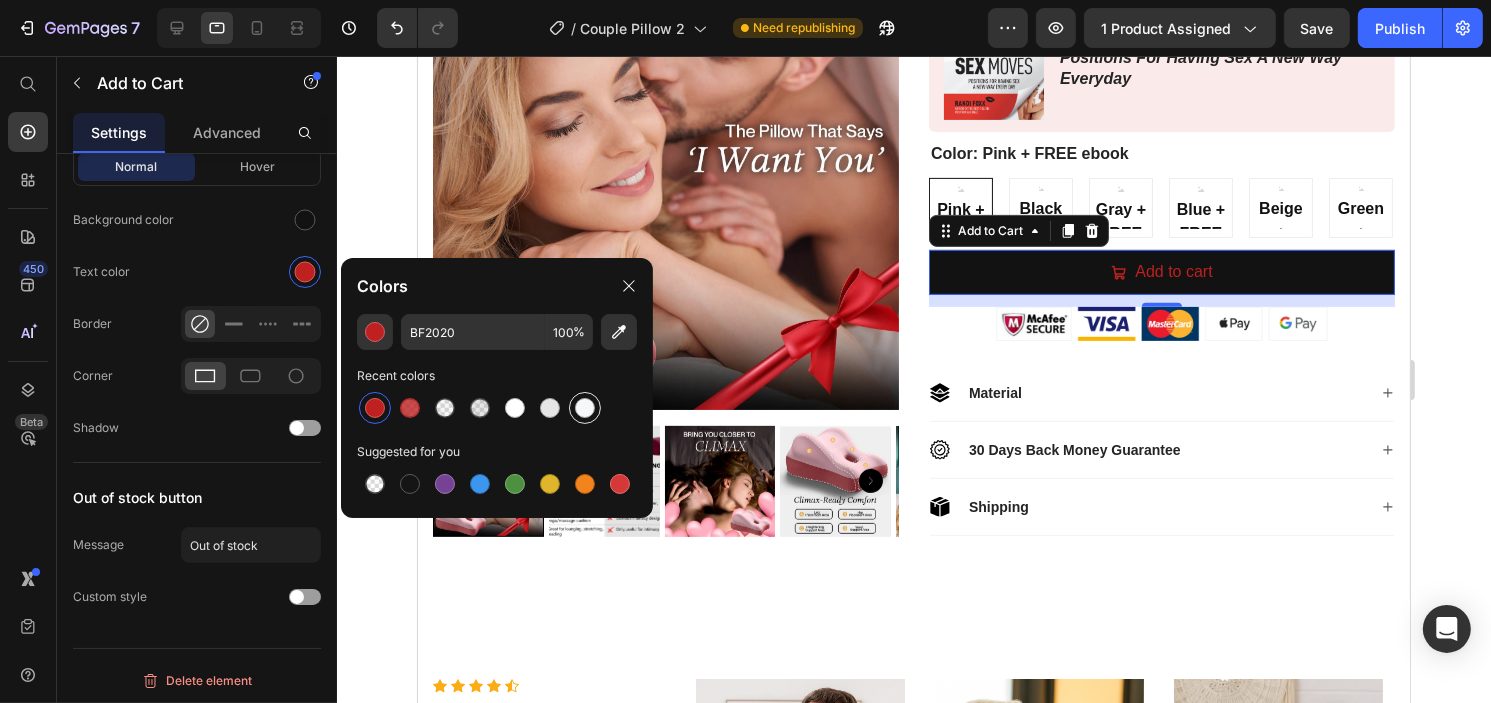click at bounding box center [585, 408] 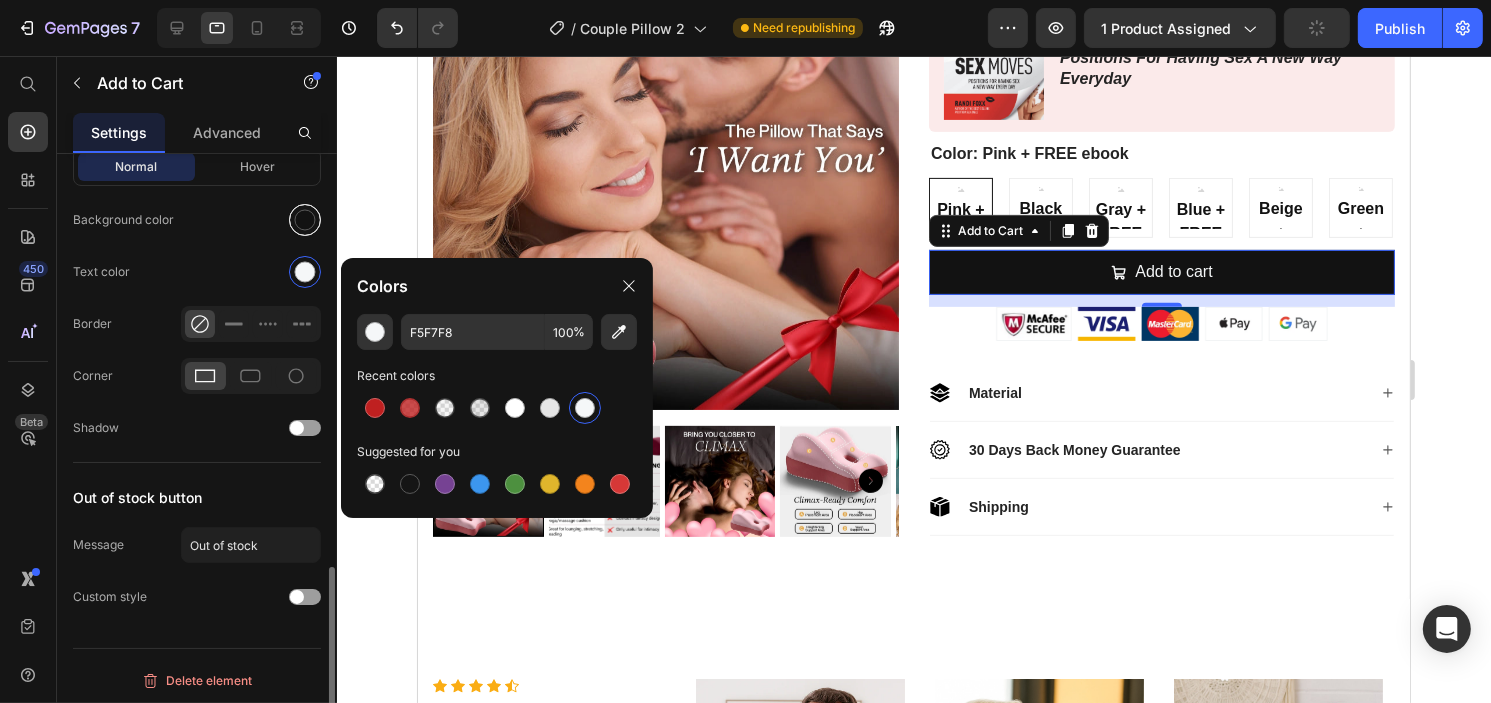 click at bounding box center [305, 220] 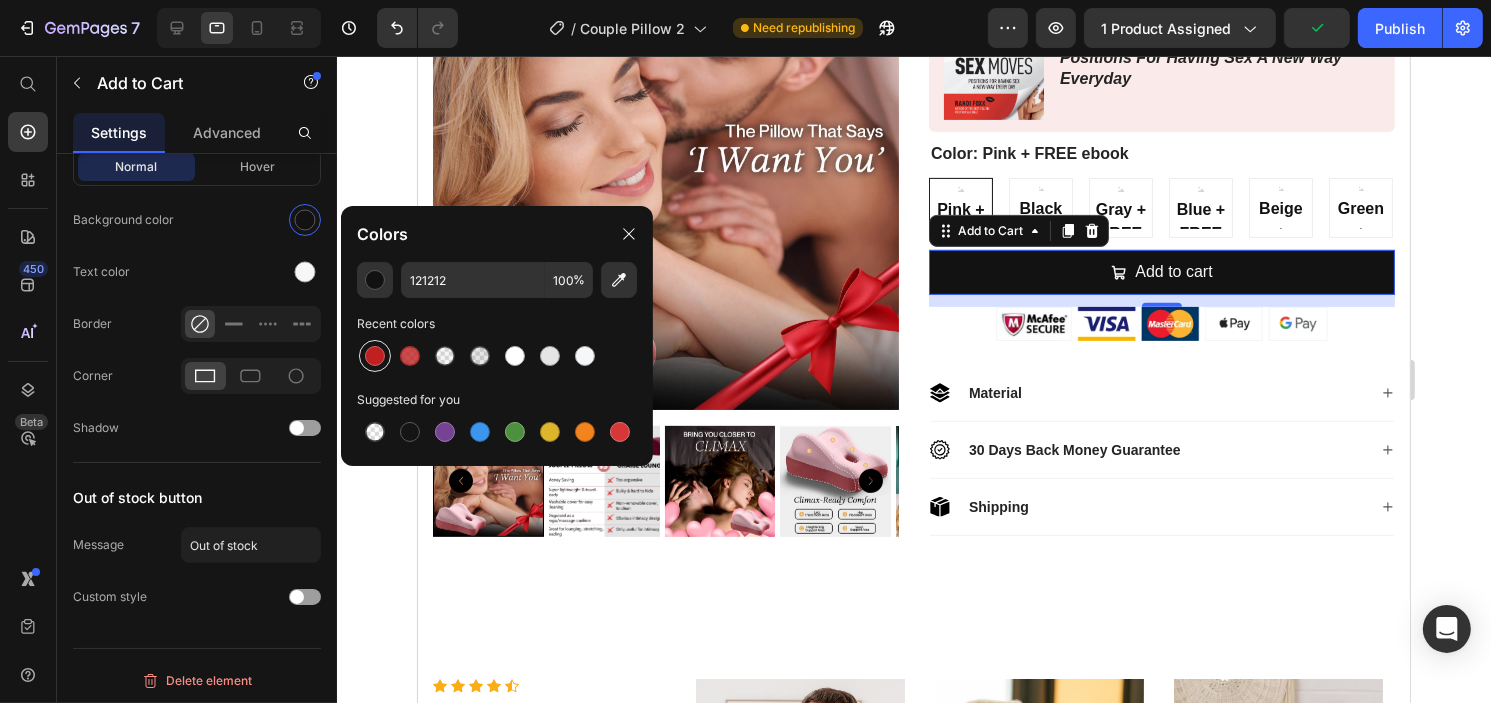 click at bounding box center [375, 356] 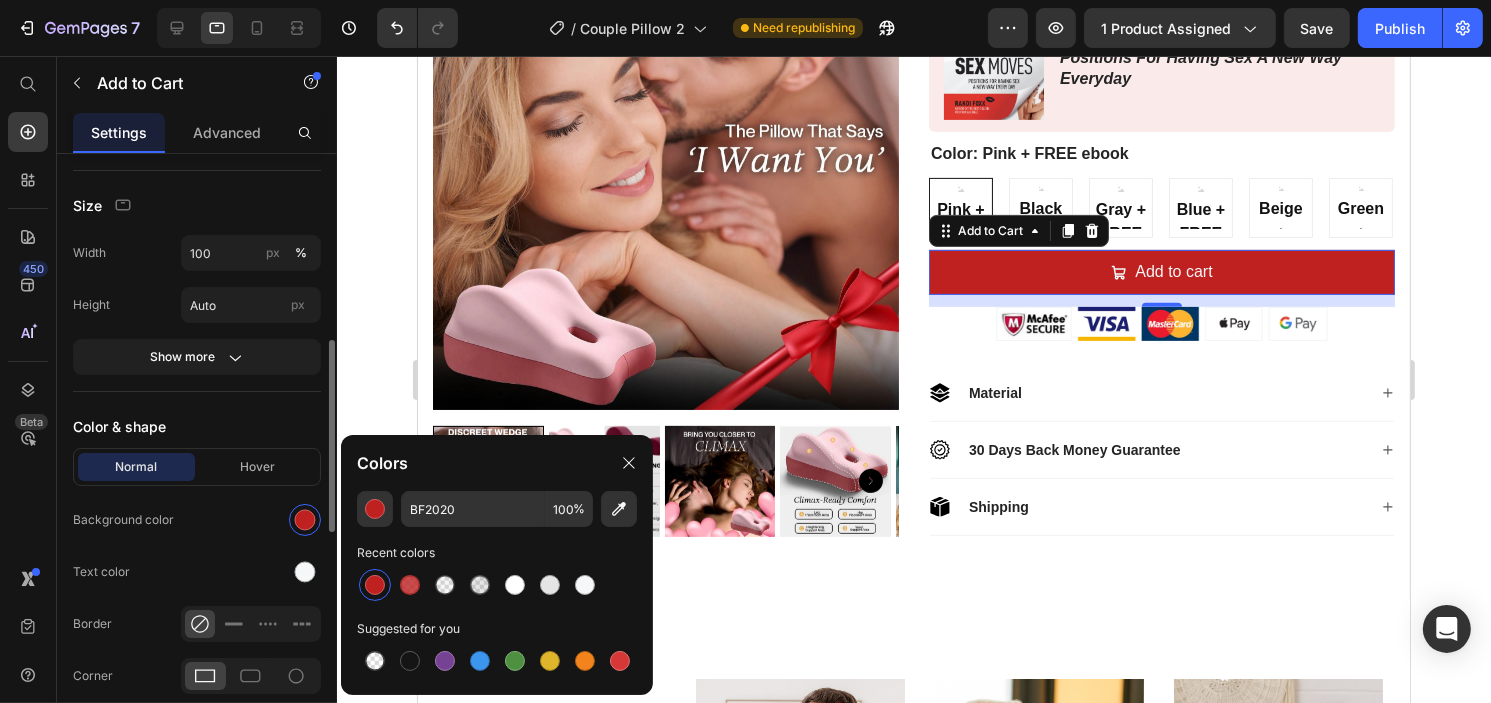 scroll, scrollTop: 898, scrollLeft: 0, axis: vertical 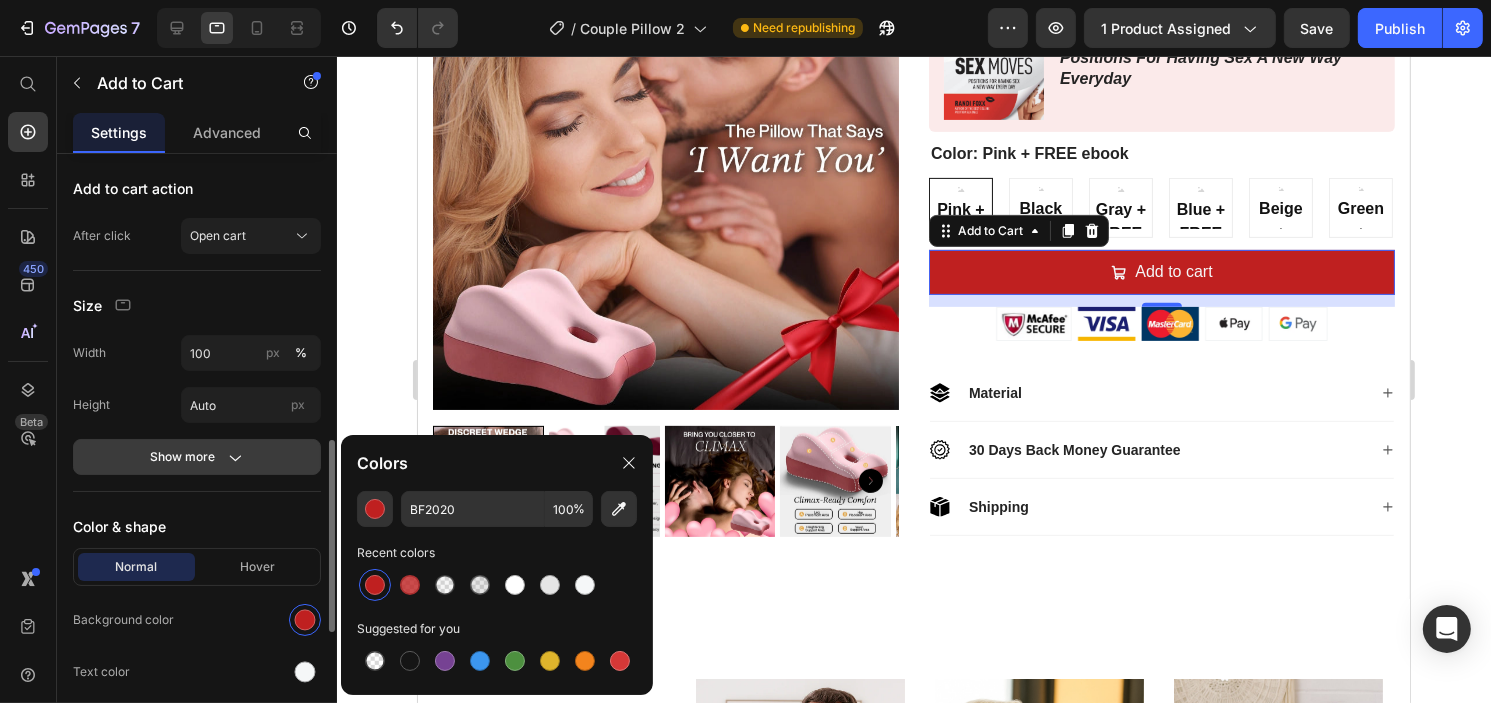 click on "Show more" at bounding box center [197, 457] 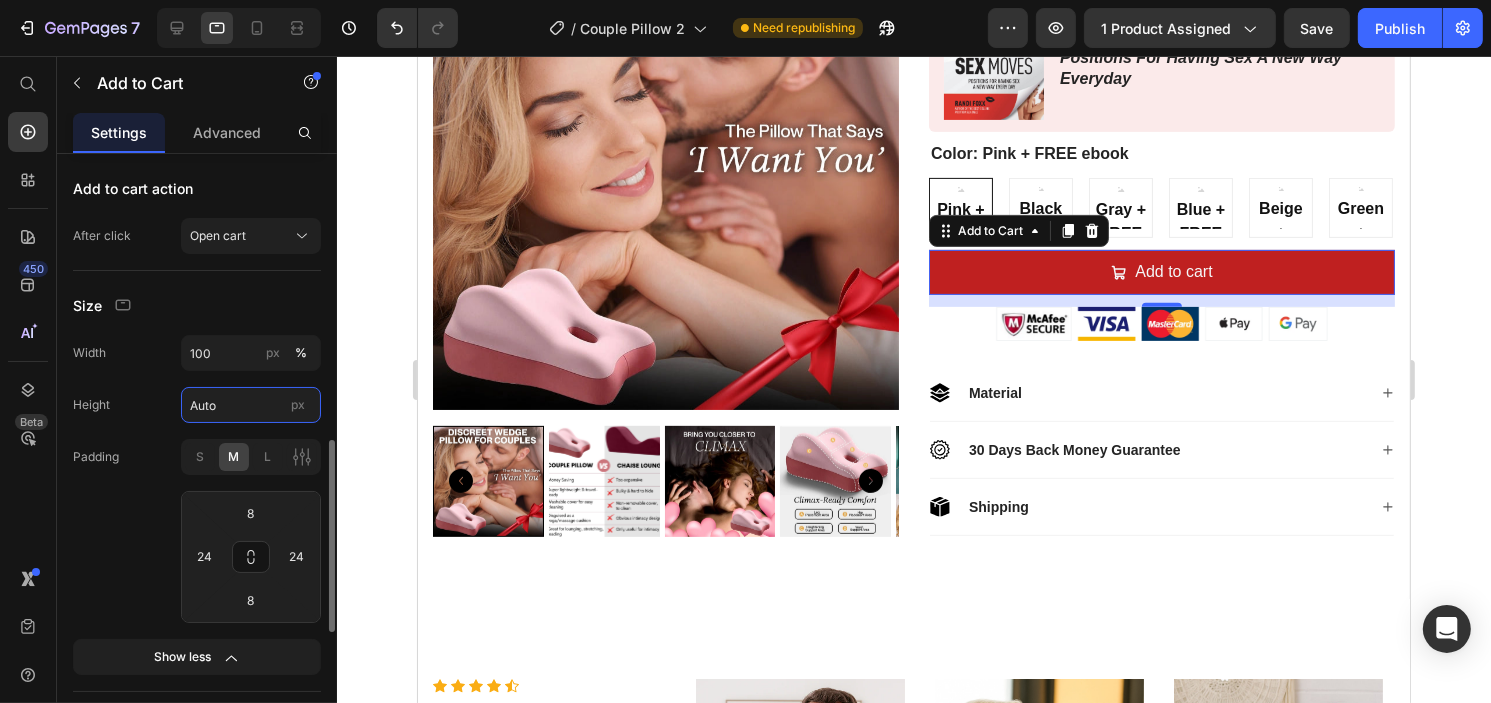 click on "Auto" at bounding box center [251, 405] 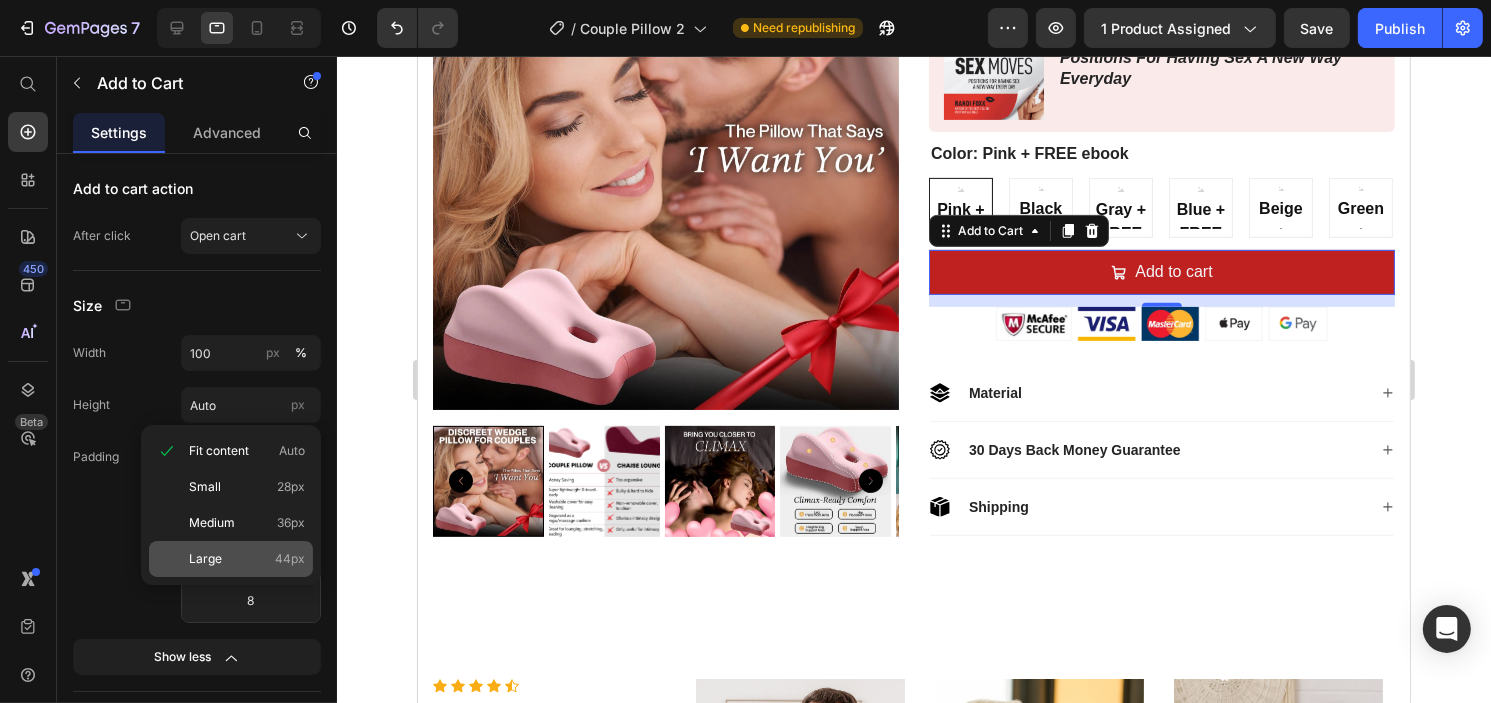 click on "Large 44px" at bounding box center [247, 559] 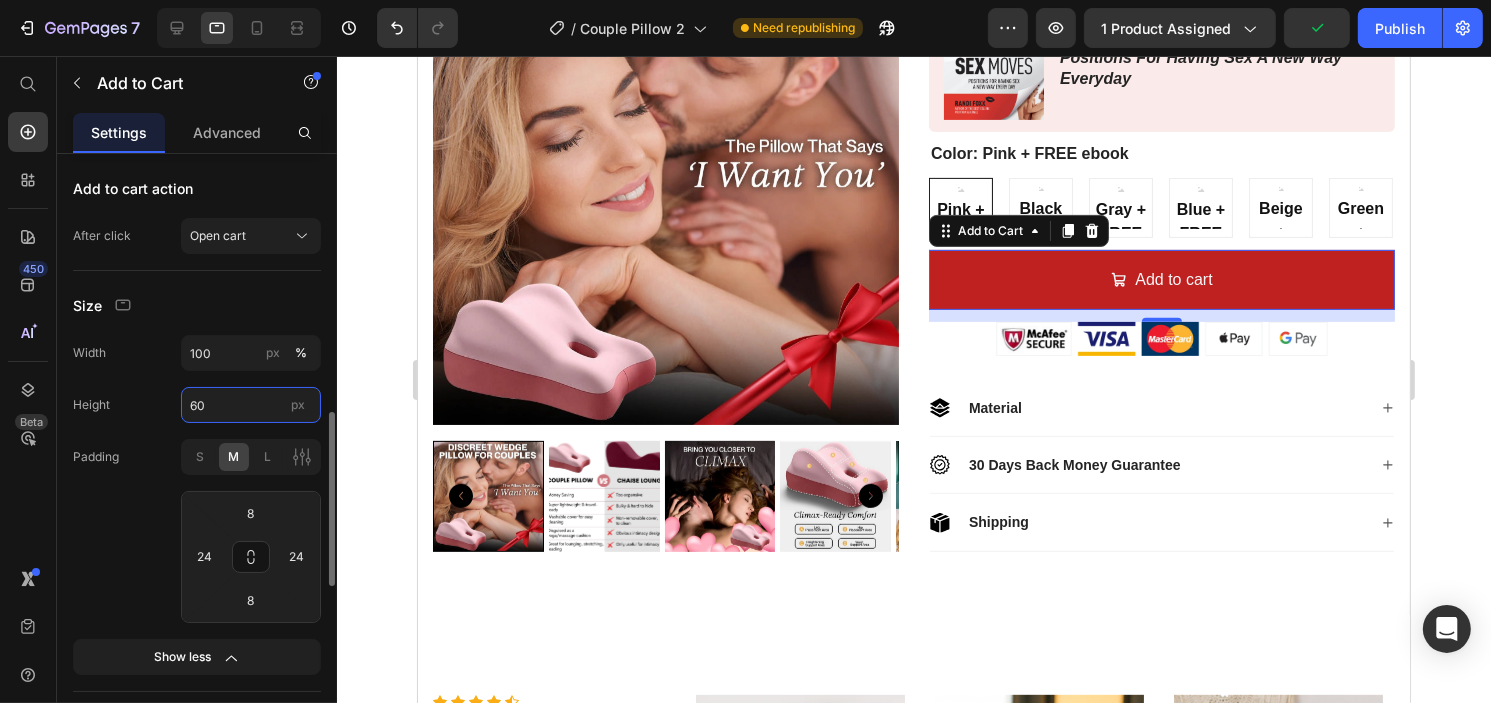 drag, startPoint x: 215, startPoint y: 403, endPoint x: 176, endPoint y: 399, distance: 39.20459 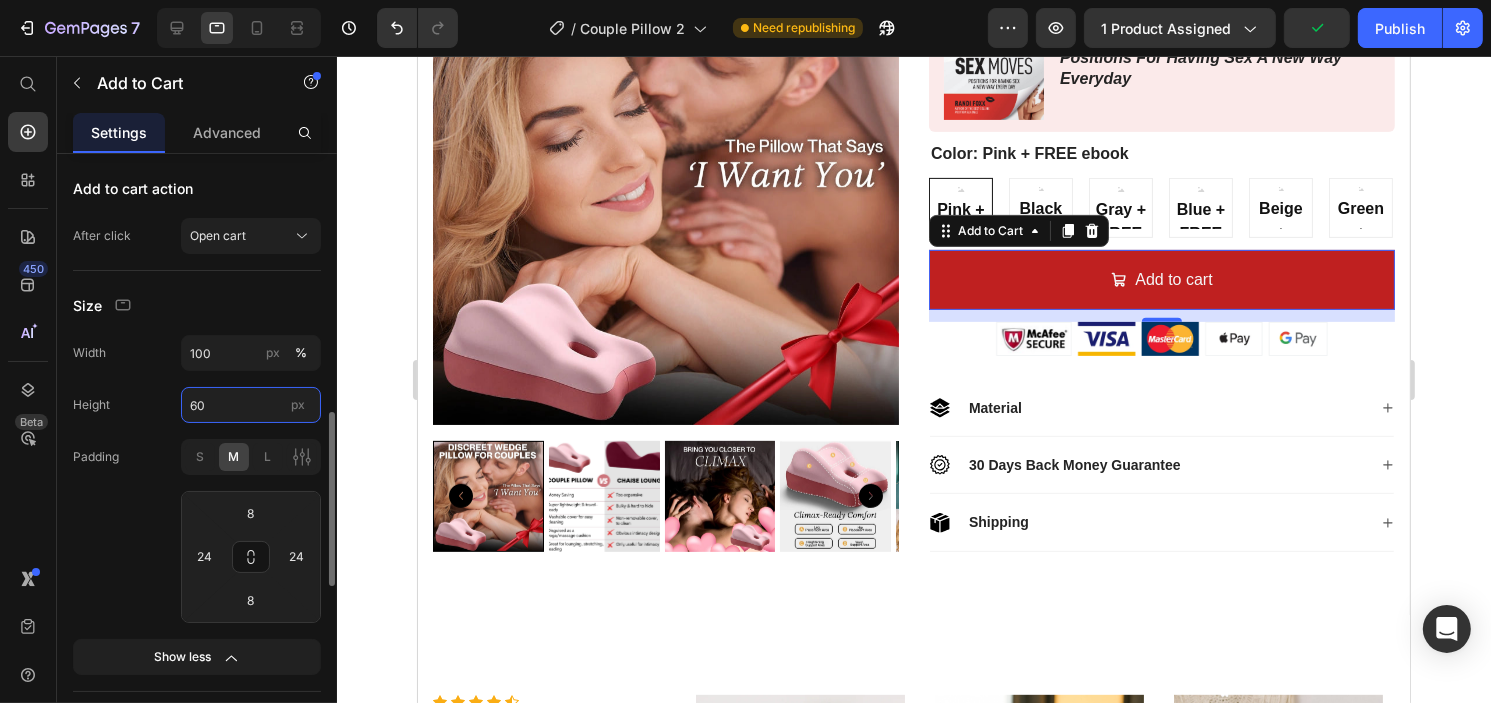 click on "Height 60 px" at bounding box center [197, 405] 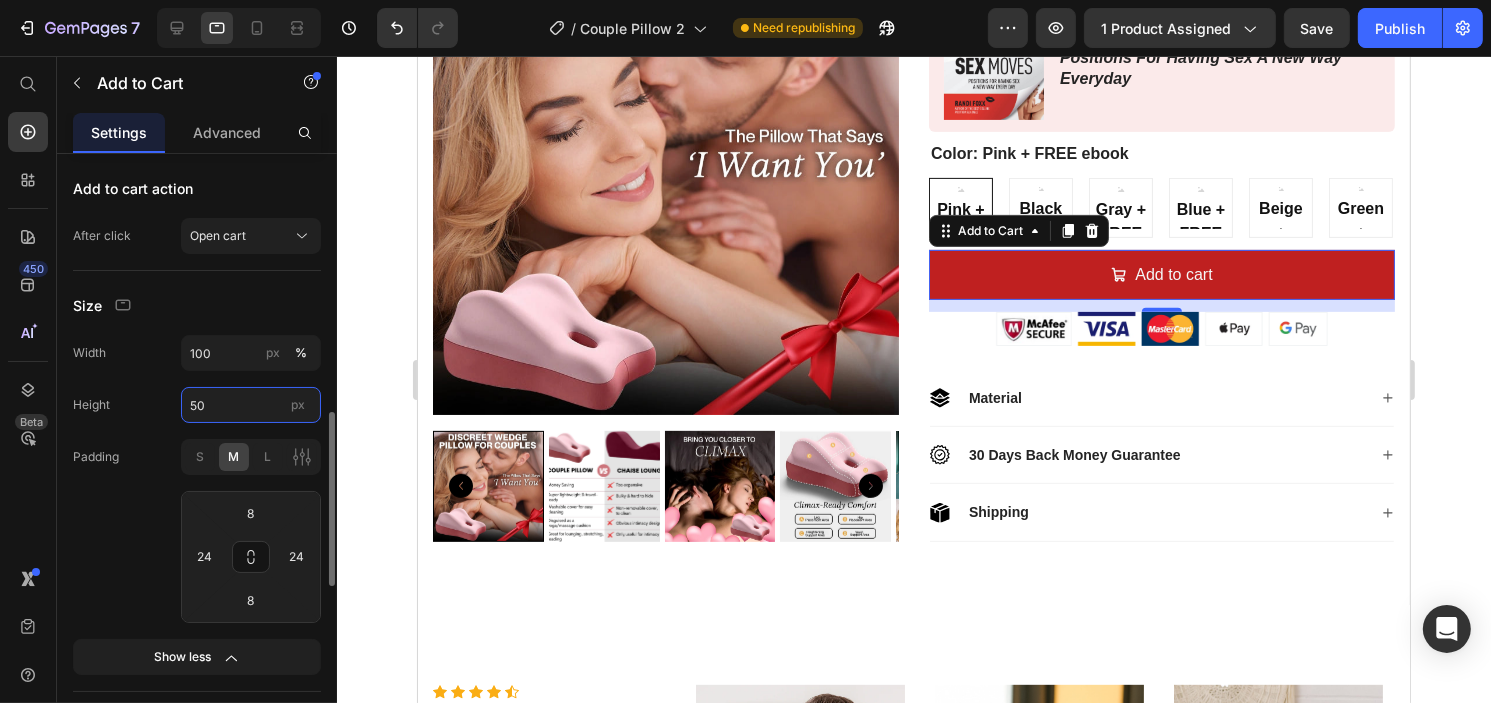 drag, startPoint x: 212, startPoint y: 393, endPoint x: 158, endPoint y: 403, distance: 54.91812 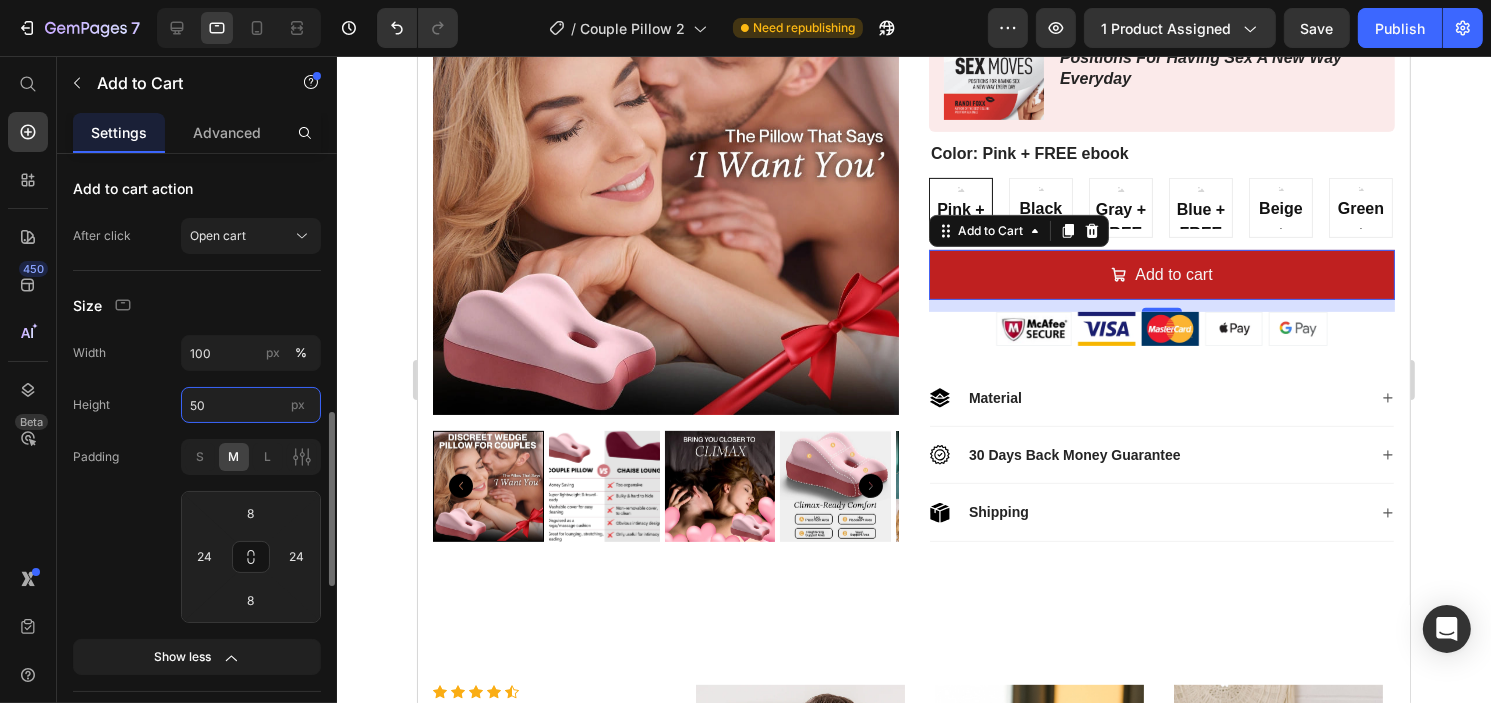 click on "Height 50 px" at bounding box center (197, 405) 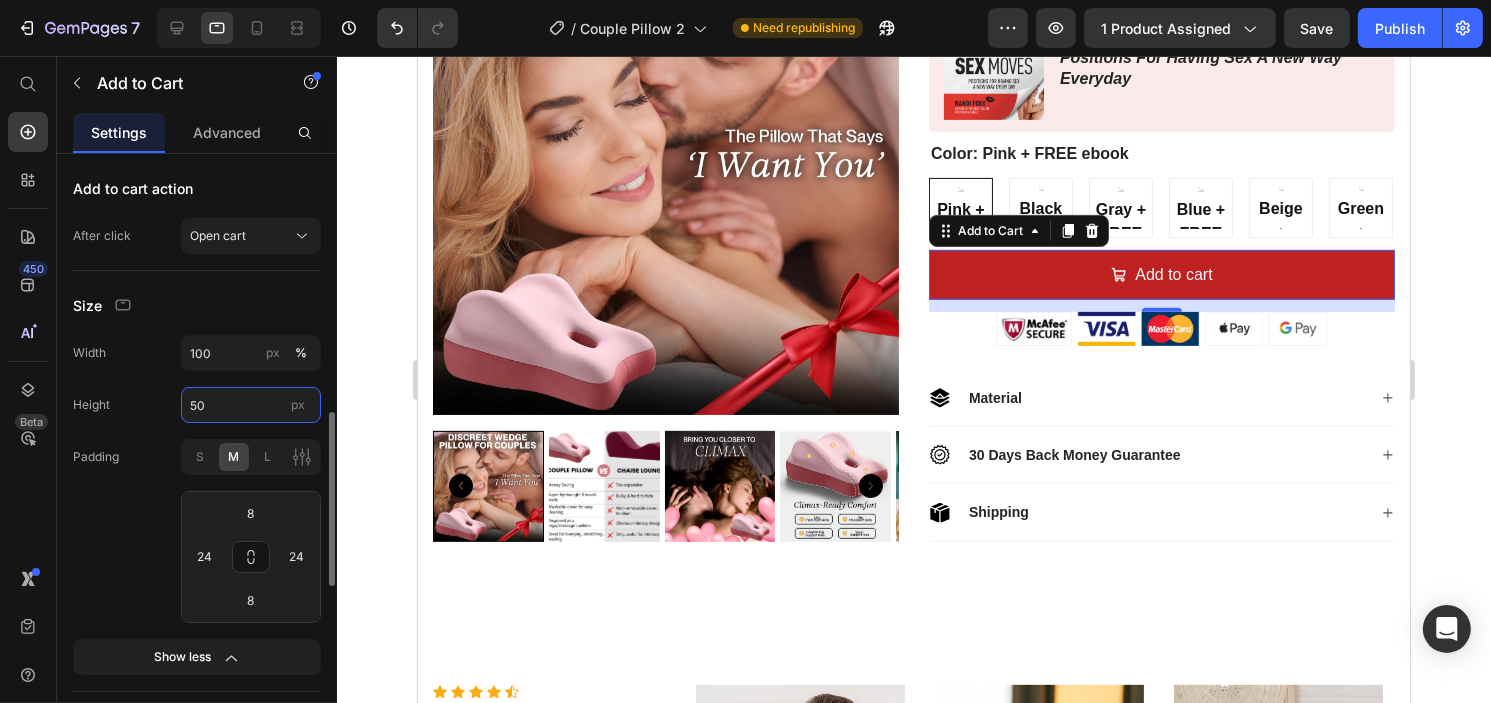 type on "50" 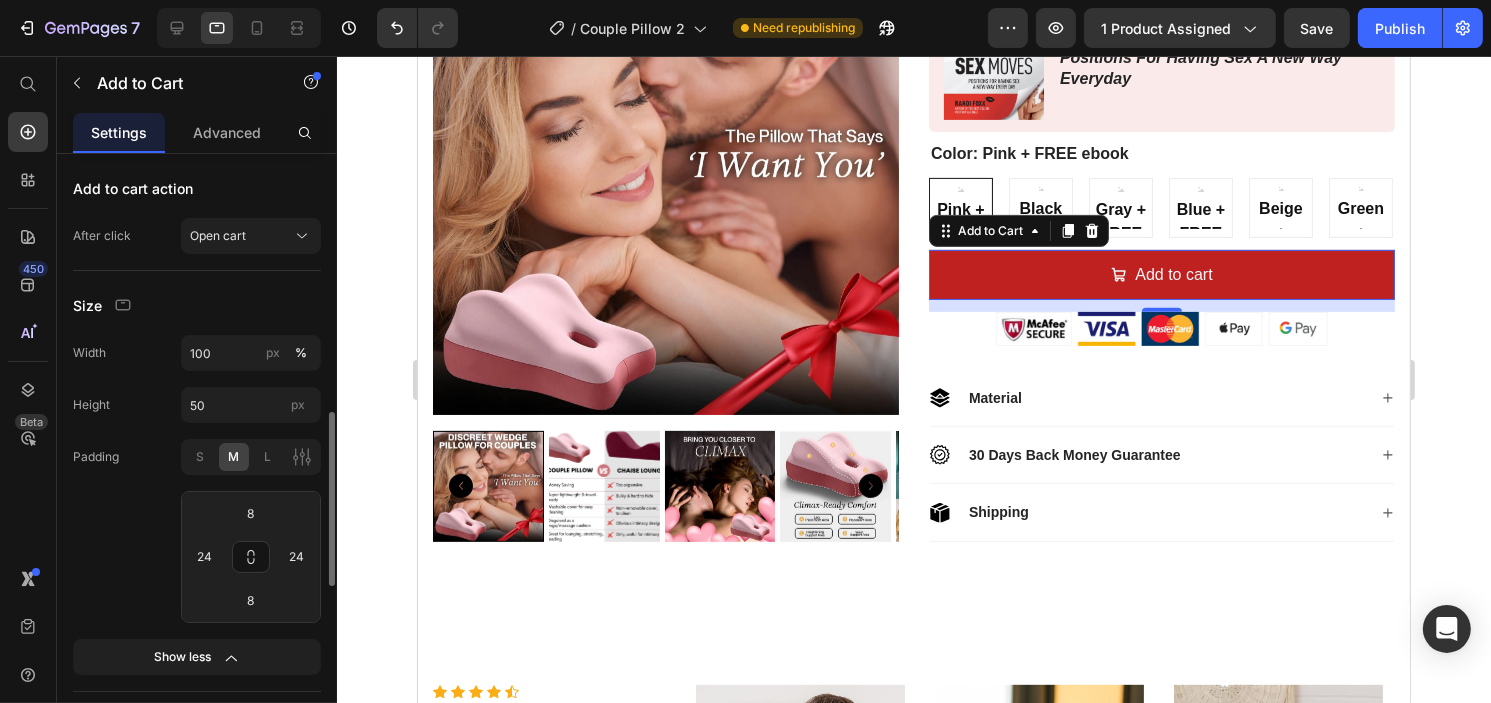 click on "Height 50 px" at bounding box center (197, 405) 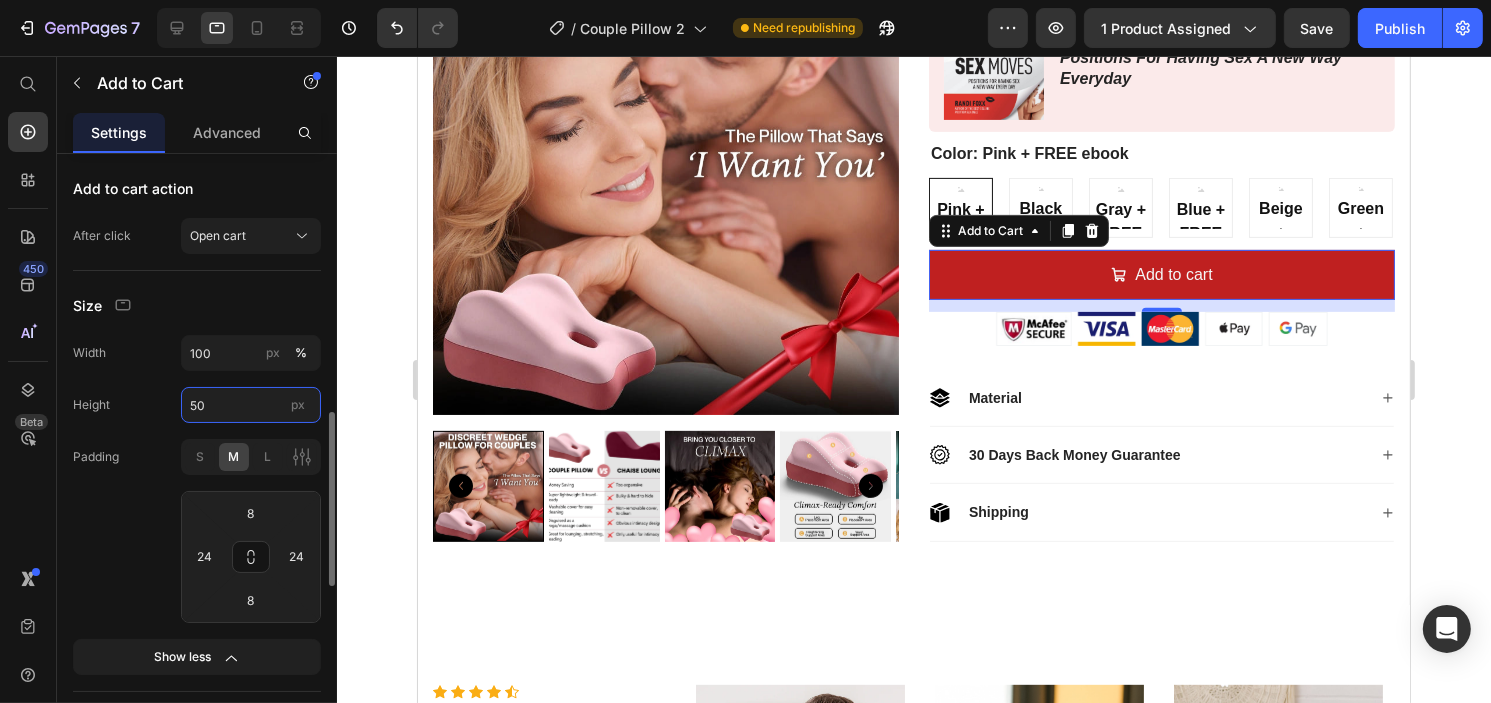 click on "50" at bounding box center (251, 405) 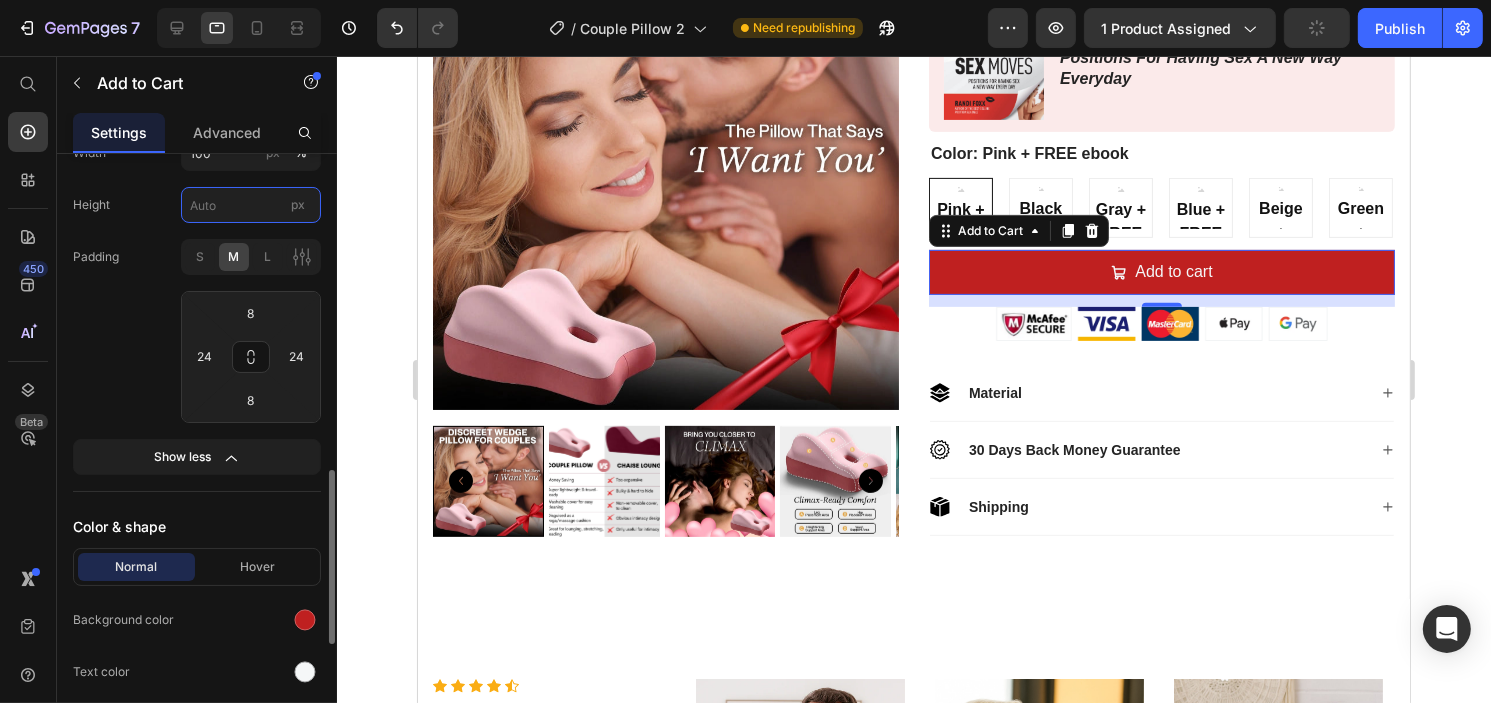 scroll, scrollTop: 1398, scrollLeft: 0, axis: vertical 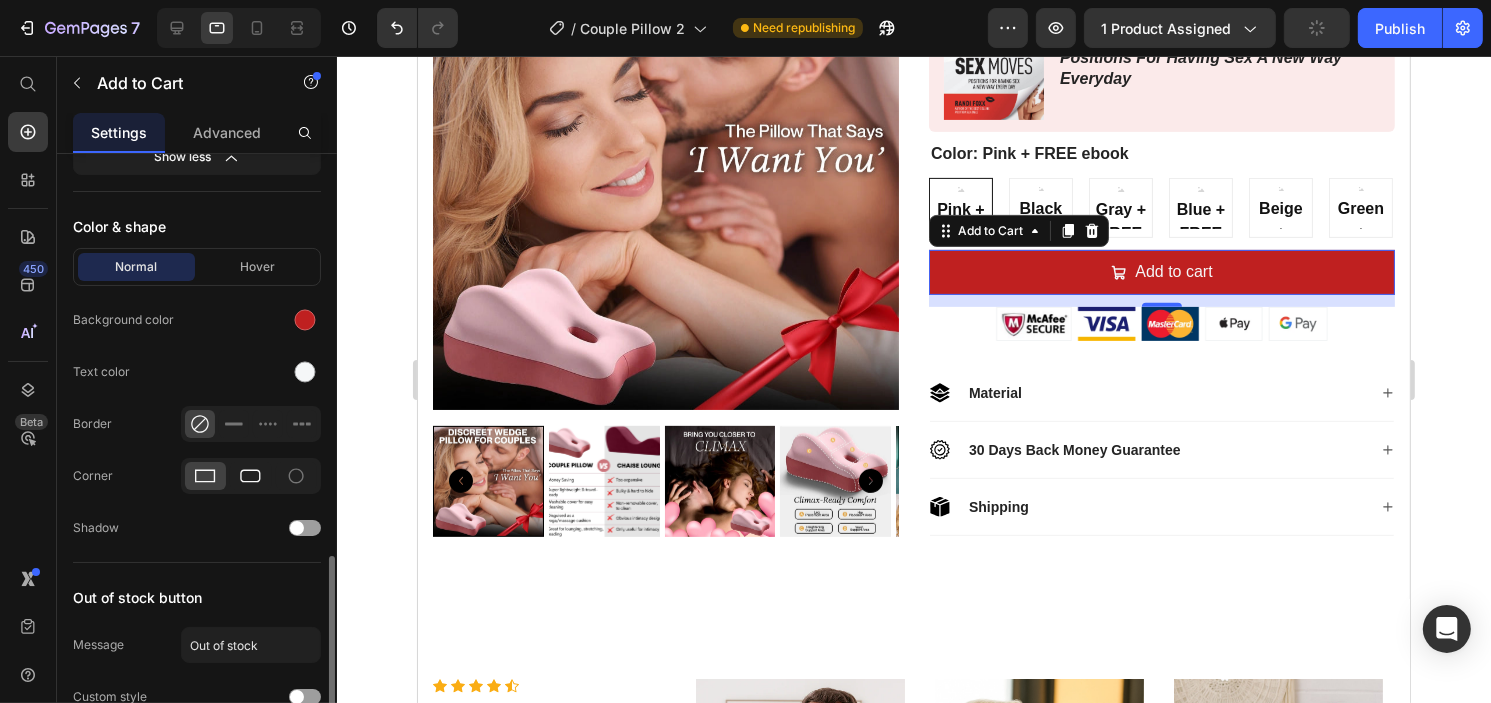 type on "50" 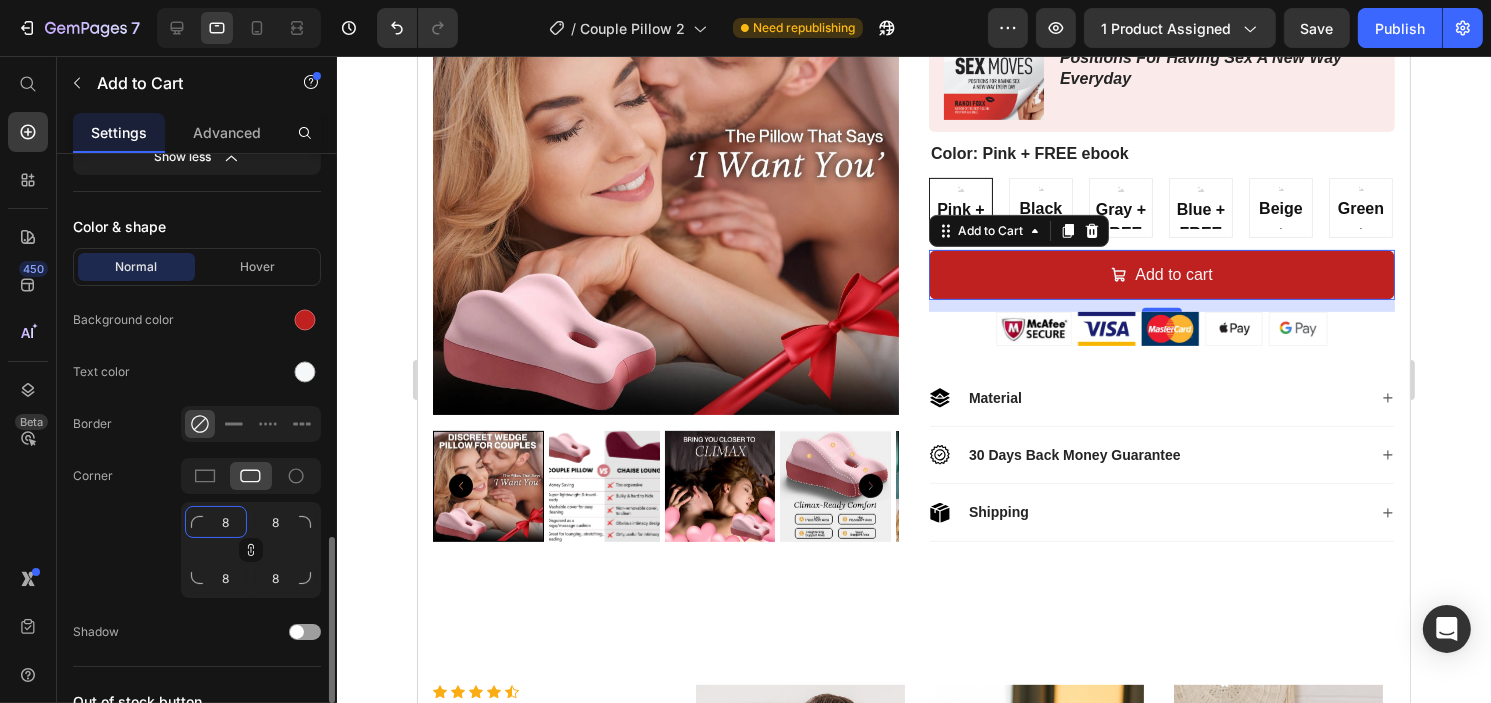 click on "8" 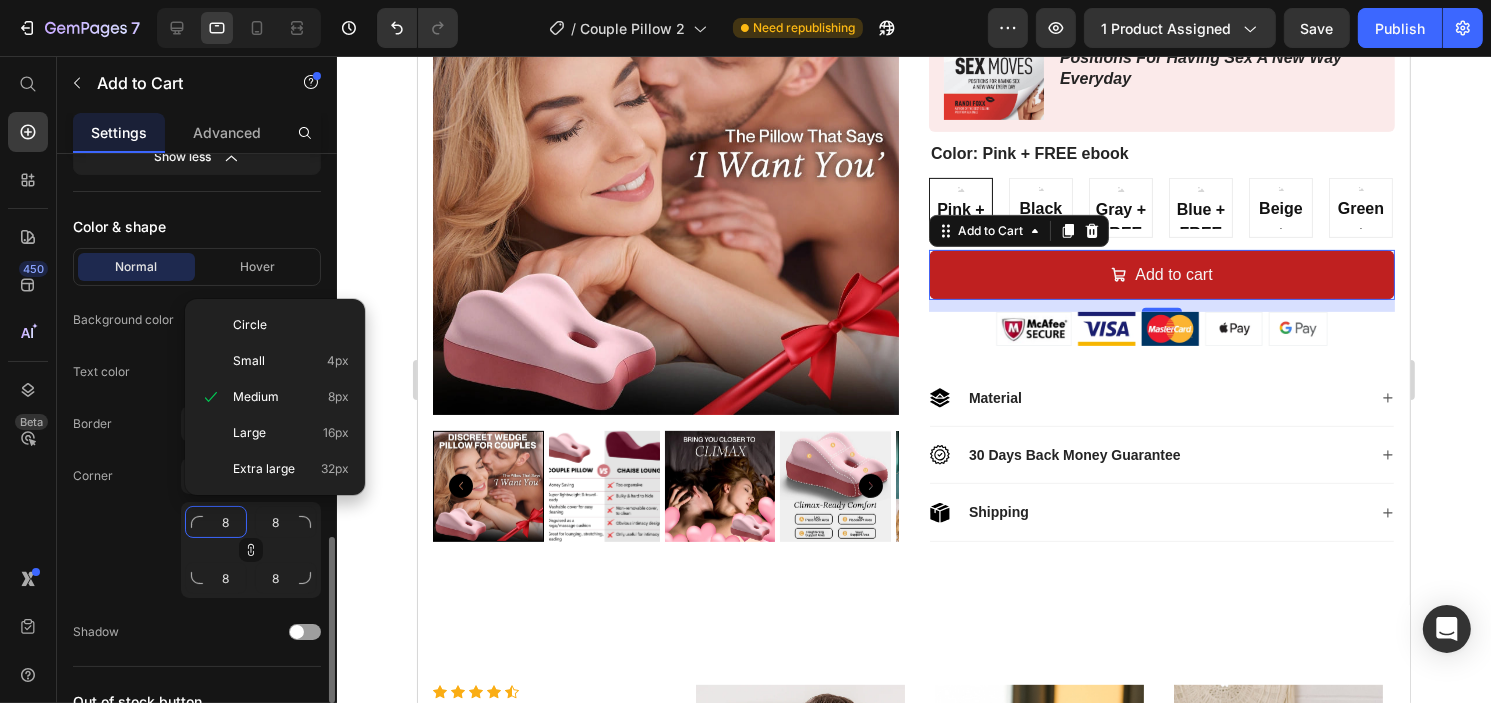 type on "1" 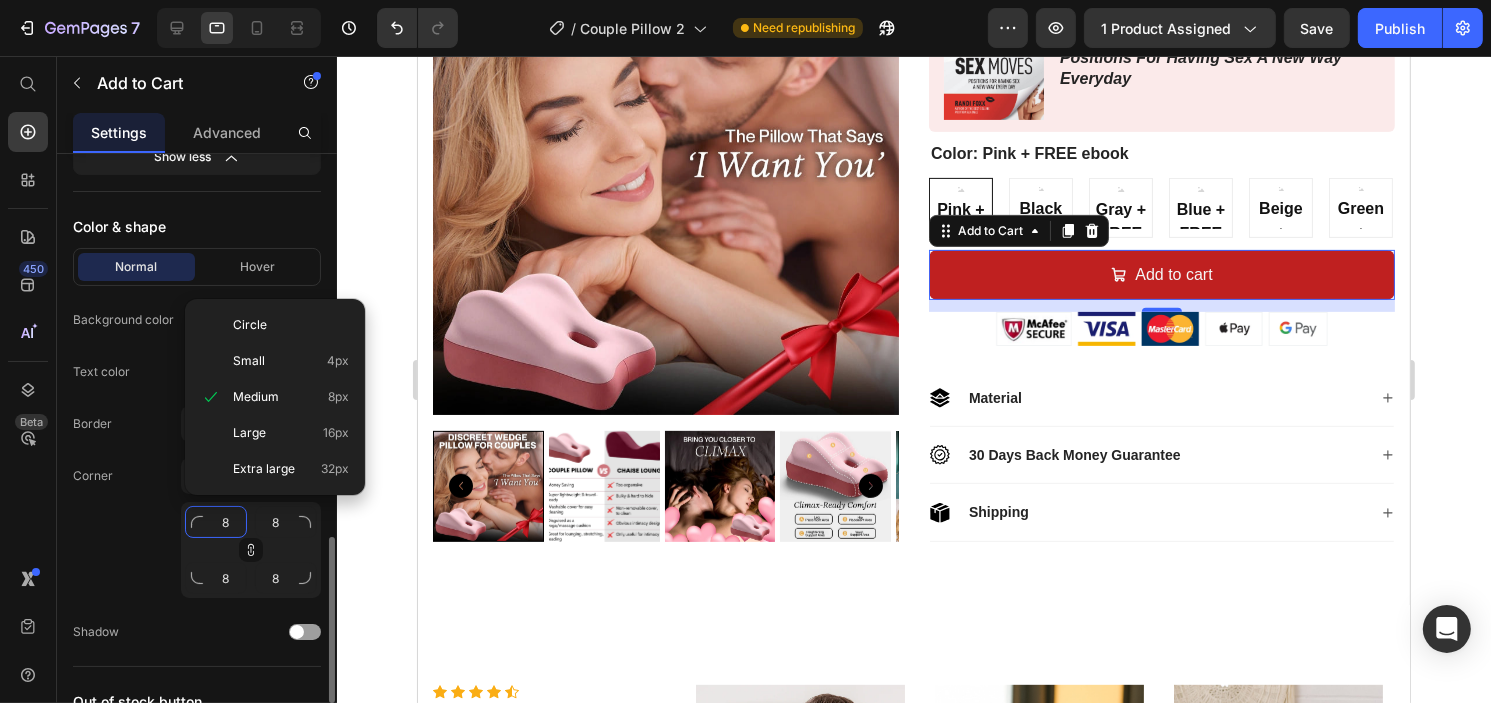 type on "1" 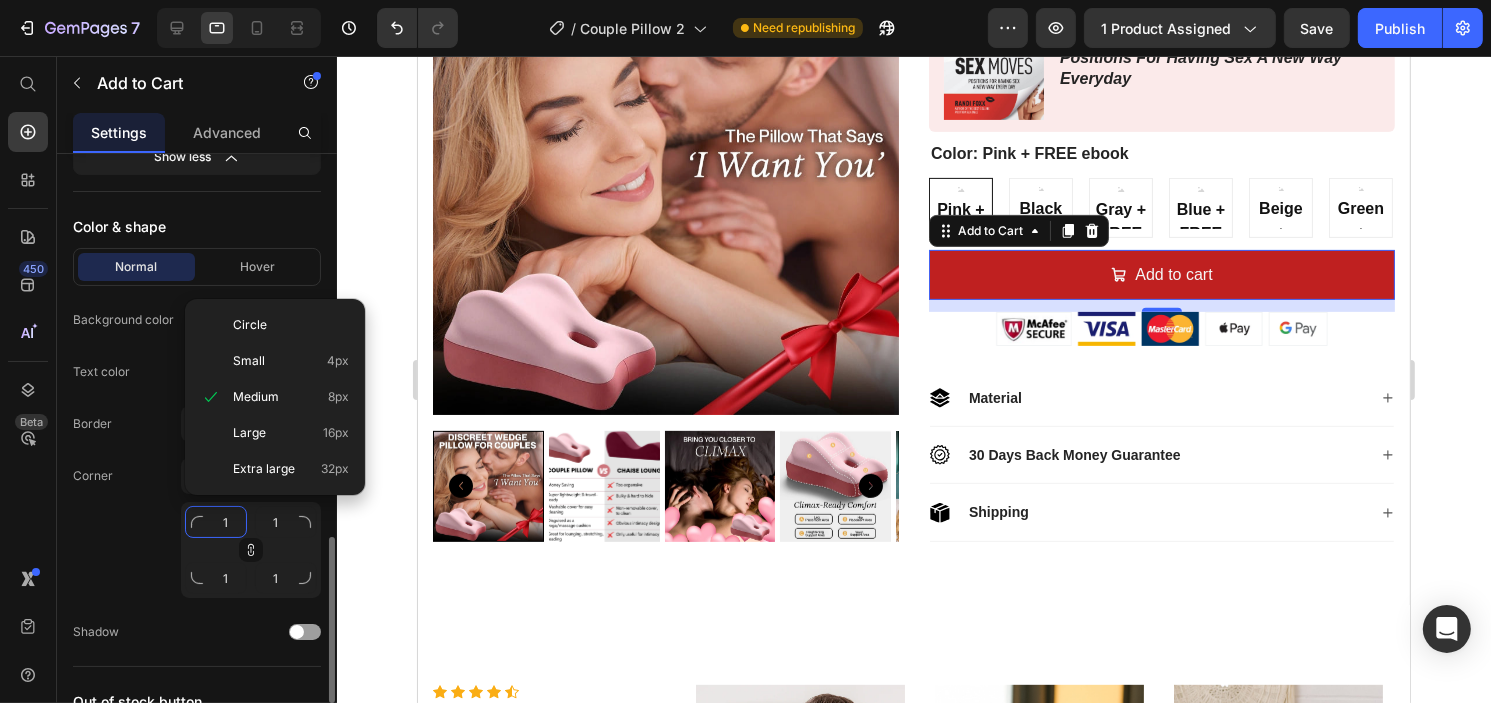 type on "10" 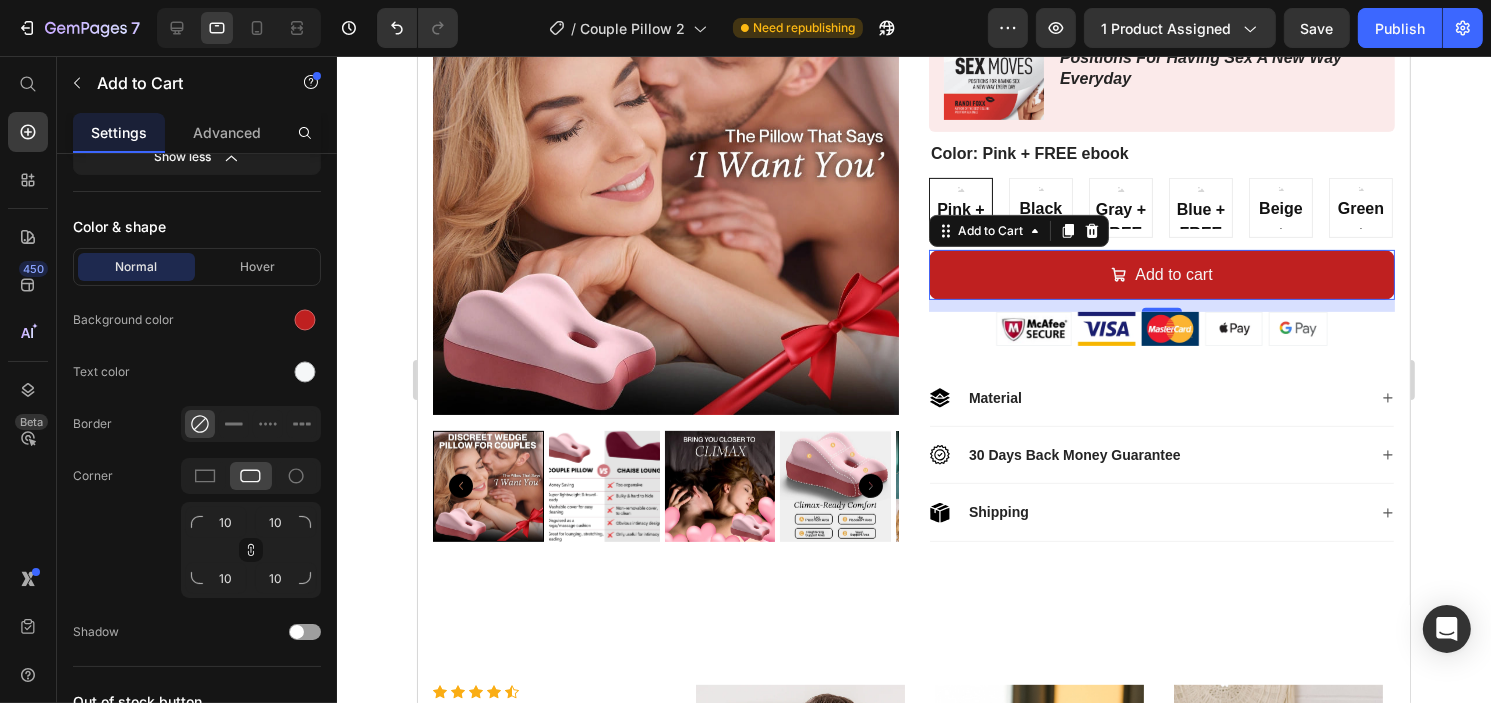 click on "Pink + FREE ebook Pink + FREE ebook Pink + FREE ebook Black + FREE ebook Black + FREE ebook Black + FREE ebook Gray + FREE ebook Gray + FREE ebook Gray + FREE ebook Blue + FREE ebook Blue + FREE ebook Blue + FREE ebook Beige + FREE ebook Beige + FREE ebook Beige + FREE ebook Green + FREE ebook Green + FREE ebook Green + FREE ebook" at bounding box center (1161, 208) 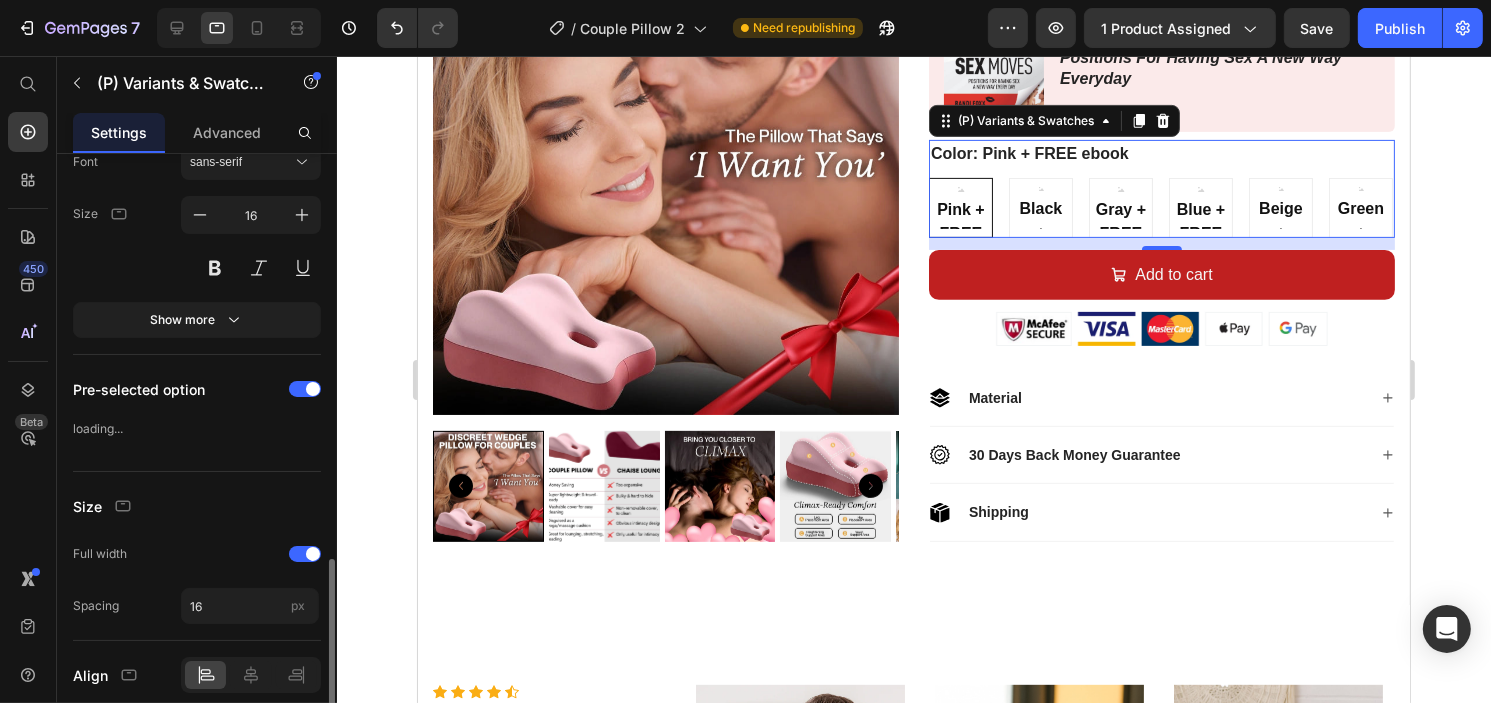 scroll, scrollTop: 0, scrollLeft: 0, axis: both 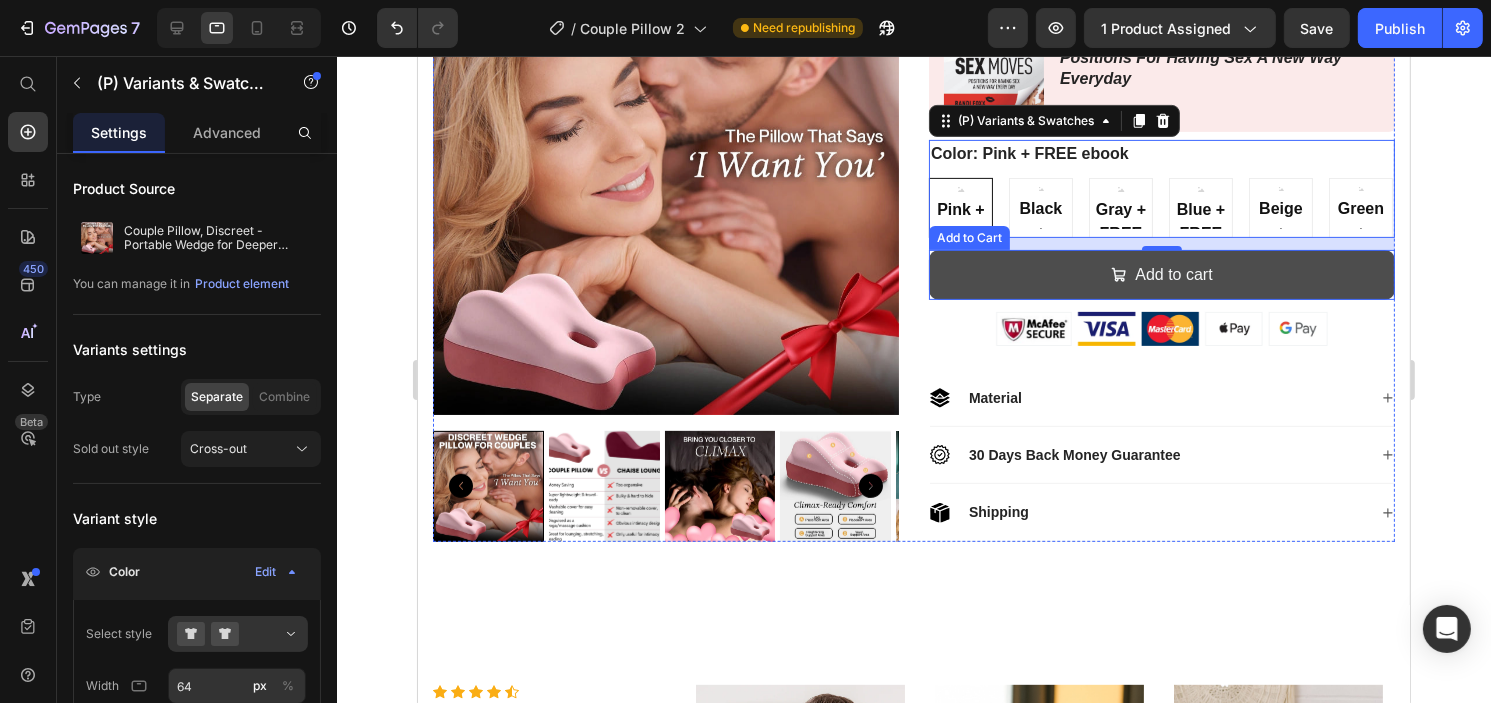 click on "Add to cart" at bounding box center (1161, 275) 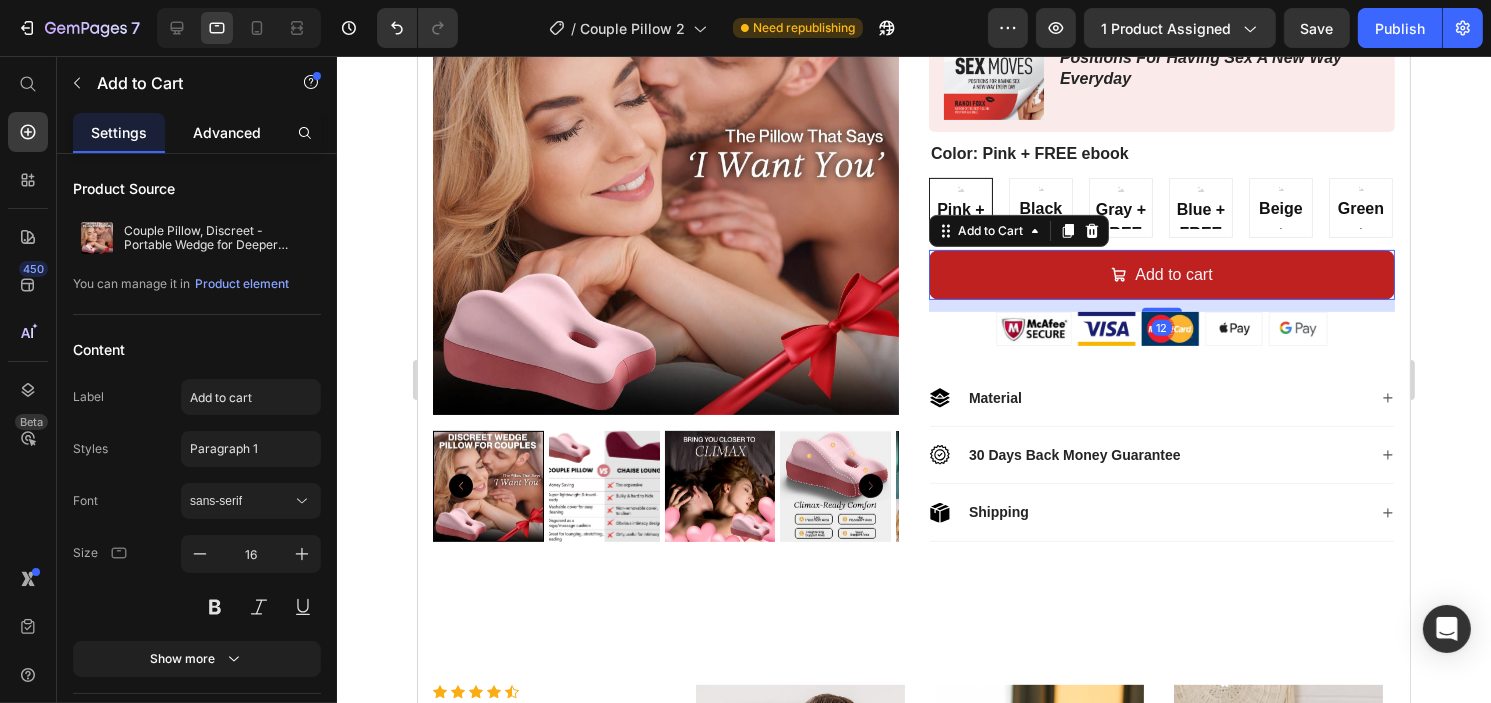 click on "Advanced" at bounding box center [227, 132] 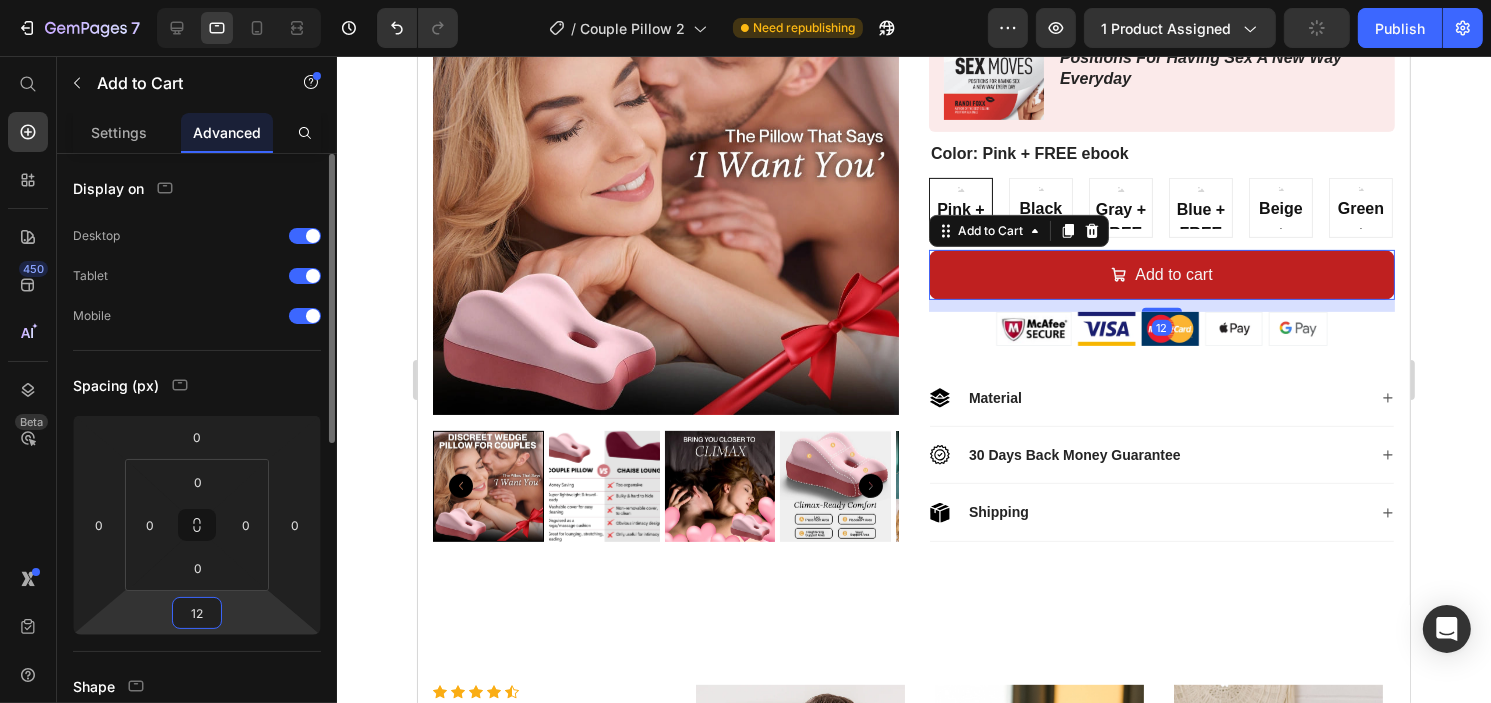 click on "12" at bounding box center [197, 613] 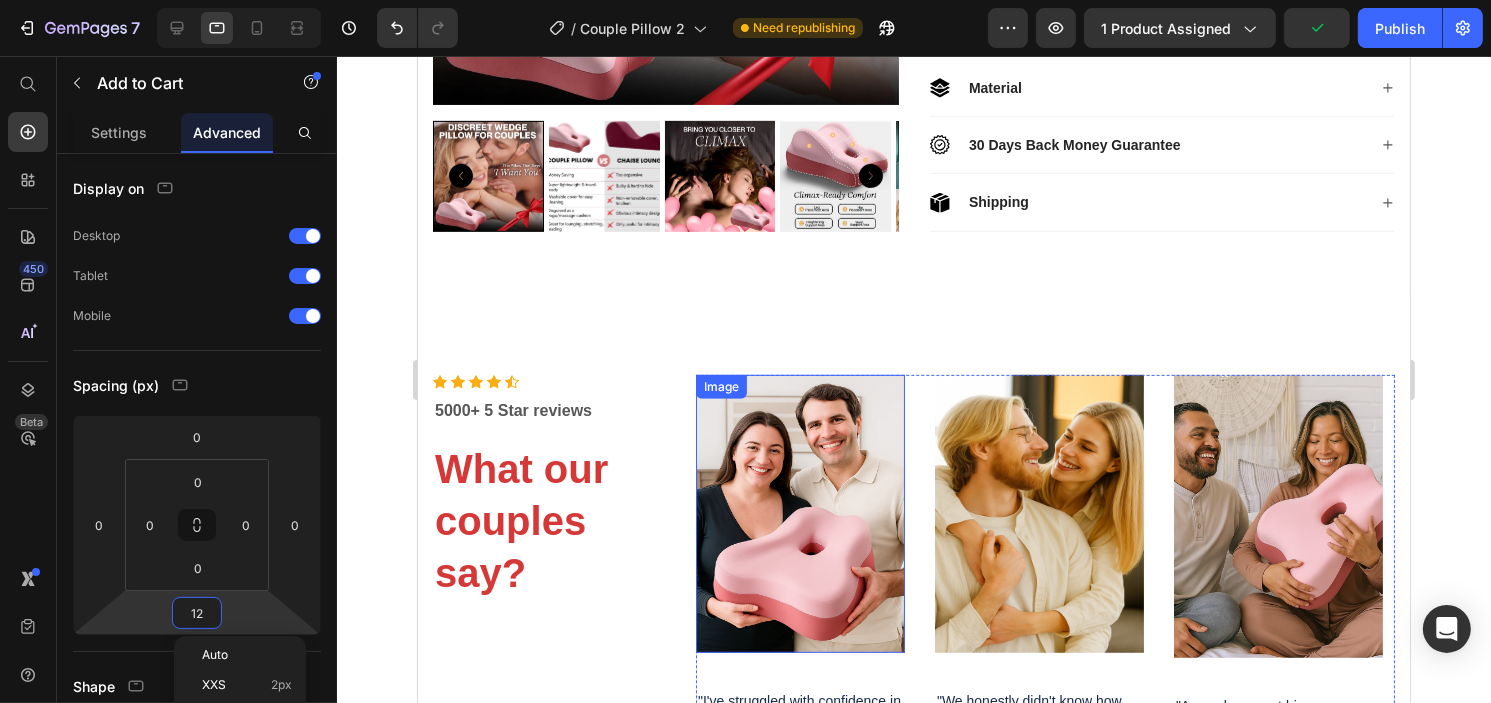 scroll, scrollTop: 1112, scrollLeft: 0, axis: vertical 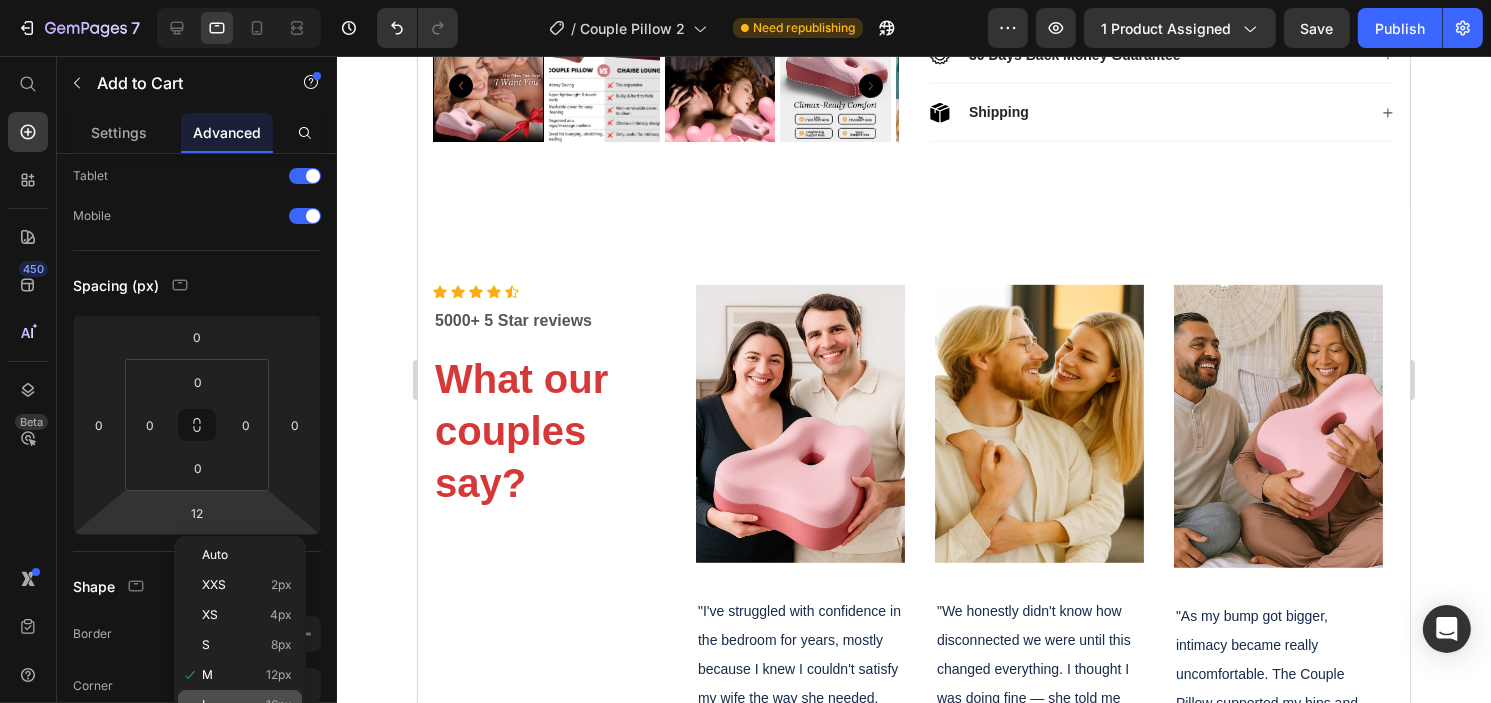 click on "L 16px" at bounding box center [247, 705] 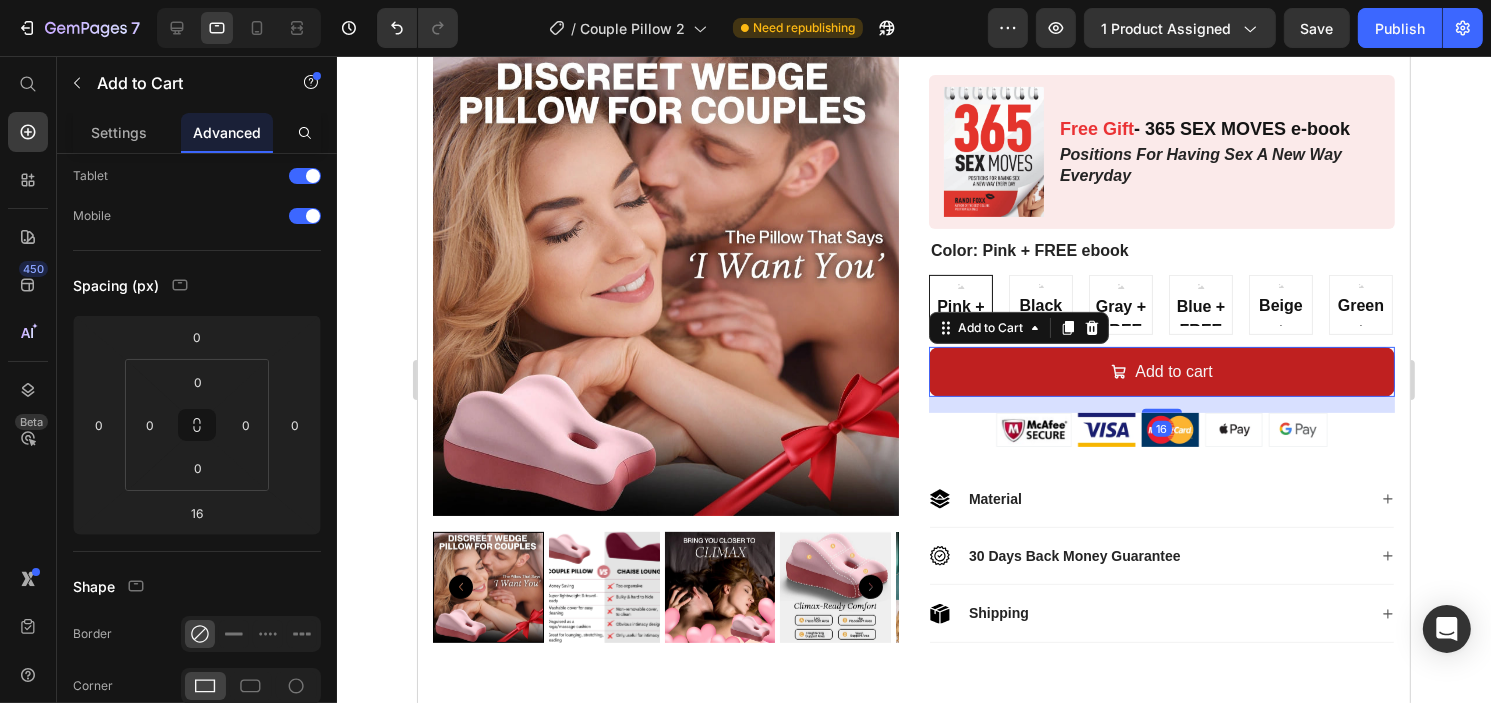 scroll, scrollTop: 612, scrollLeft: 0, axis: vertical 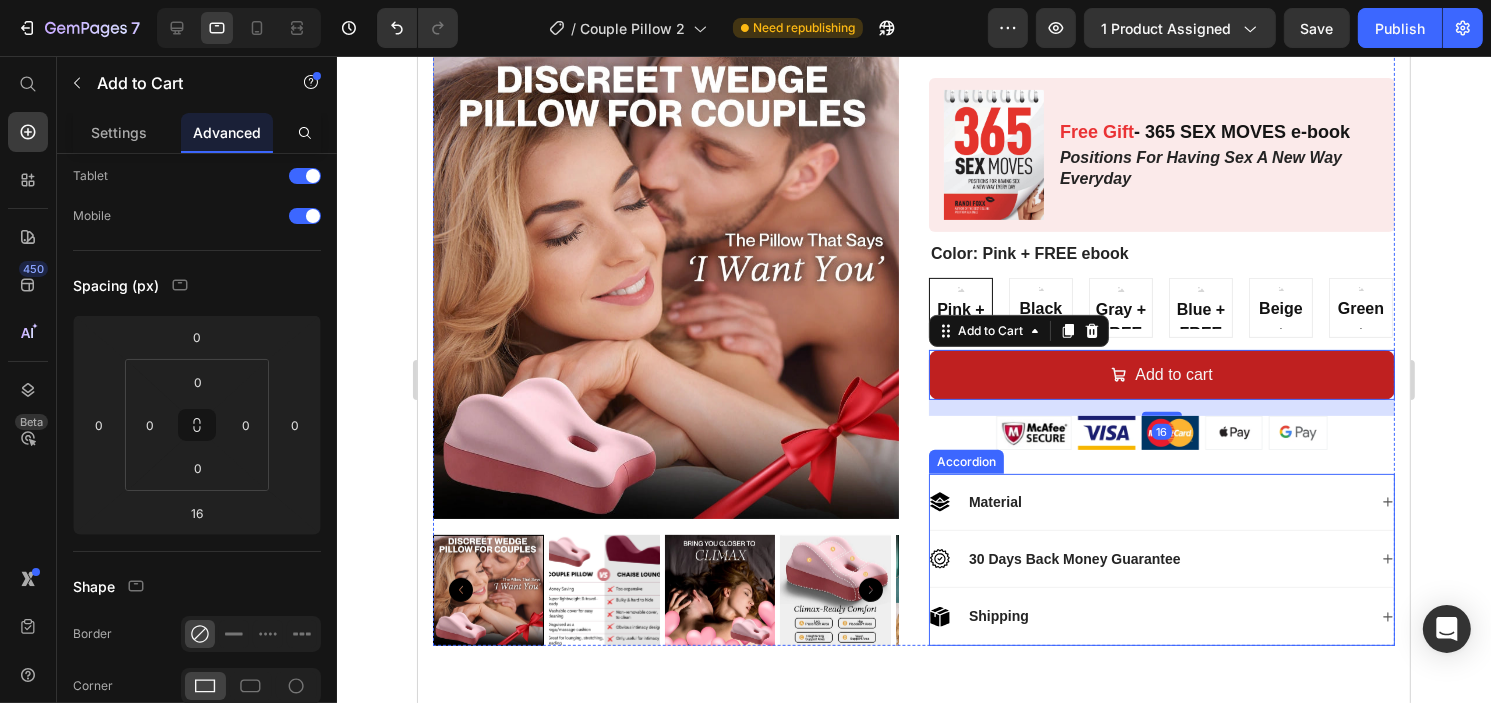 click on "Material" at bounding box center [1161, 502] 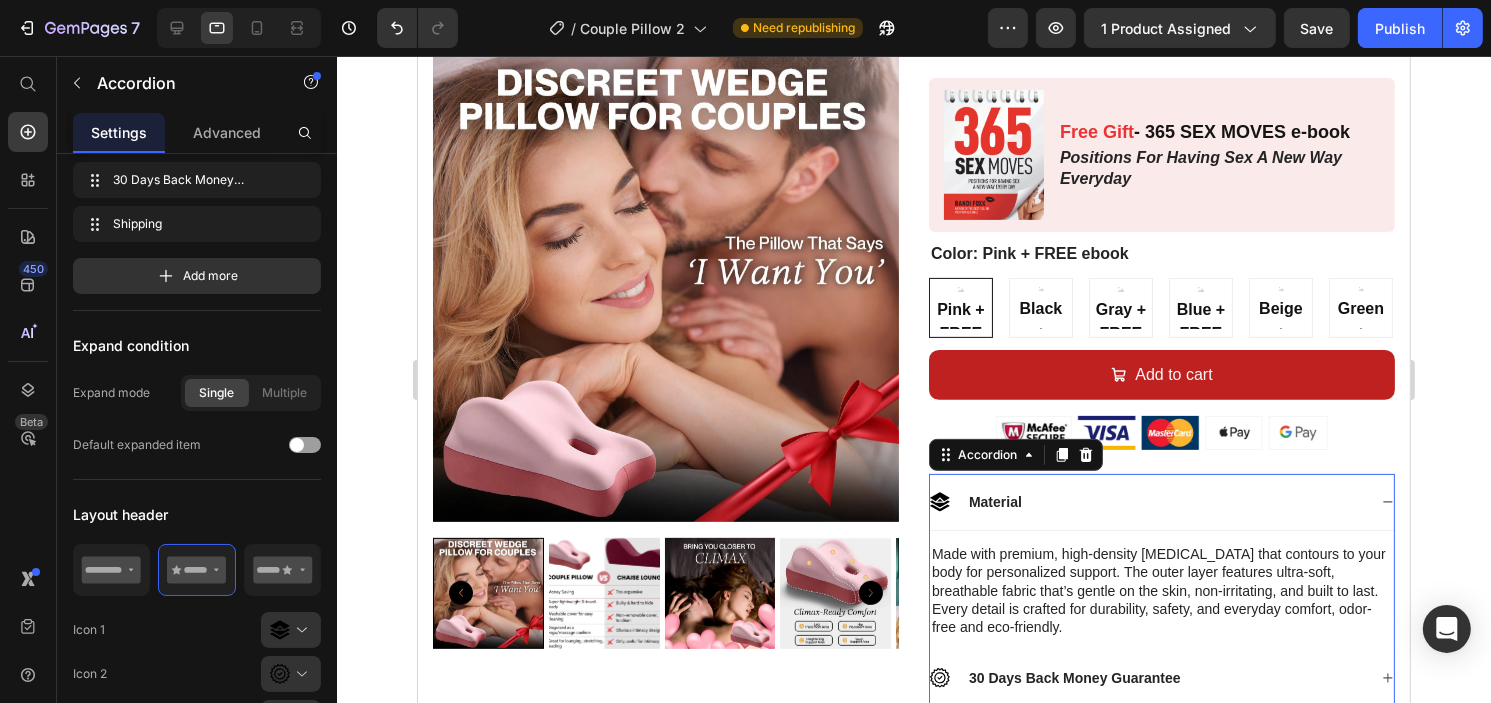 scroll, scrollTop: 0, scrollLeft: 0, axis: both 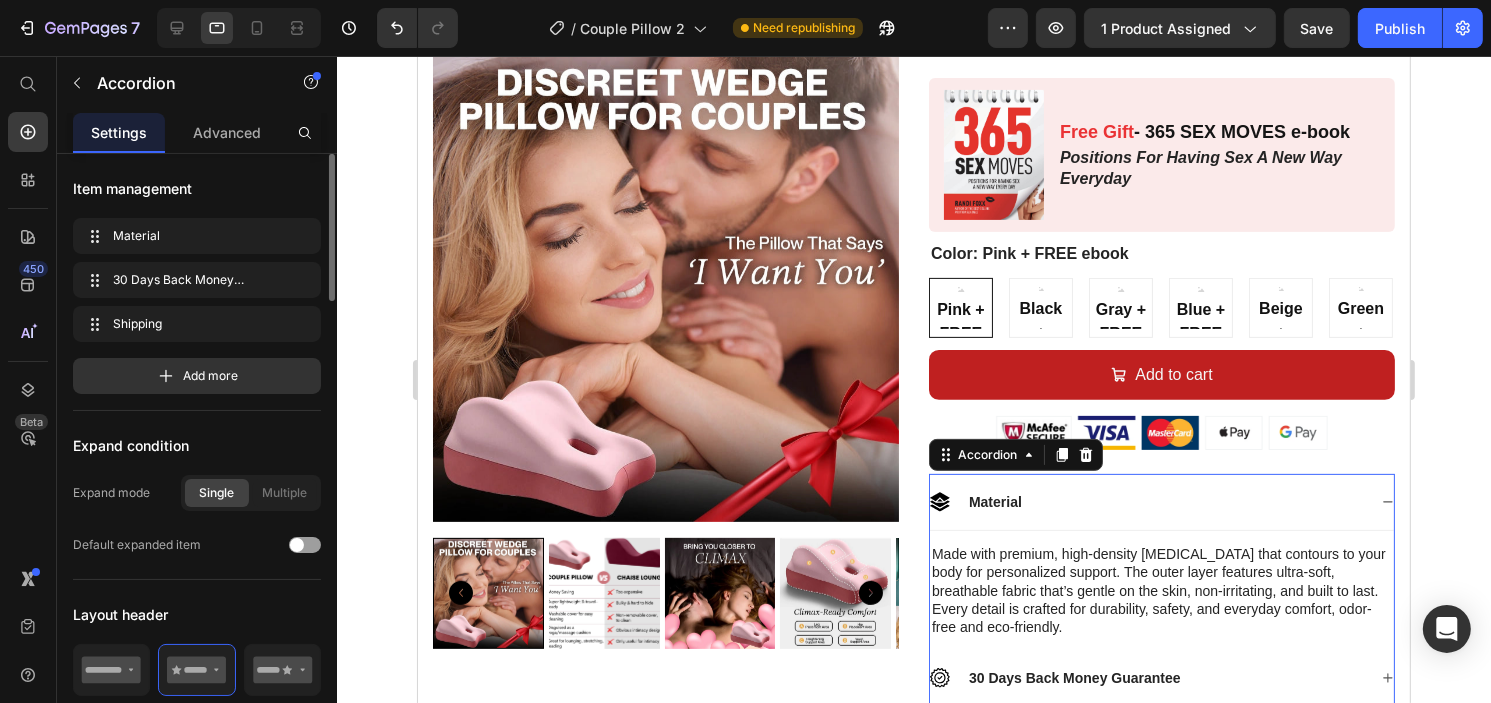 click on "Material" at bounding box center (1161, 502) 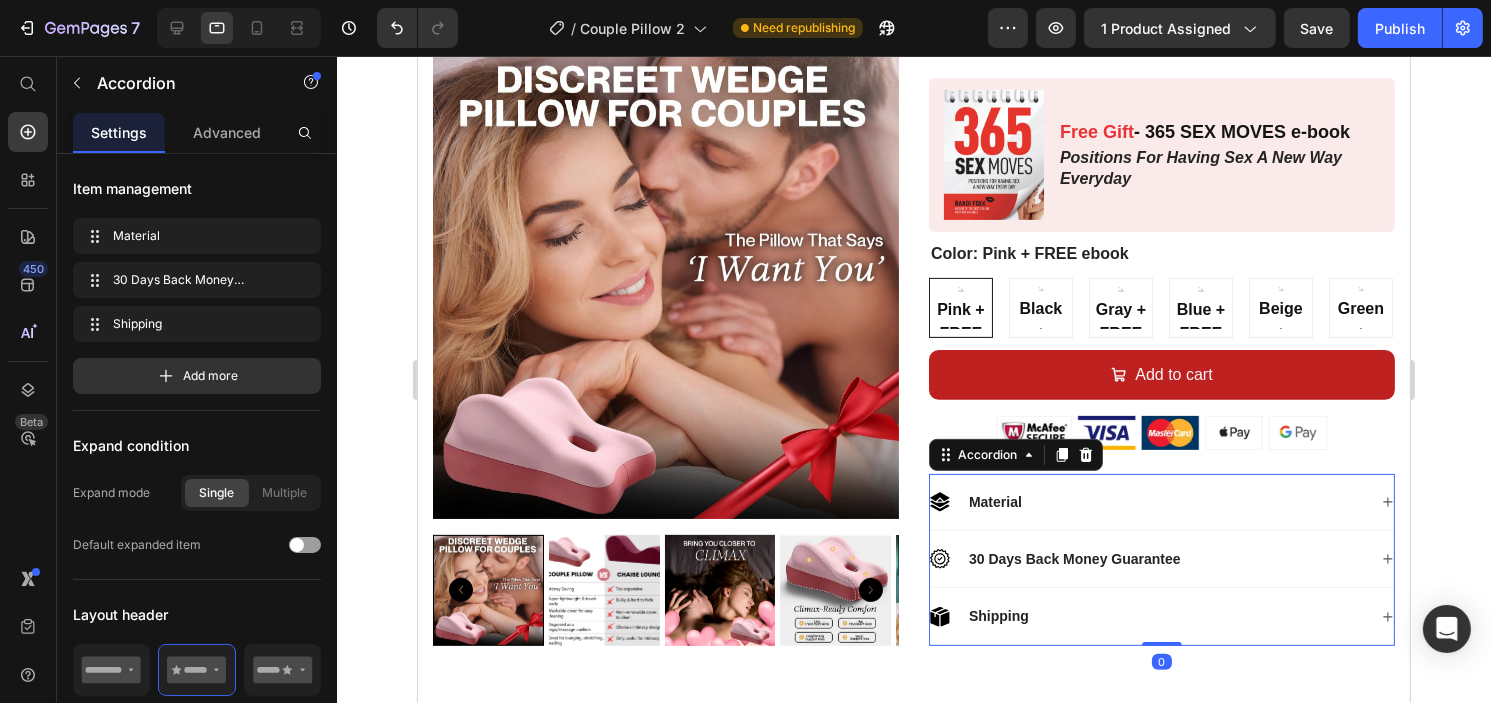 click 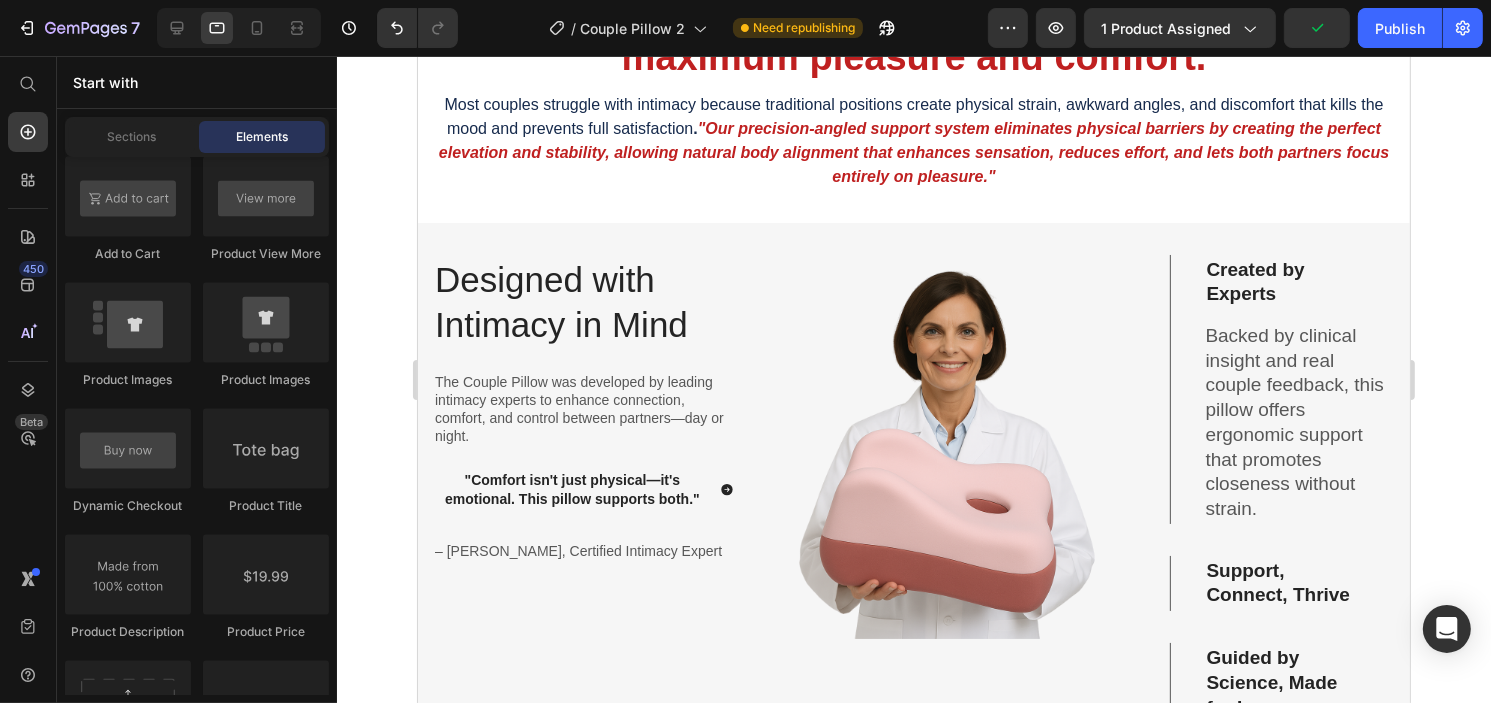 scroll, scrollTop: 2112, scrollLeft: 0, axis: vertical 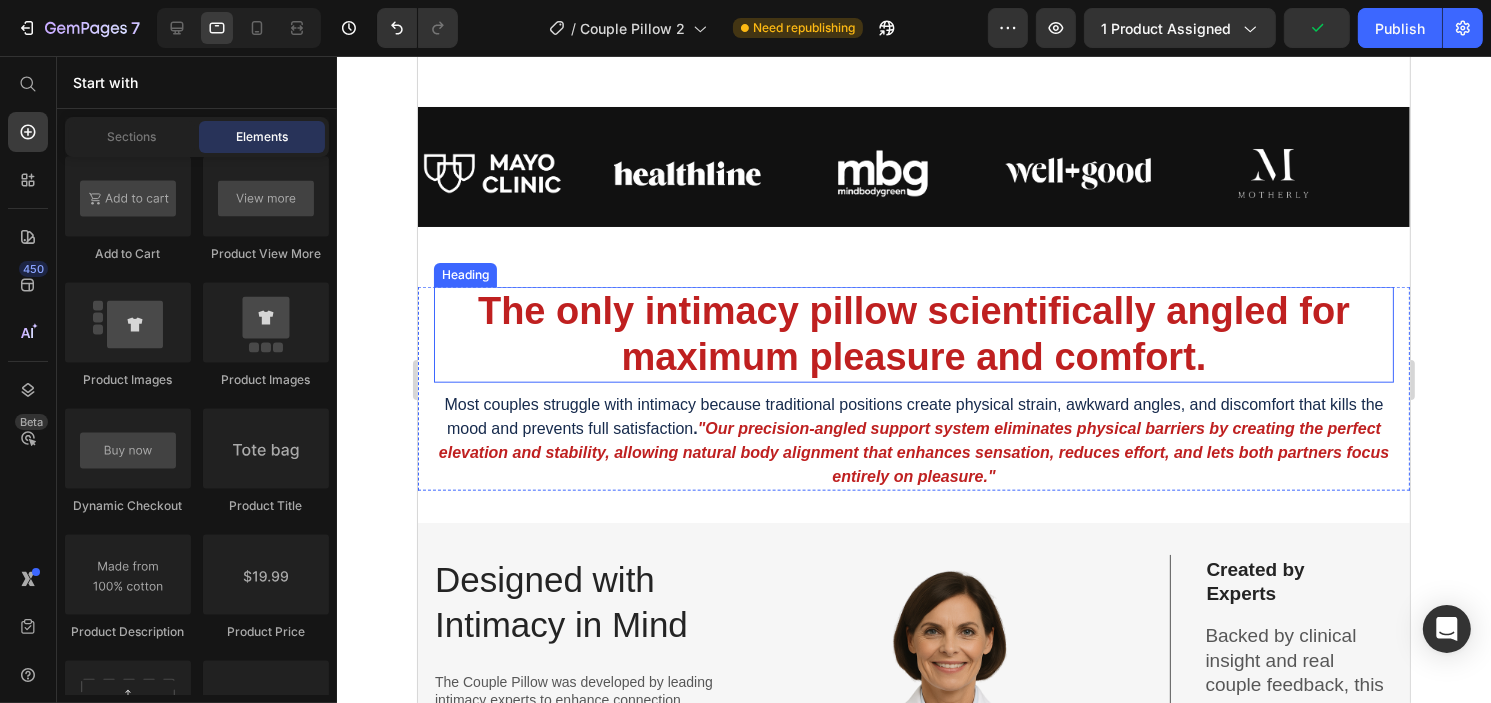 click on "The only intimacy pillow scientifically angled for maximum pleasure and comfort." at bounding box center [913, 334] 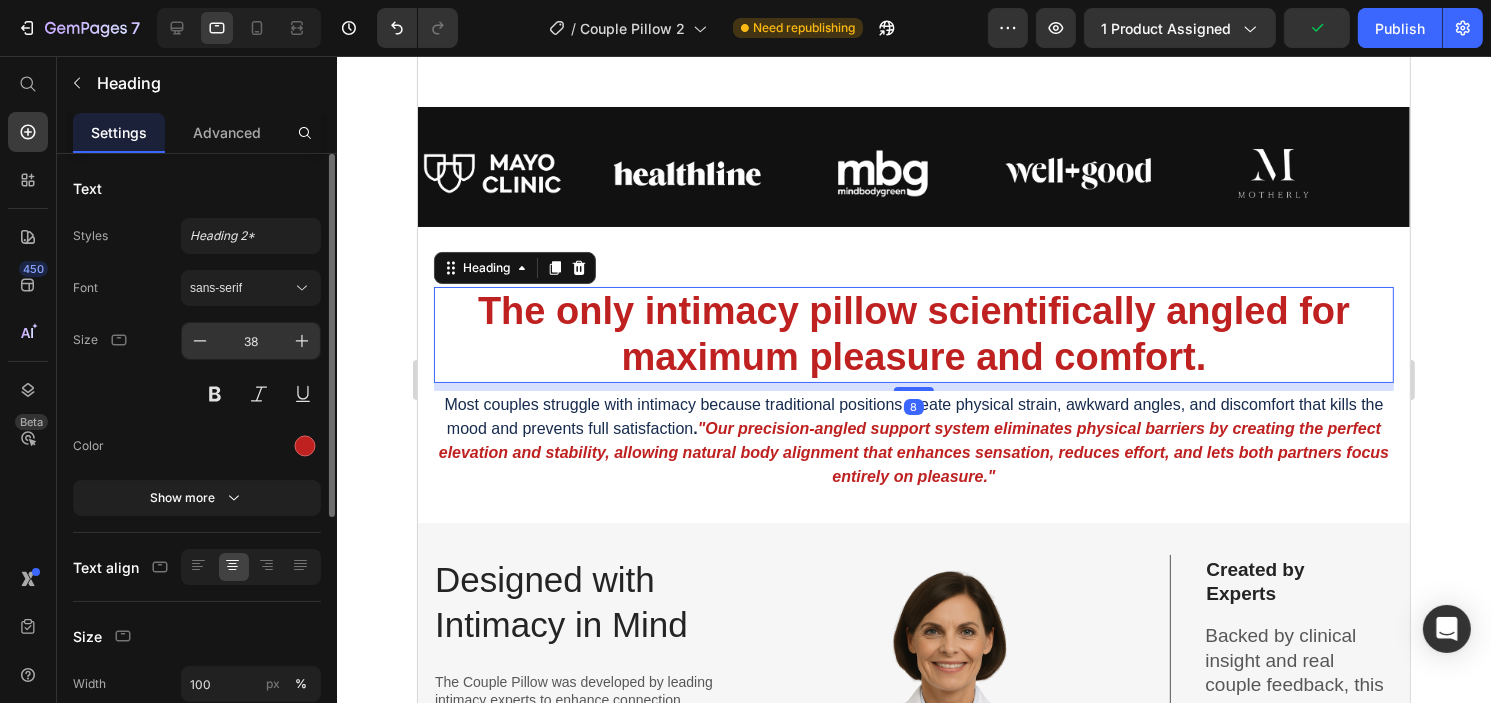 click on "38" at bounding box center (251, 341) 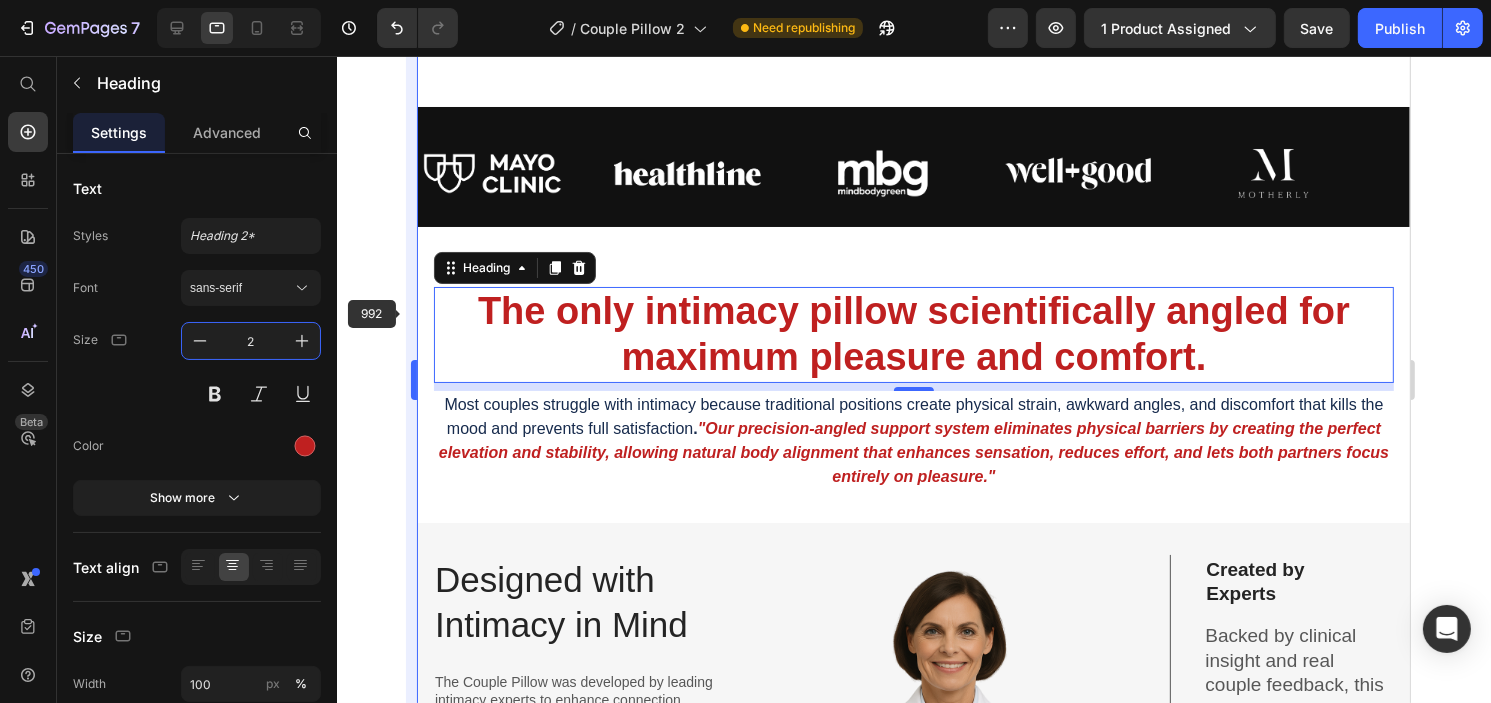 type on "28" 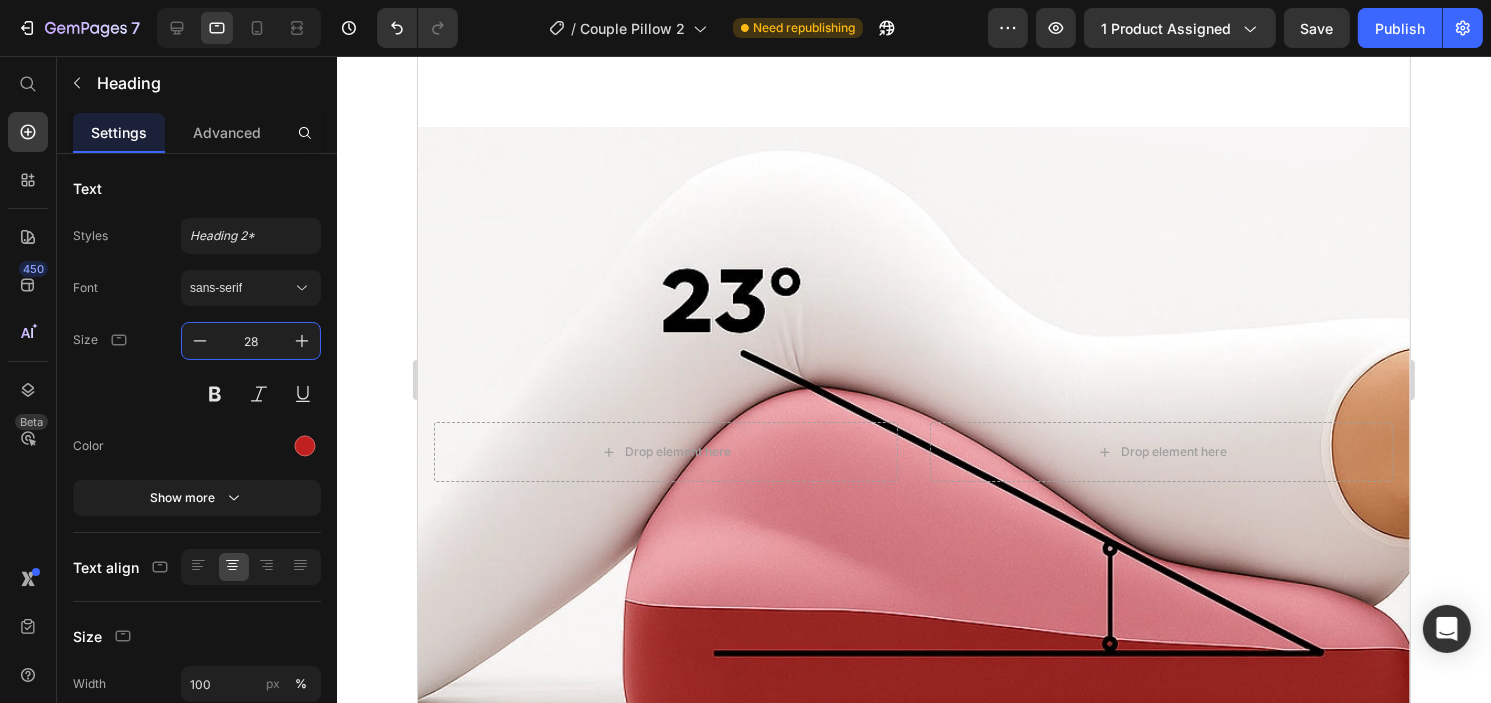 scroll, scrollTop: 4412, scrollLeft: 0, axis: vertical 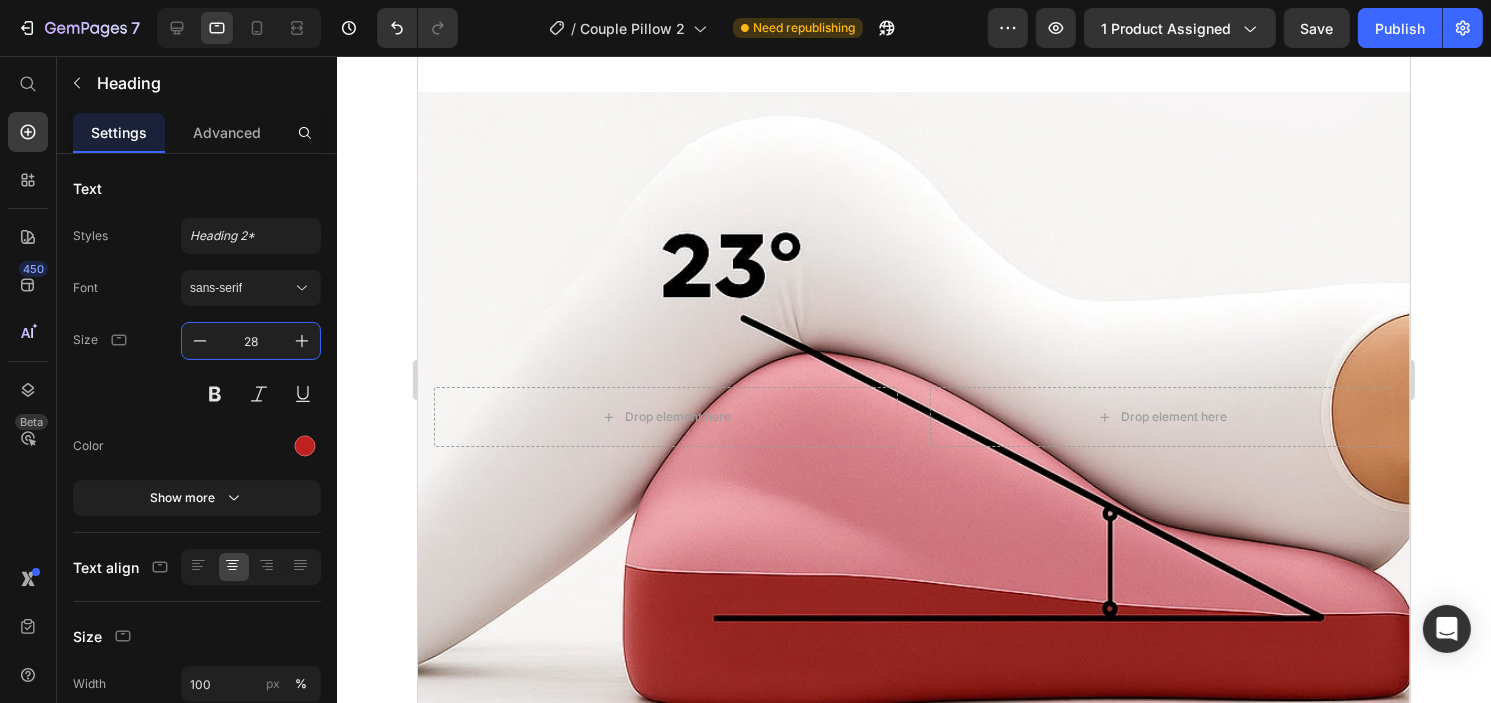 click on "Shop with Confidence – Our Hassle-Free Policy Has You Covered" at bounding box center (913, -398) 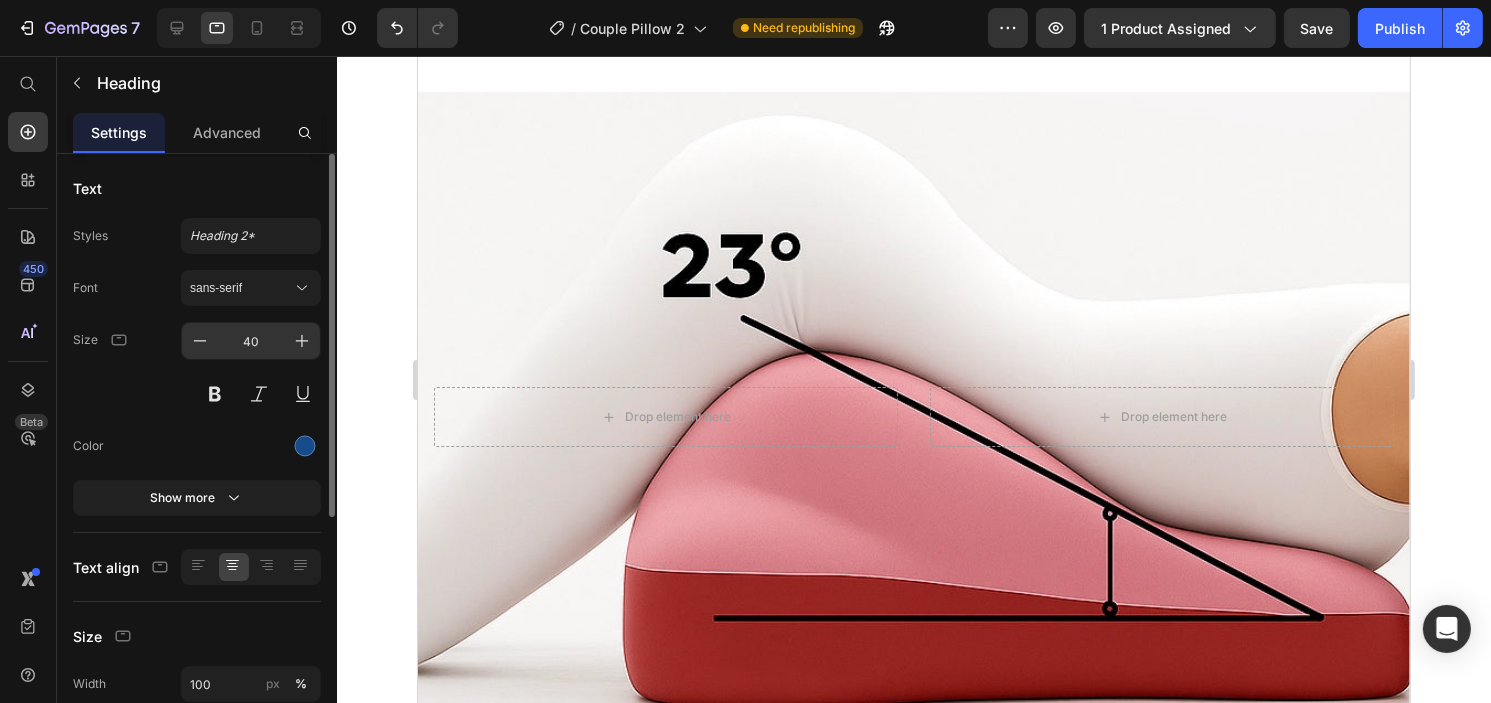 click on "40" at bounding box center (251, 341) 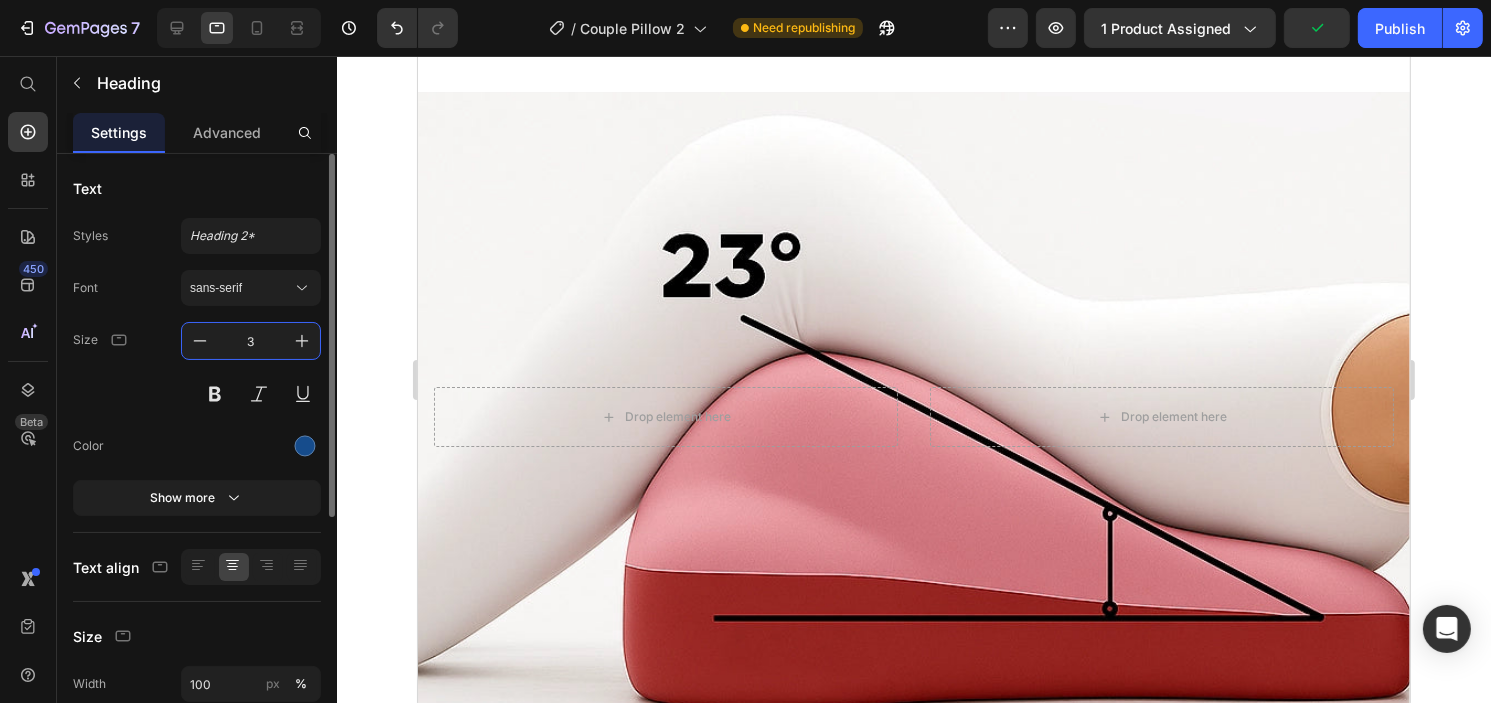 type on "36" 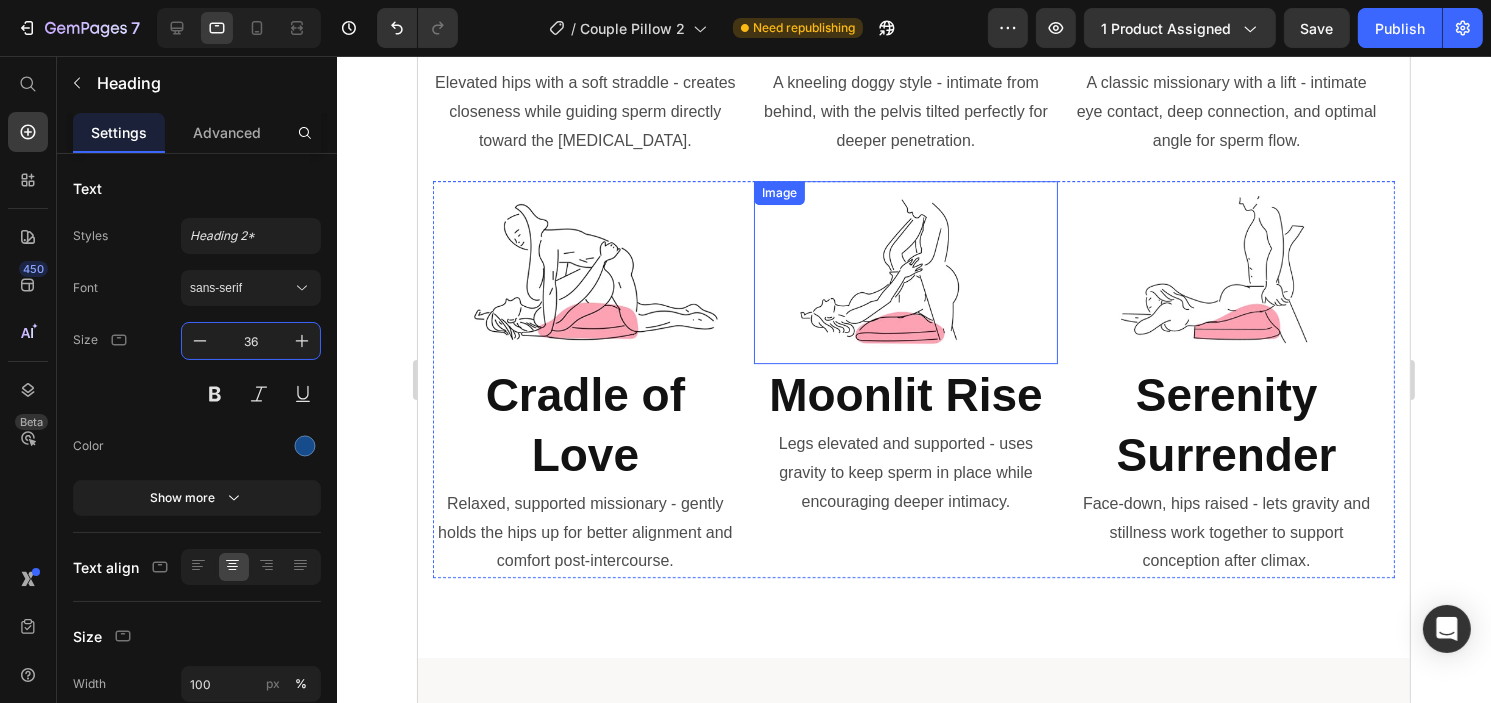 scroll, scrollTop: 6112, scrollLeft: 0, axis: vertical 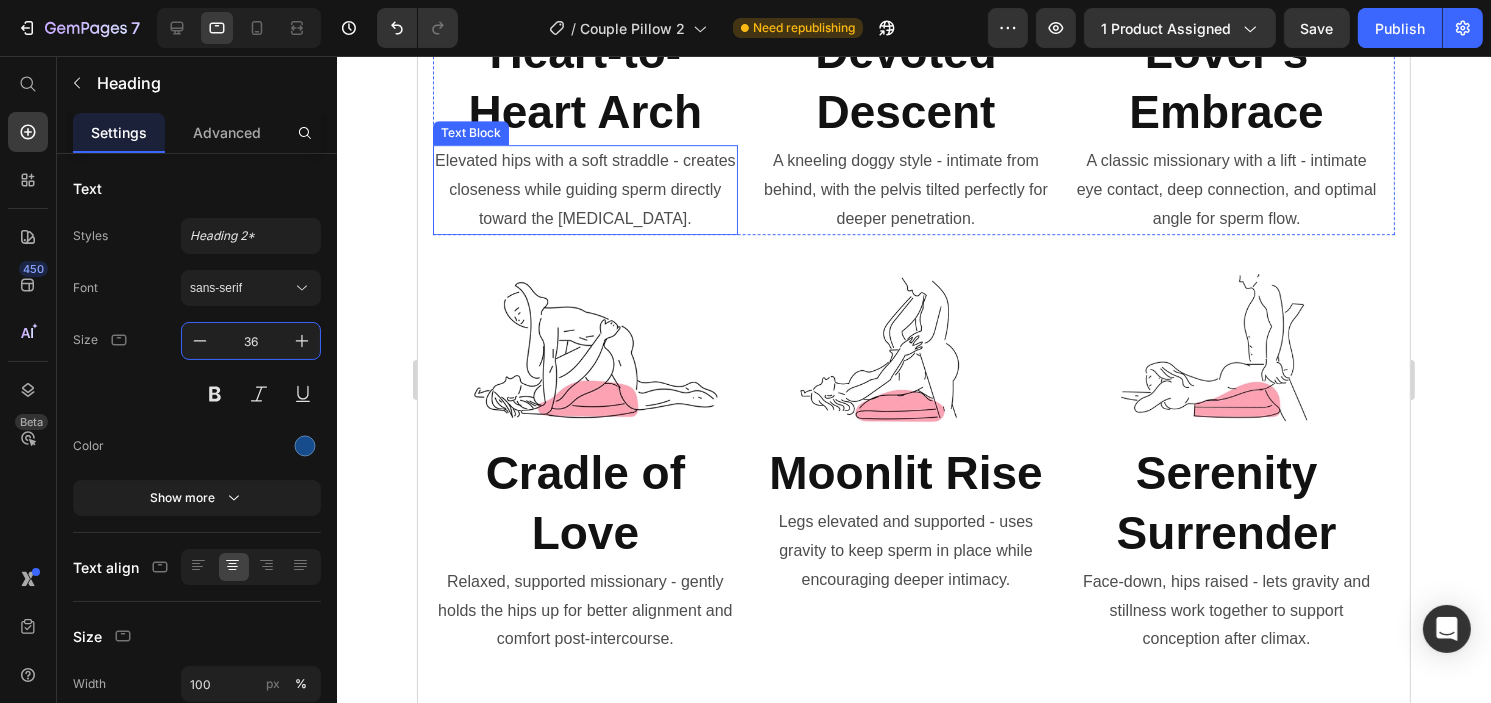 click on "Heart-to-Heart Arch" at bounding box center (584, 83) 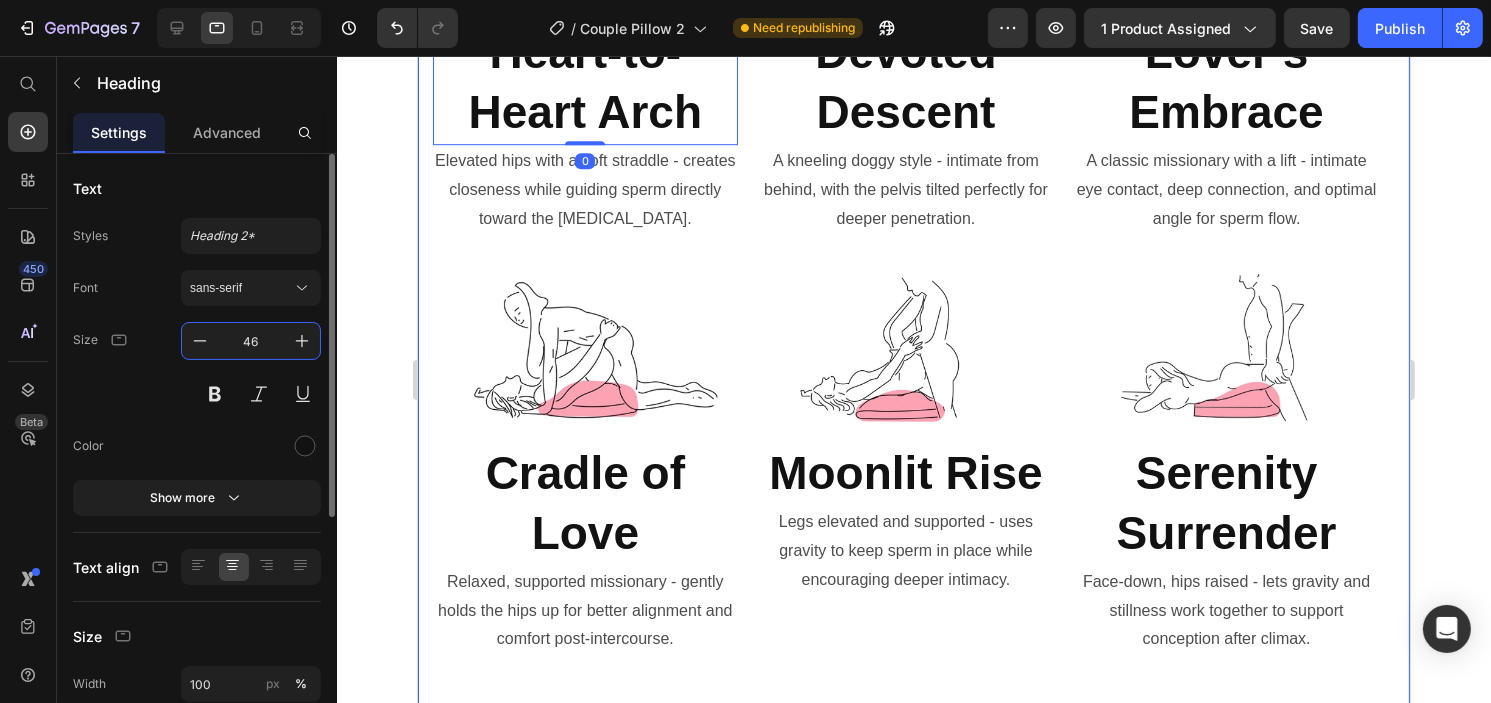 click on "46" at bounding box center [251, 341] 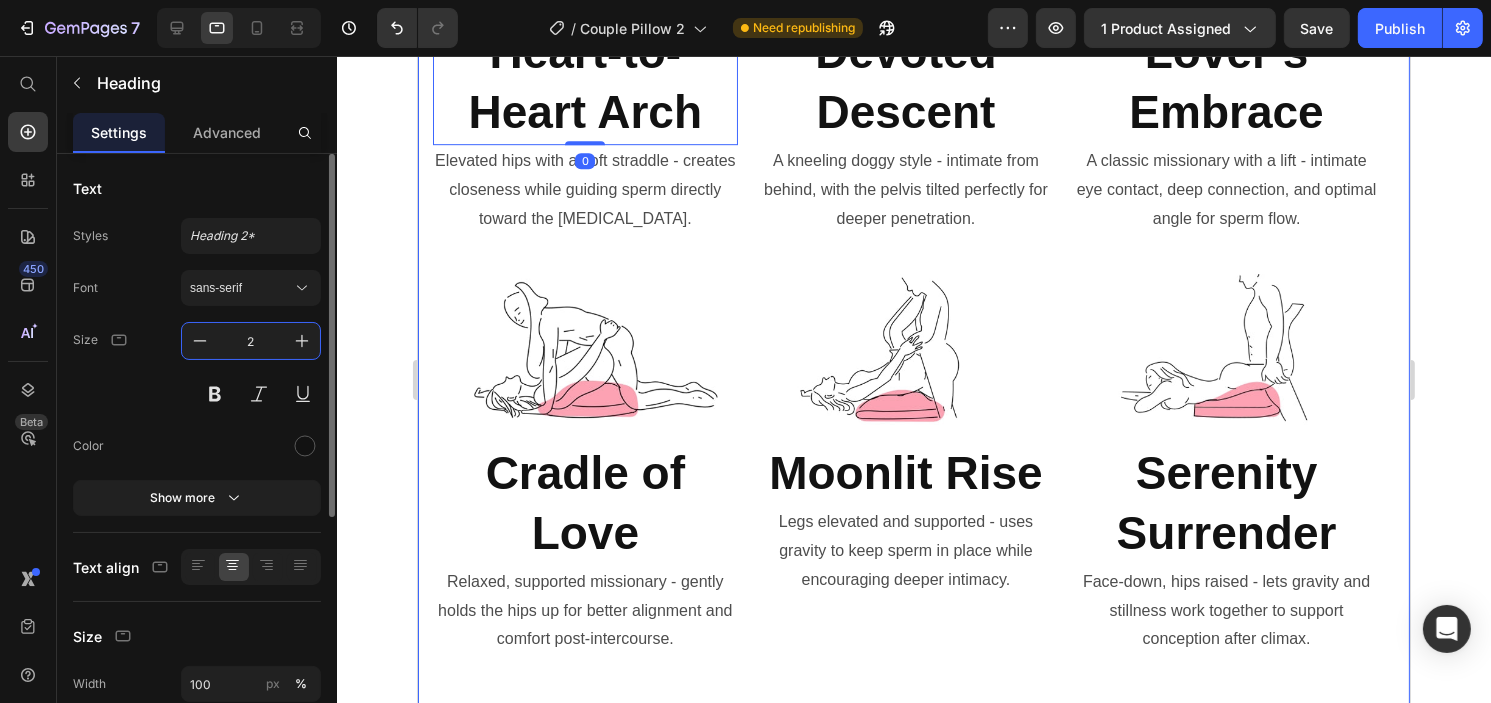 type on "24" 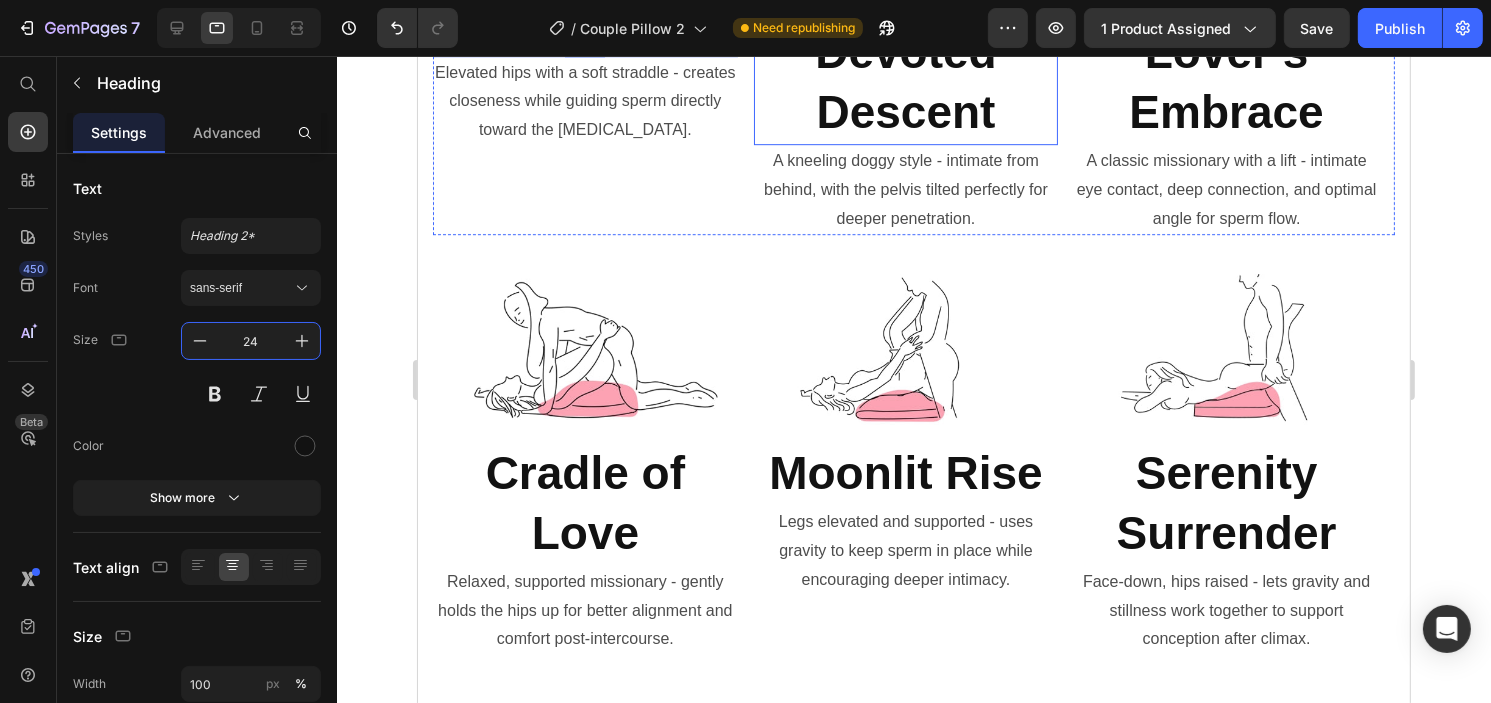click on "Devoted Descent" at bounding box center (905, 83) 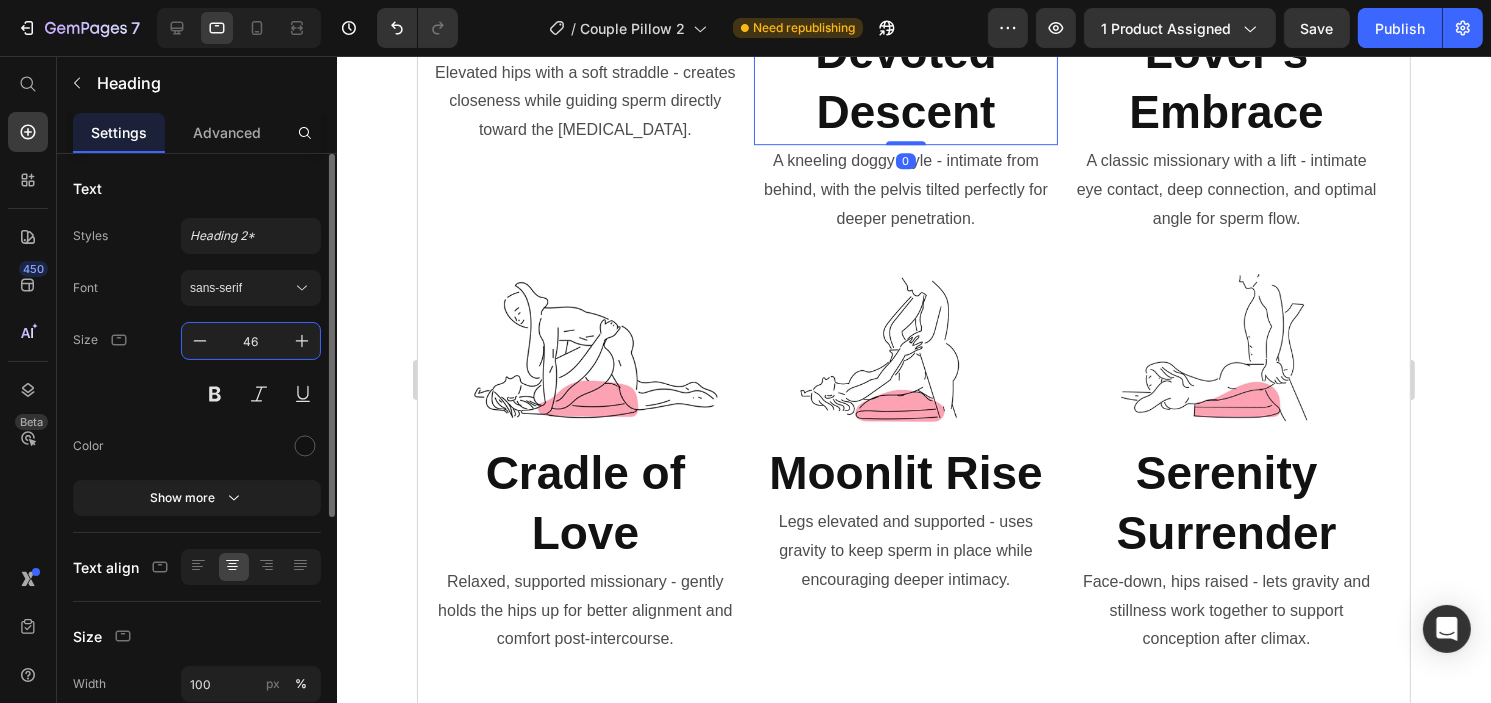 click on "46" at bounding box center [251, 341] 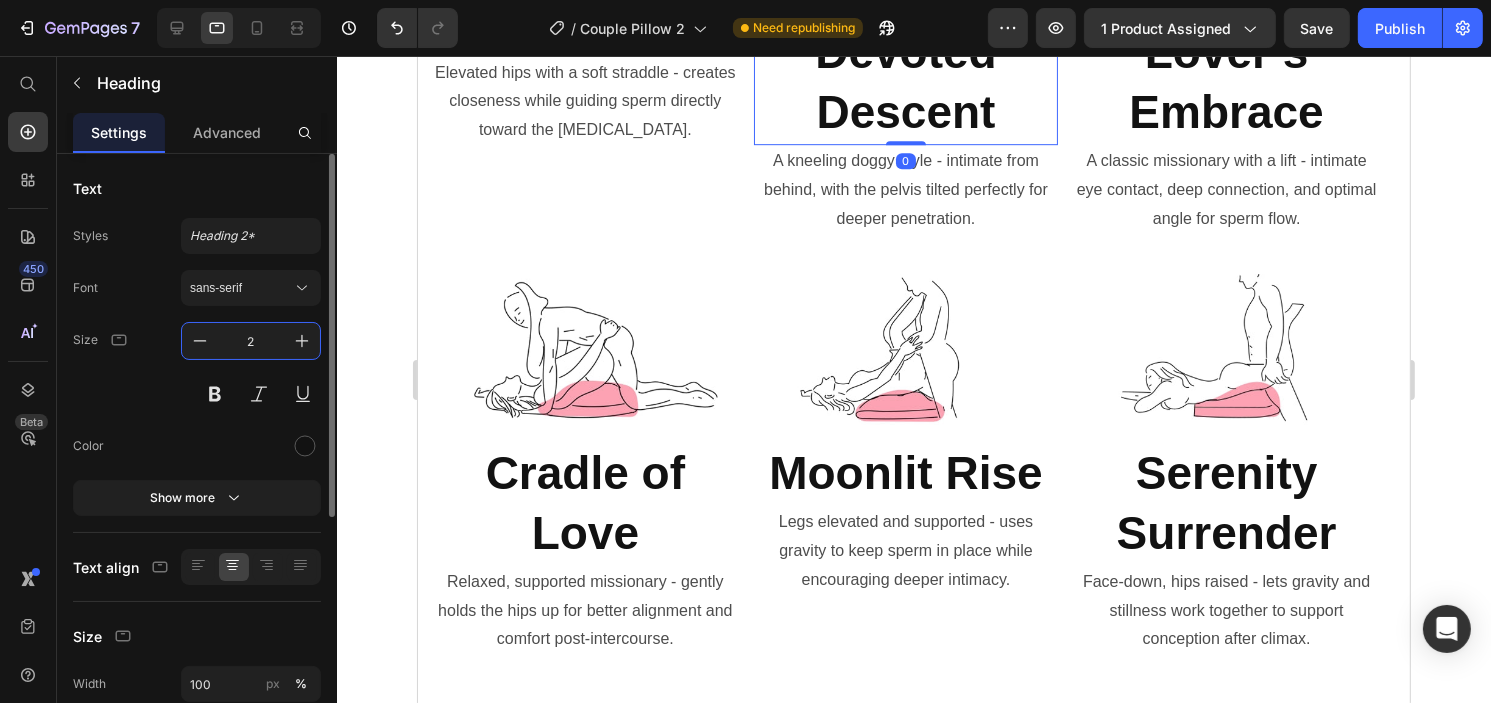 type on "24" 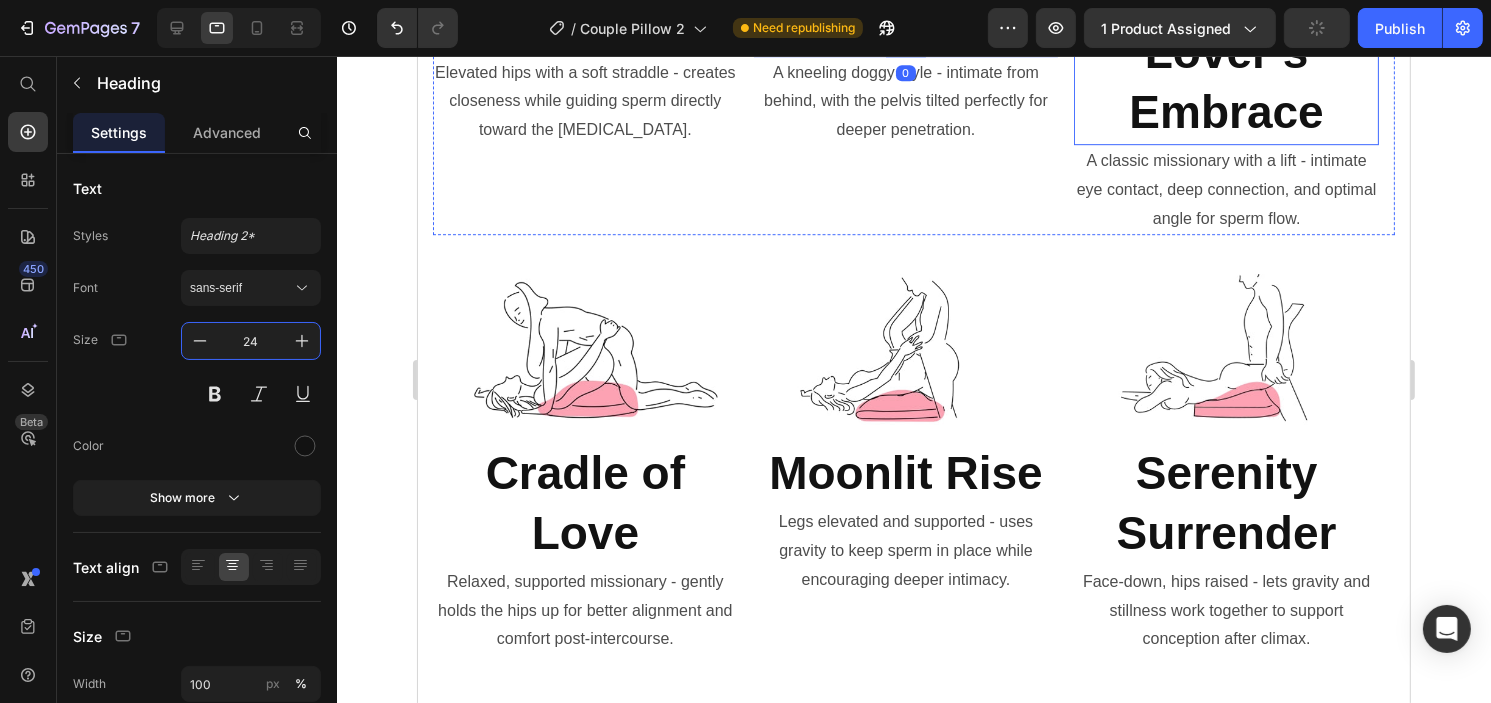 click on "Lover’s Embrace" at bounding box center (1225, 83) 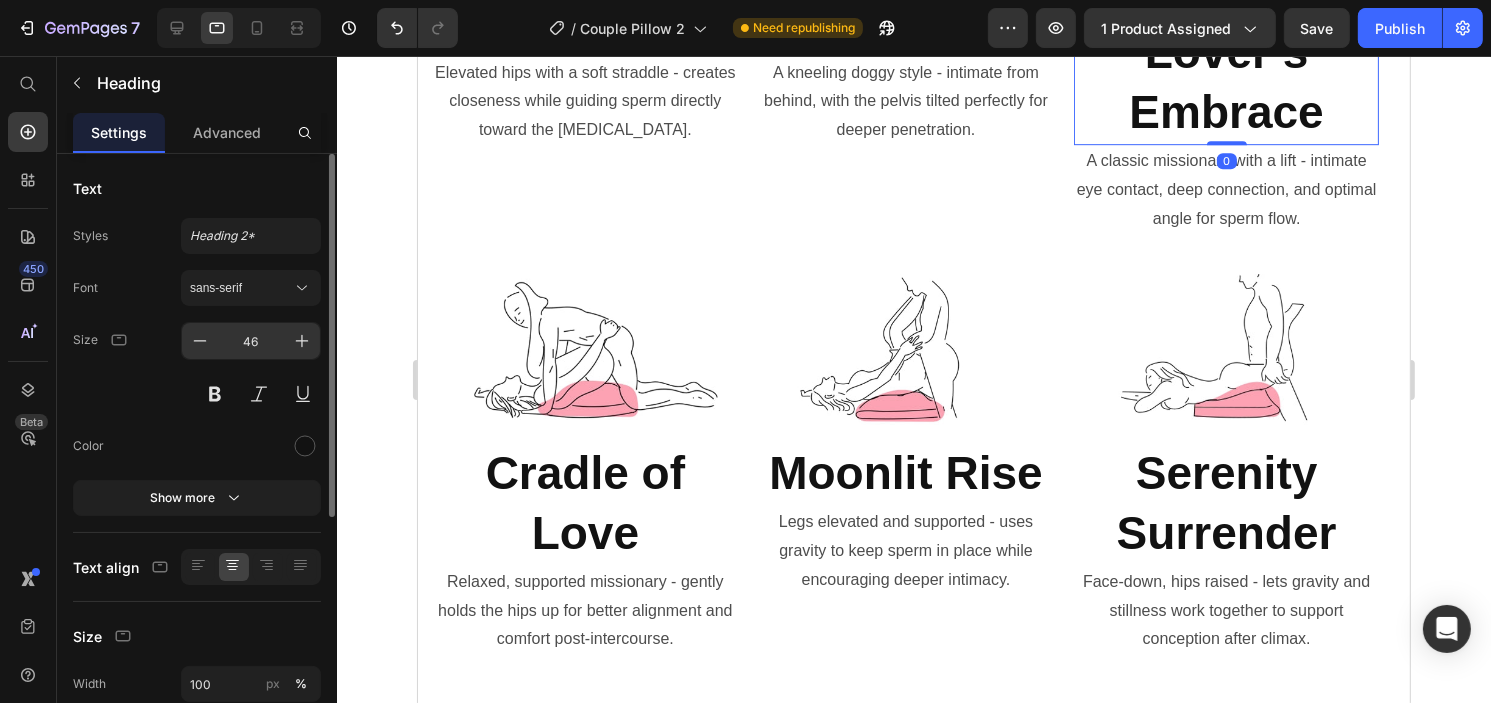 click on "46" at bounding box center (251, 341) 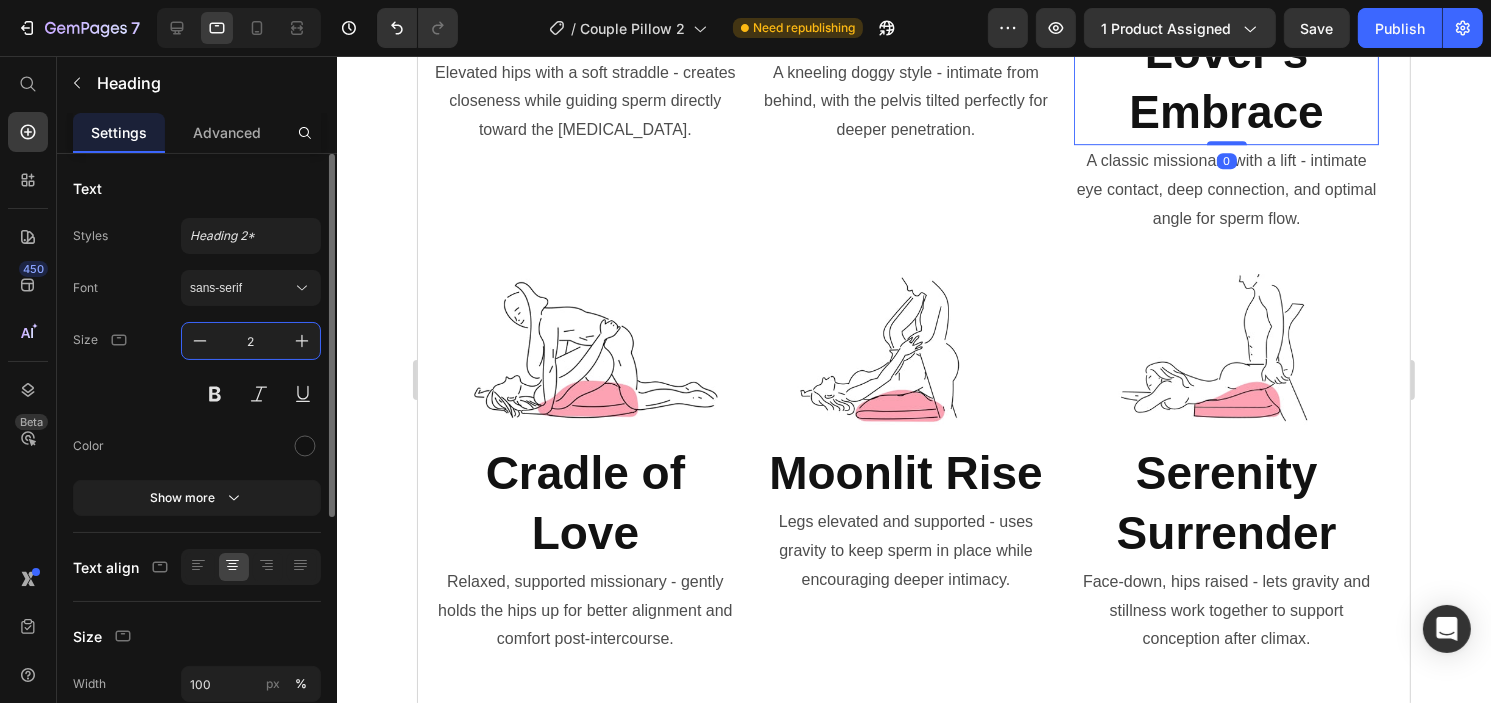 type on "24" 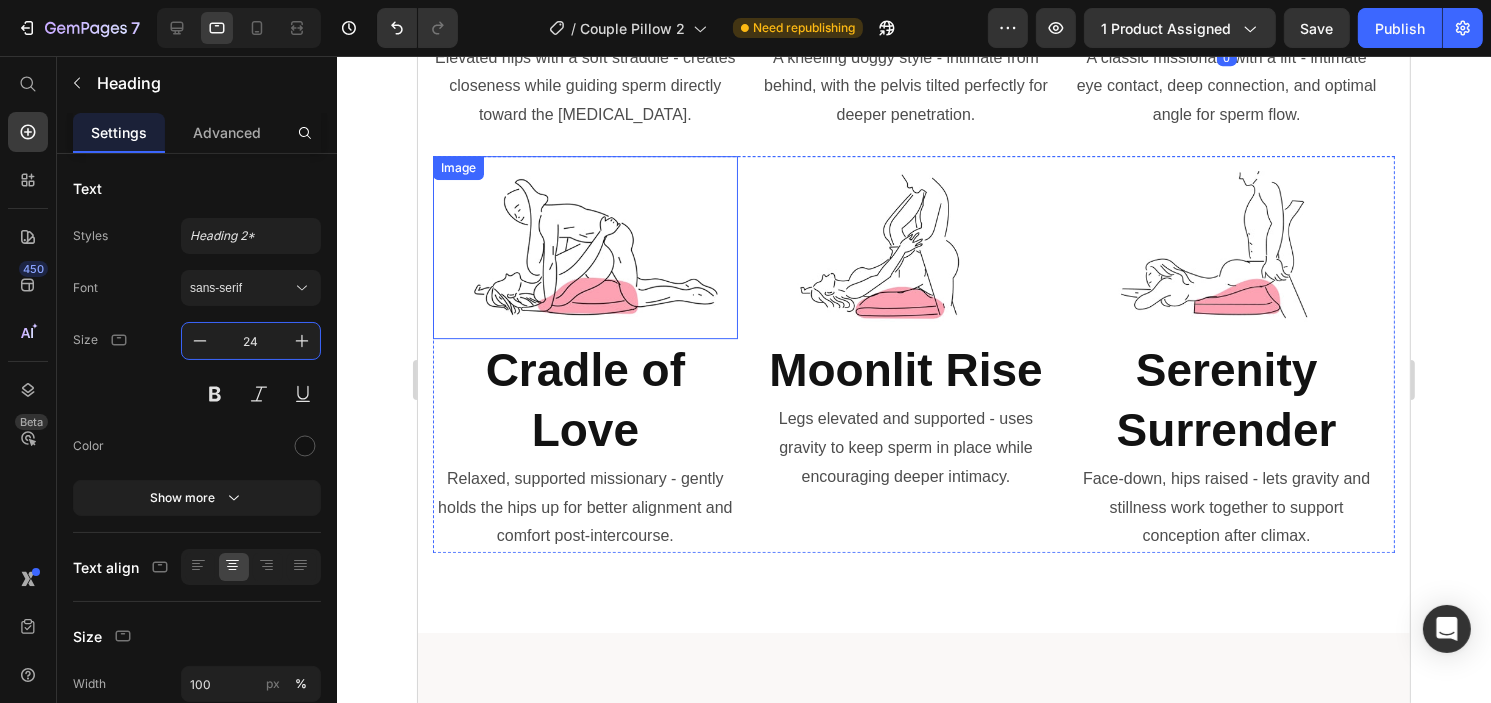 scroll, scrollTop: 6212, scrollLeft: 0, axis: vertical 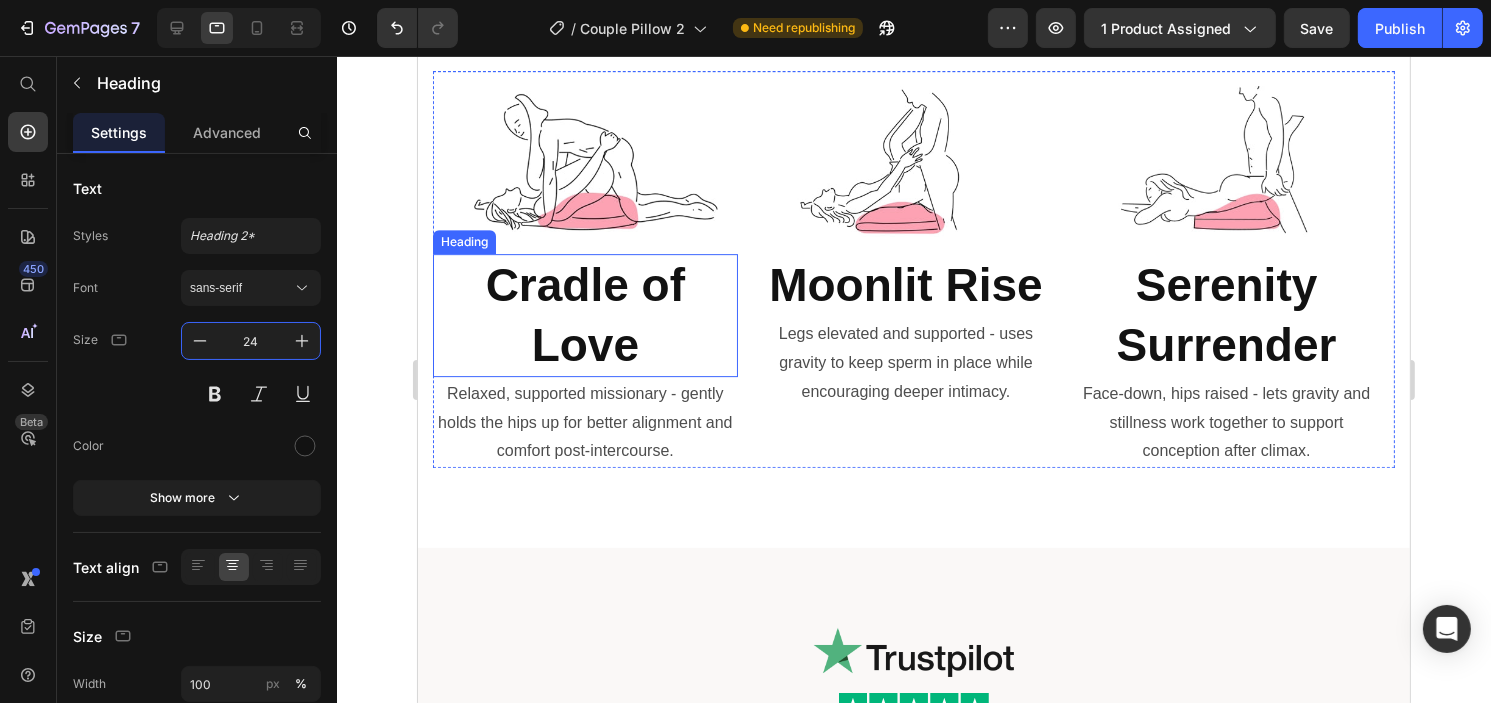 click on "Cradle of Love" at bounding box center [584, 316] 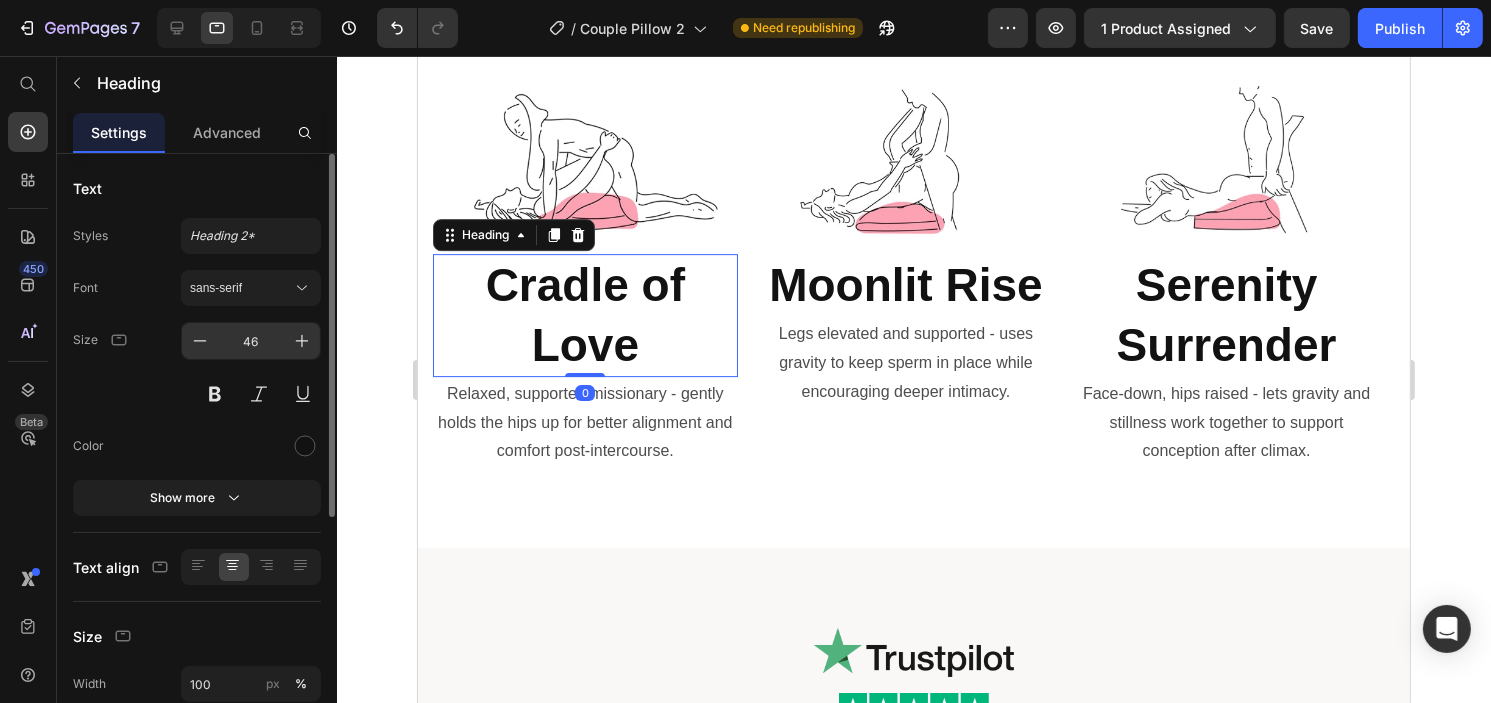 click on "46" at bounding box center (251, 341) 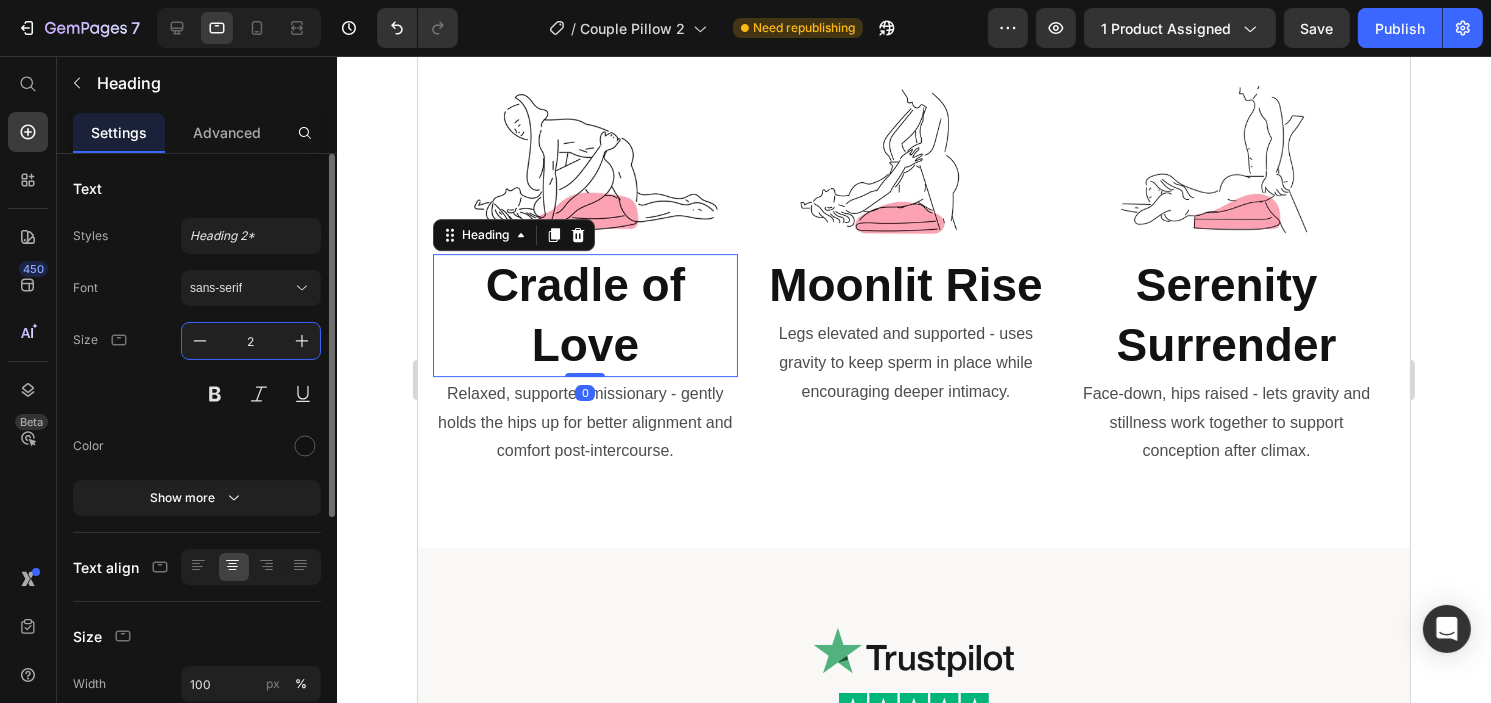 type on "24" 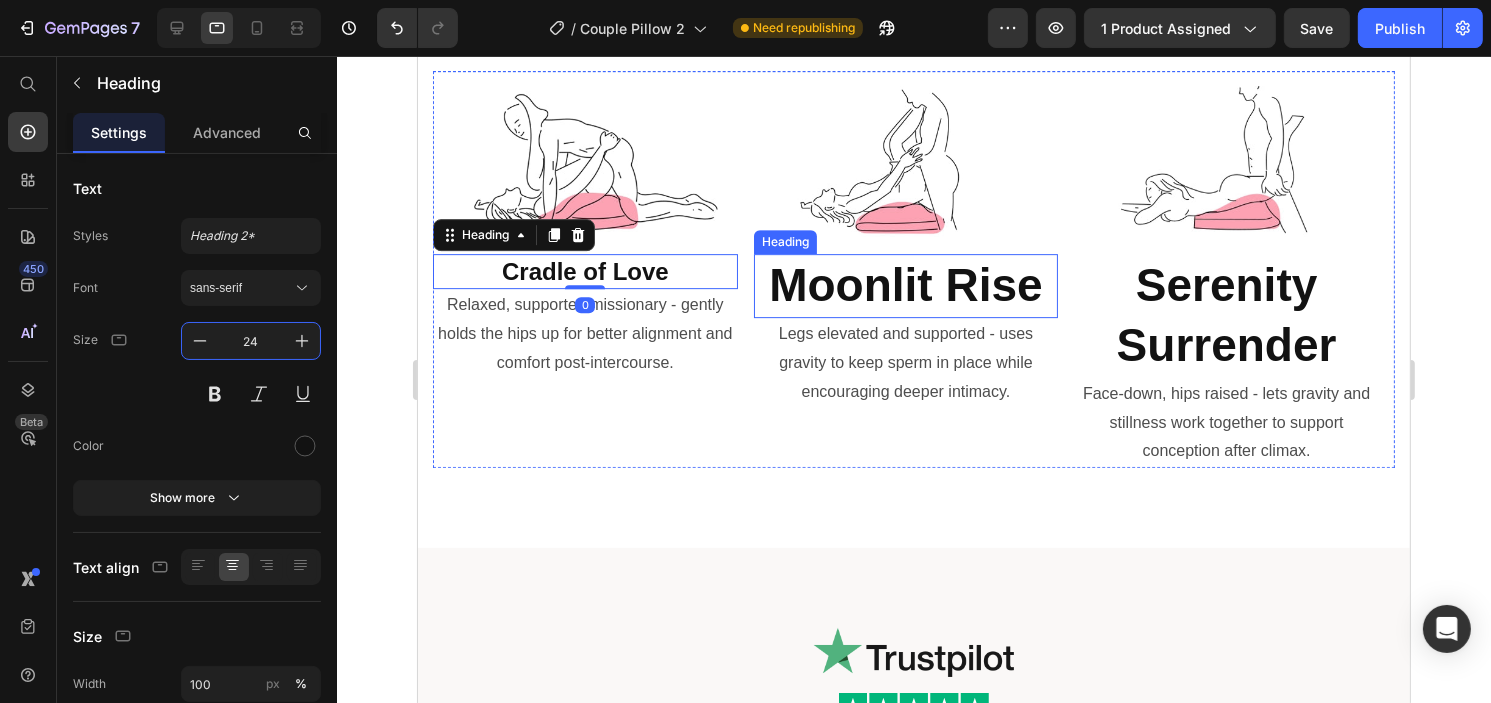 click on "Moonlit Rise" at bounding box center [905, 286] 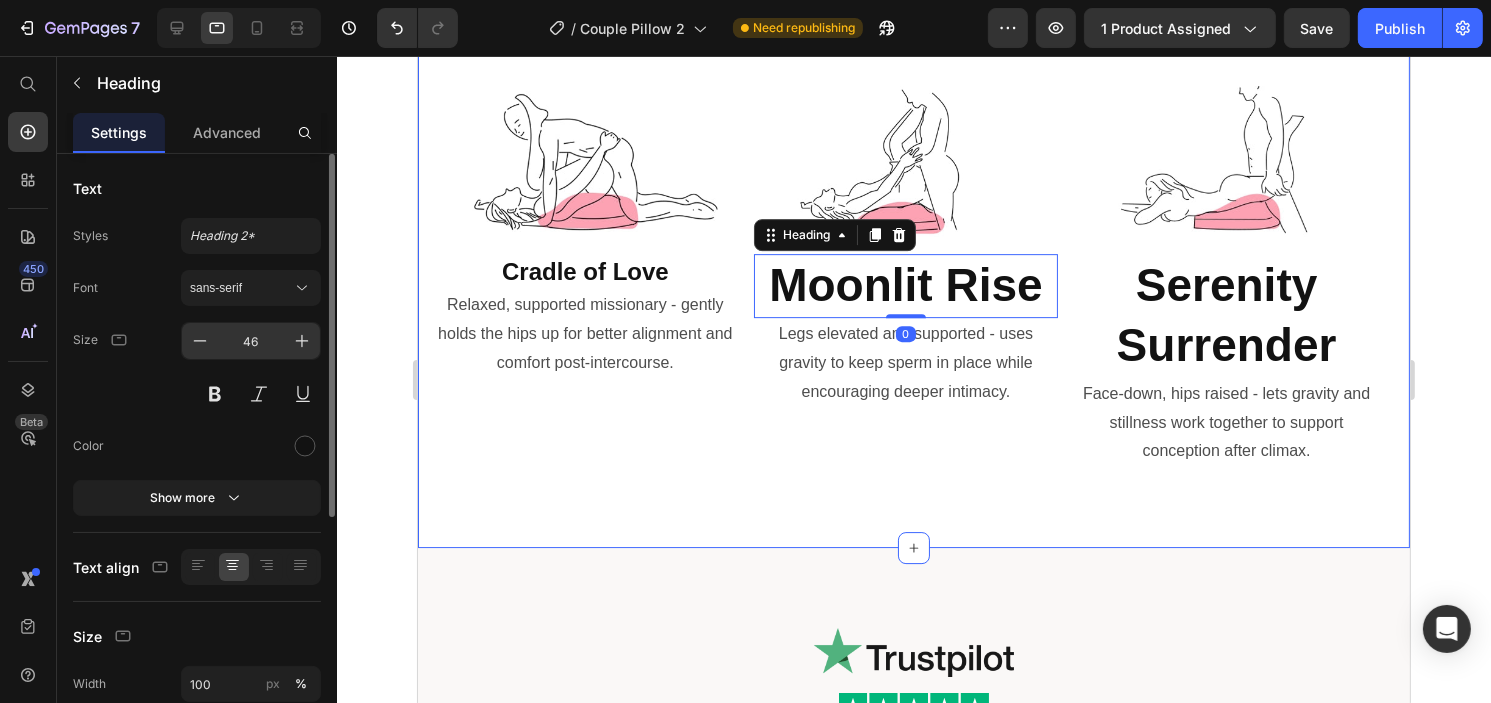 click on "46" at bounding box center (251, 341) 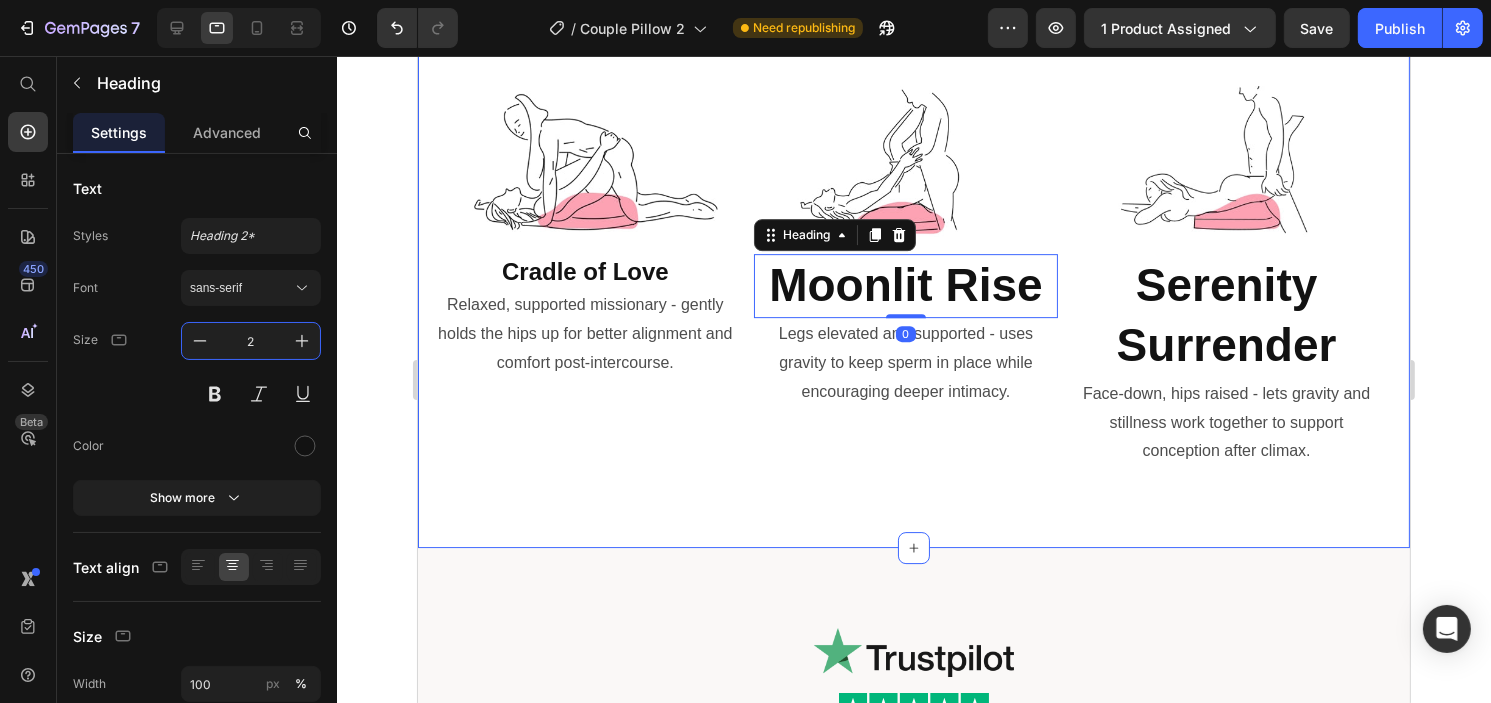 type on "24" 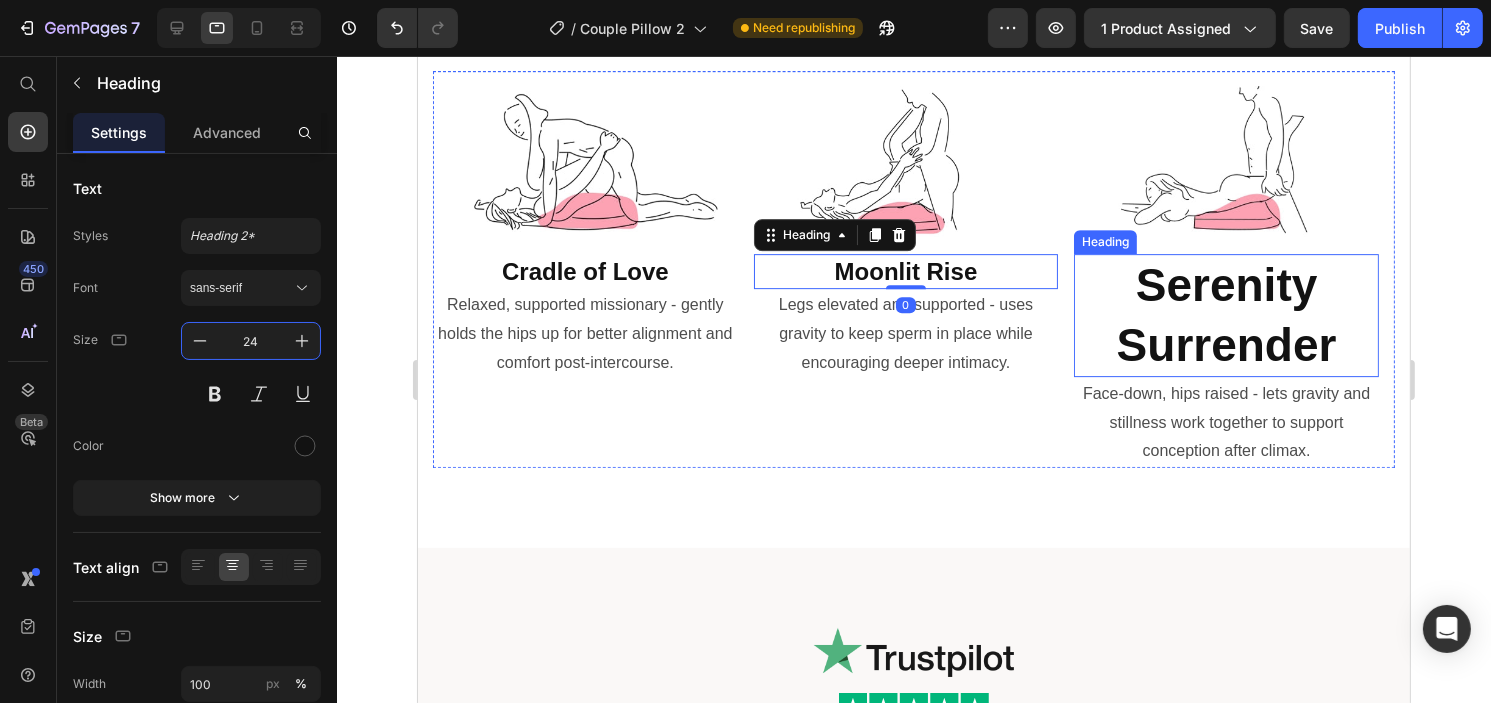 click on "Serenity Surrender" at bounding box center (1225, 316) 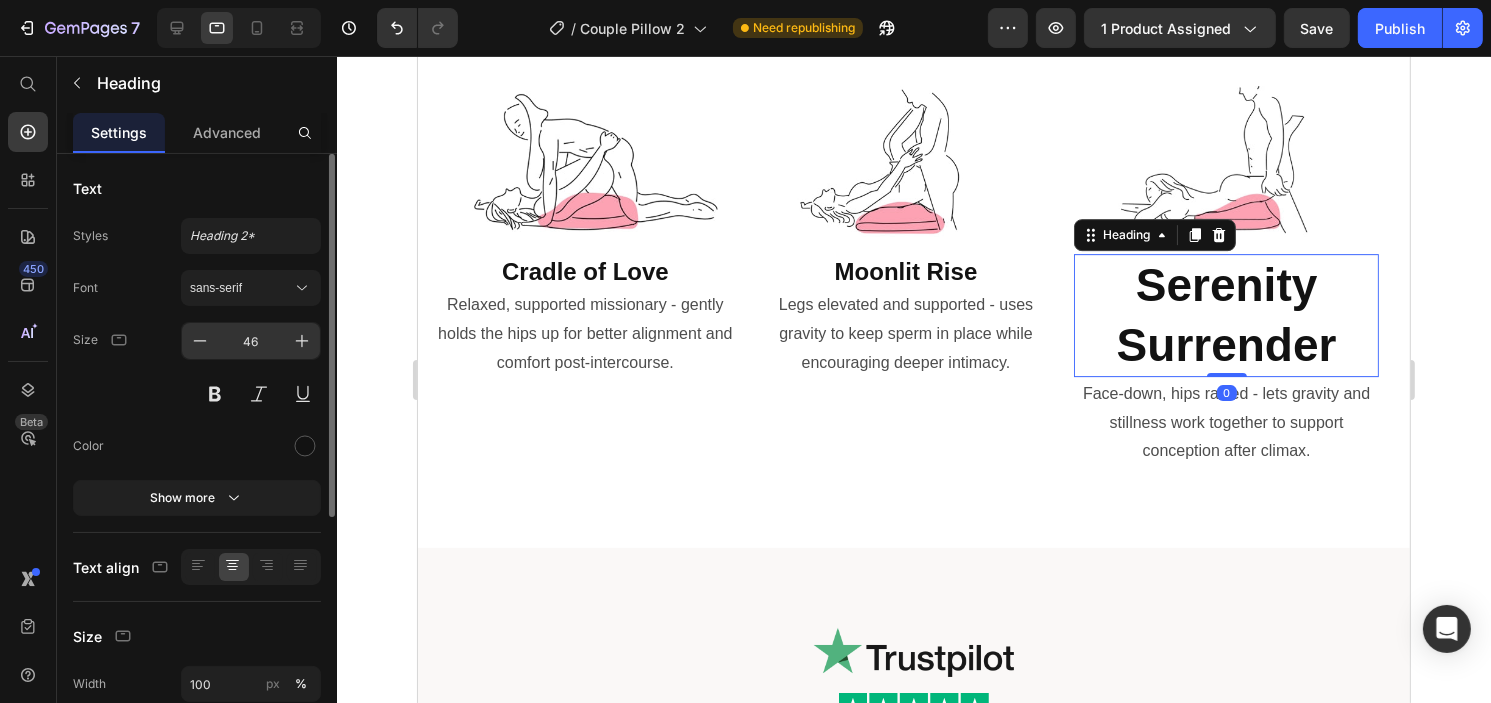 click on "46" at bounding box center [251, 341] 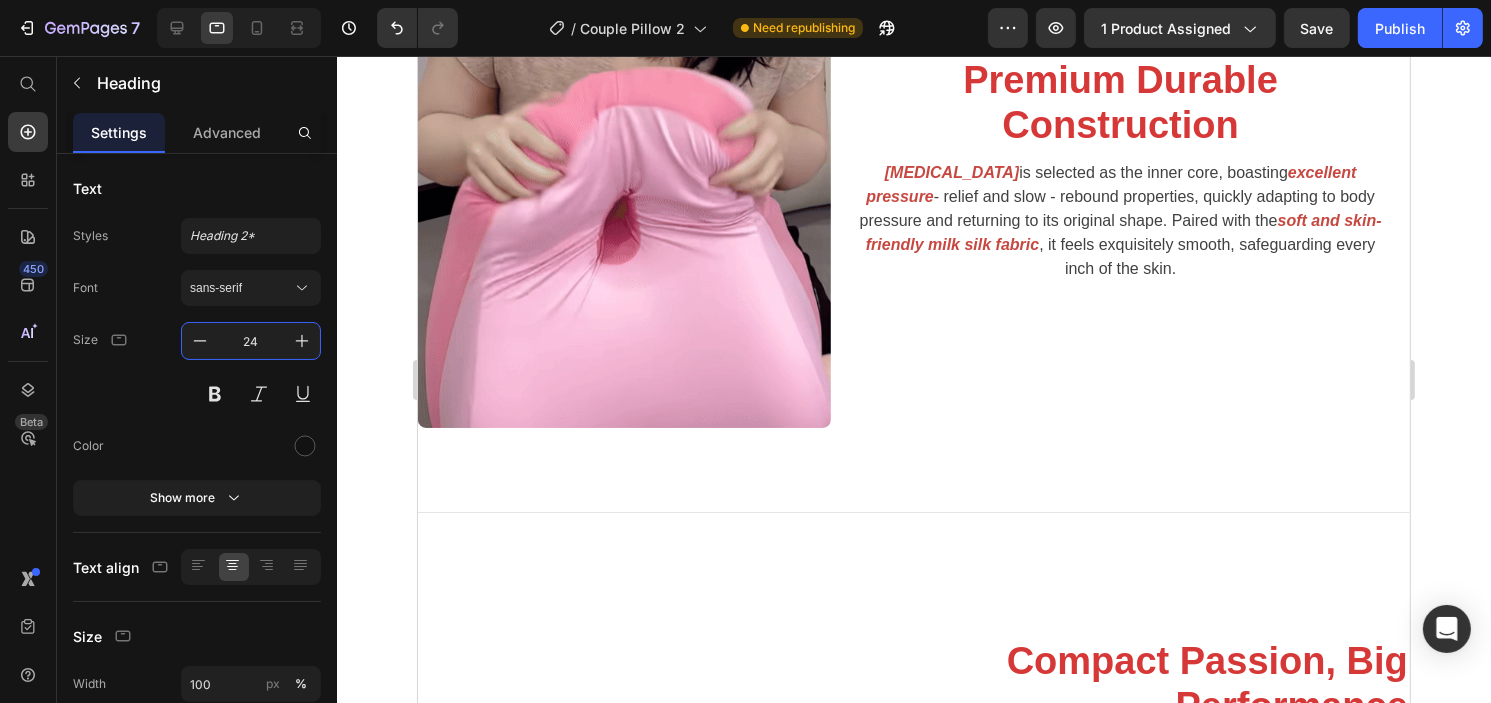 scroll, scrollTop: 7711, scrollLeft: 0, axis: vertical 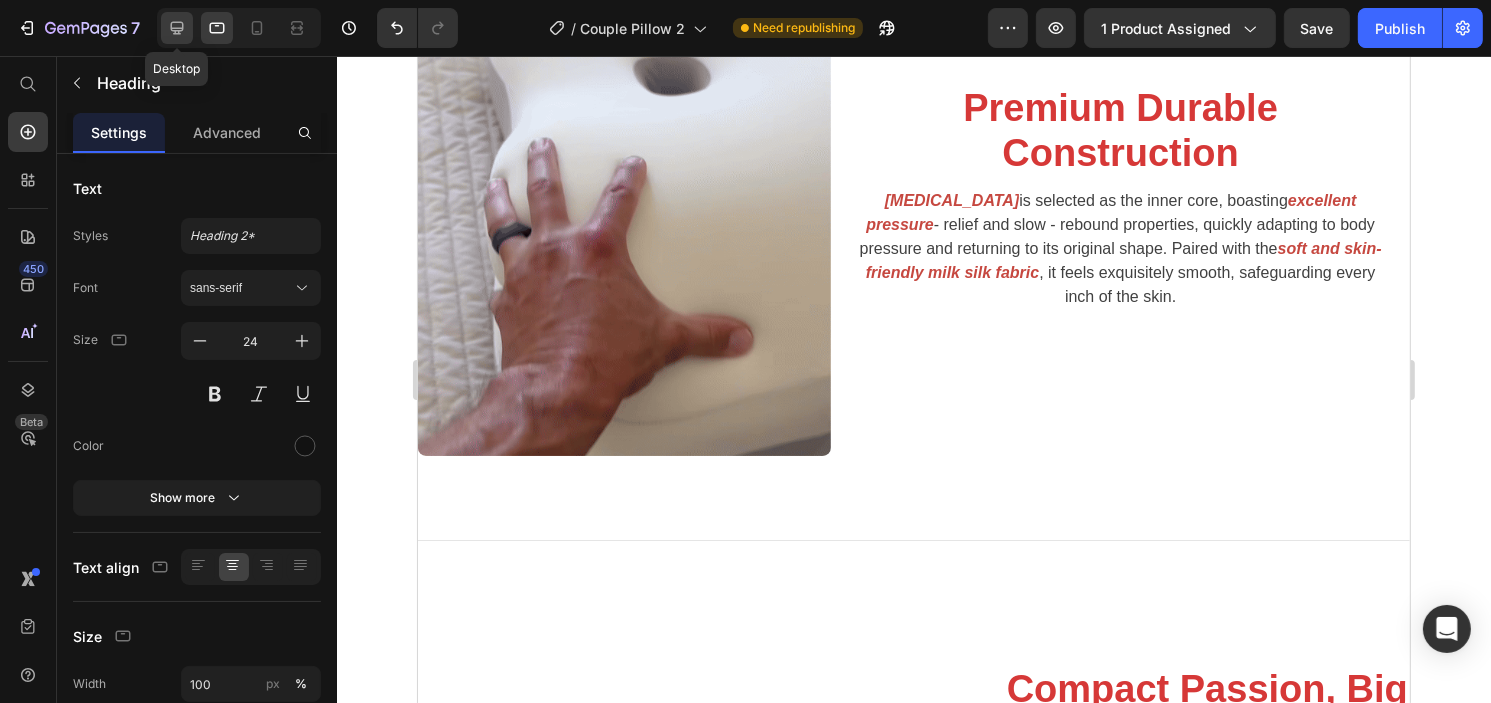 click 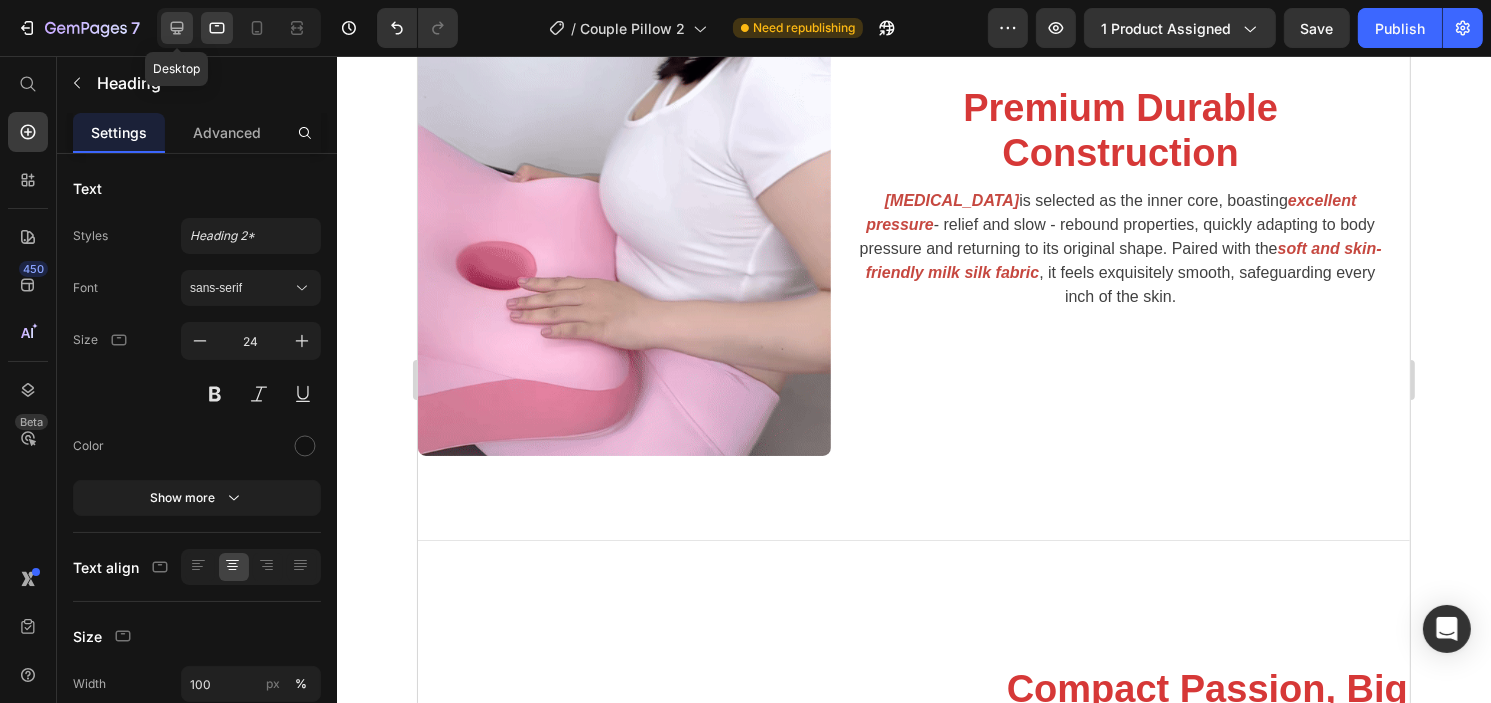 type on "20" 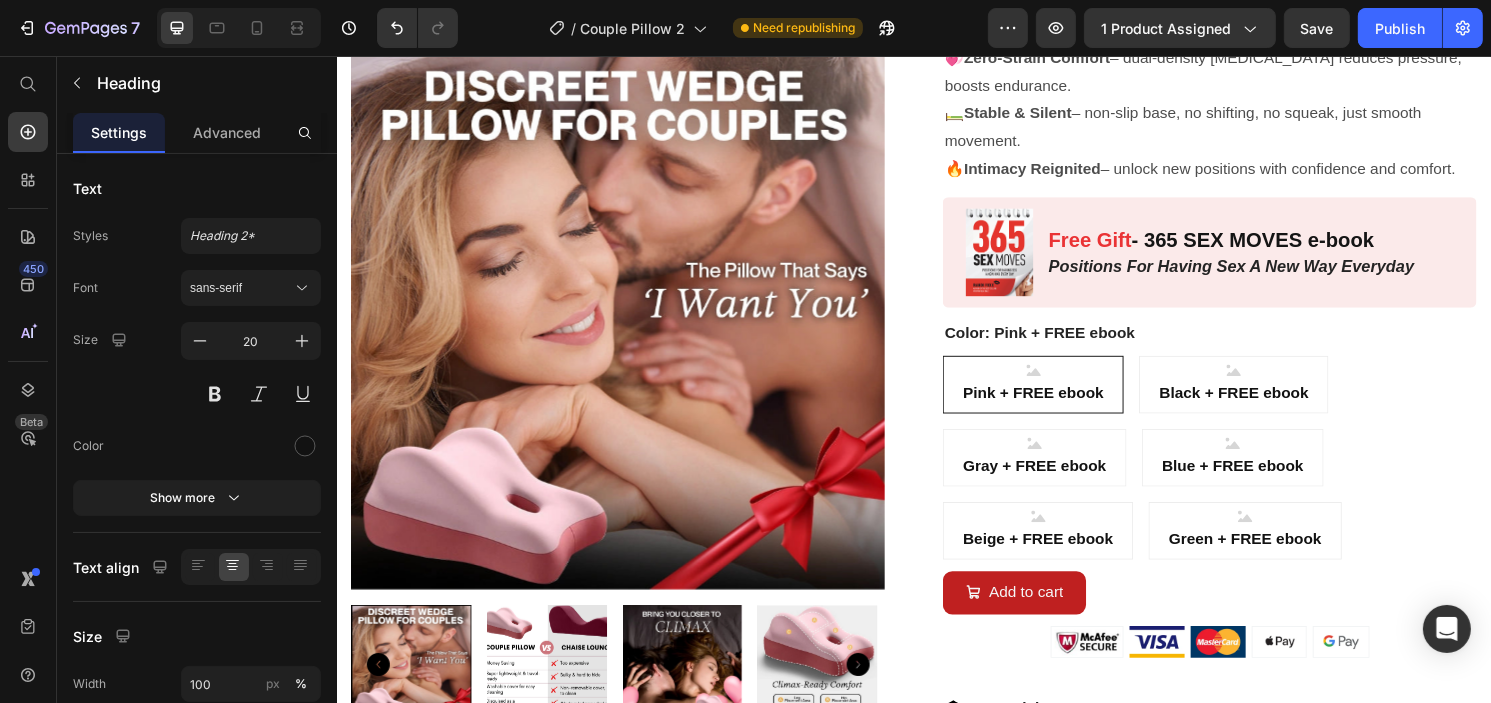 scroll, scrollTop: 700, scrollLeft: 0, axis: vertical 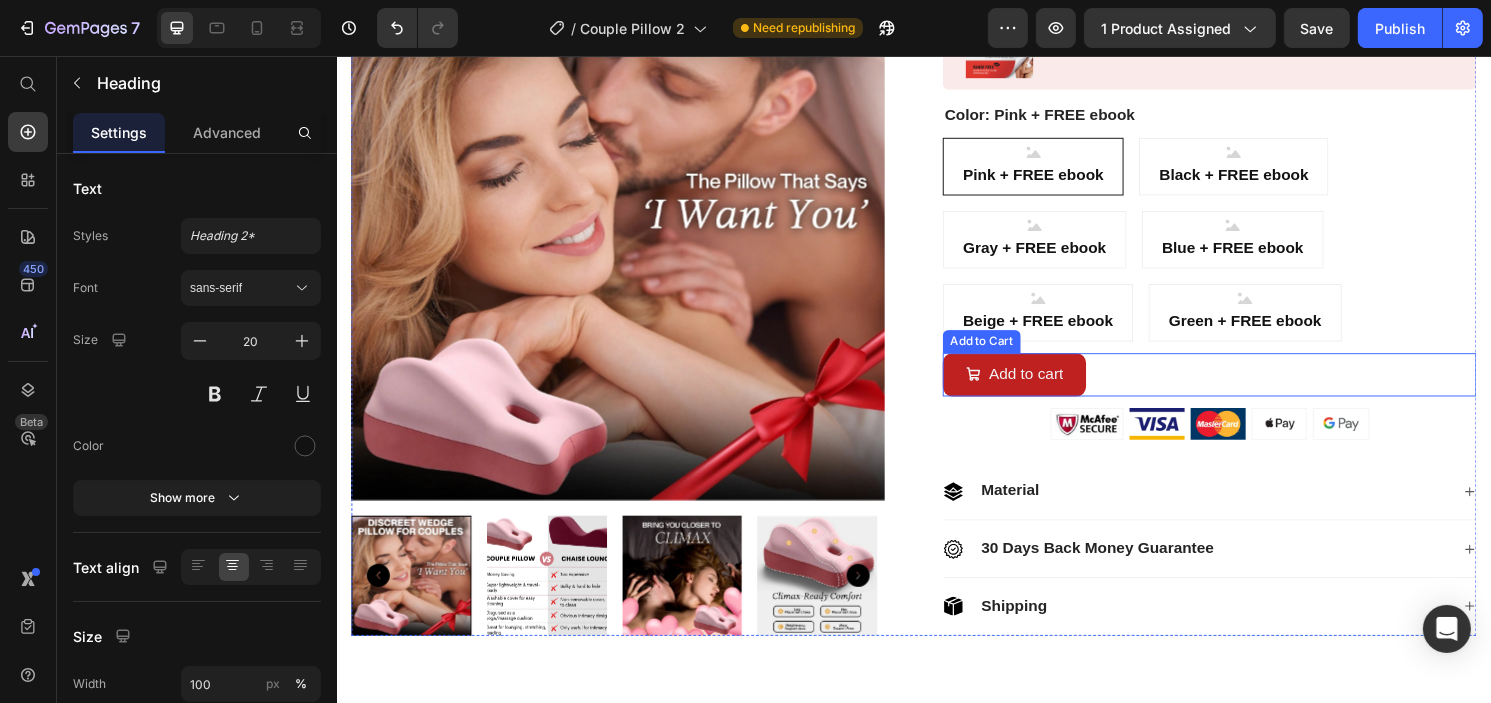 click on "Add to cart Add to Cart" at bounding box center (1243, 387) 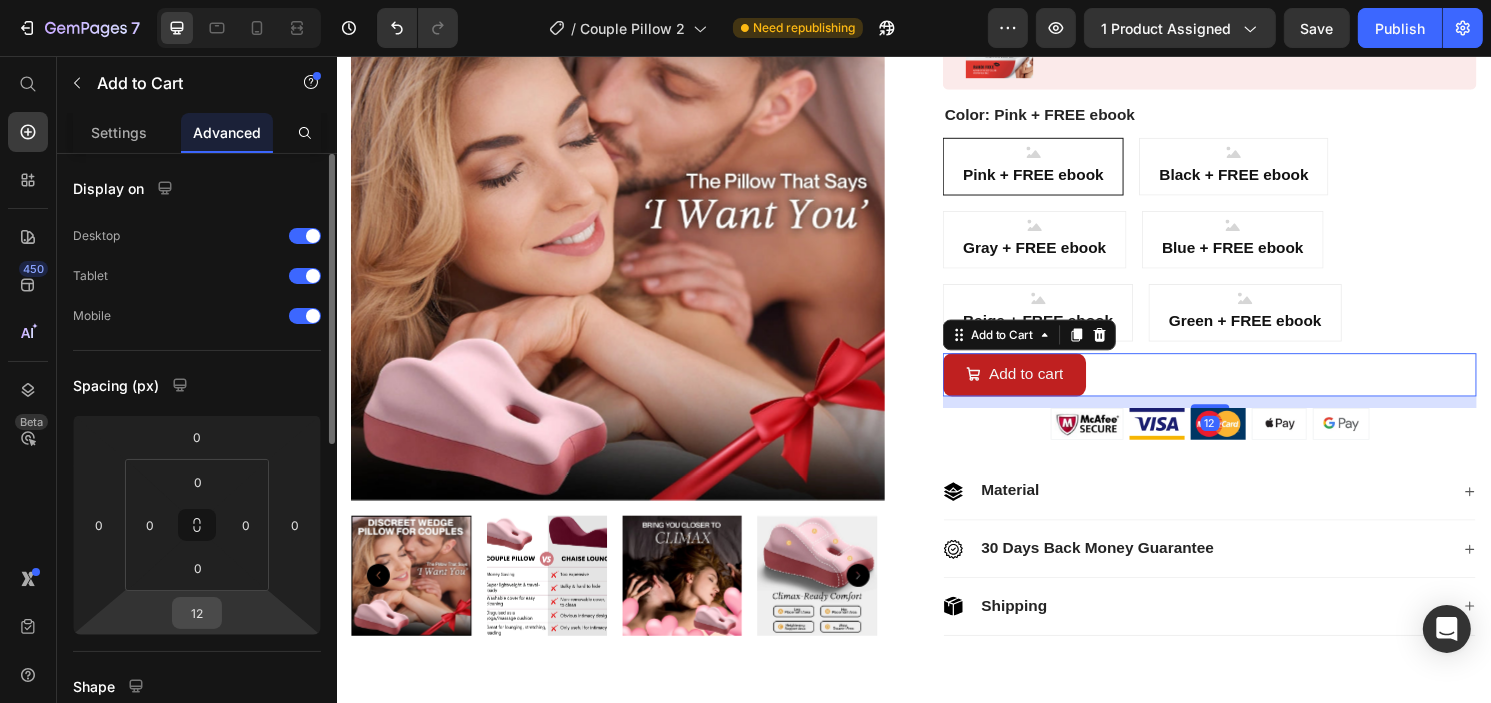click on "12" at bounding box center (197, 613) 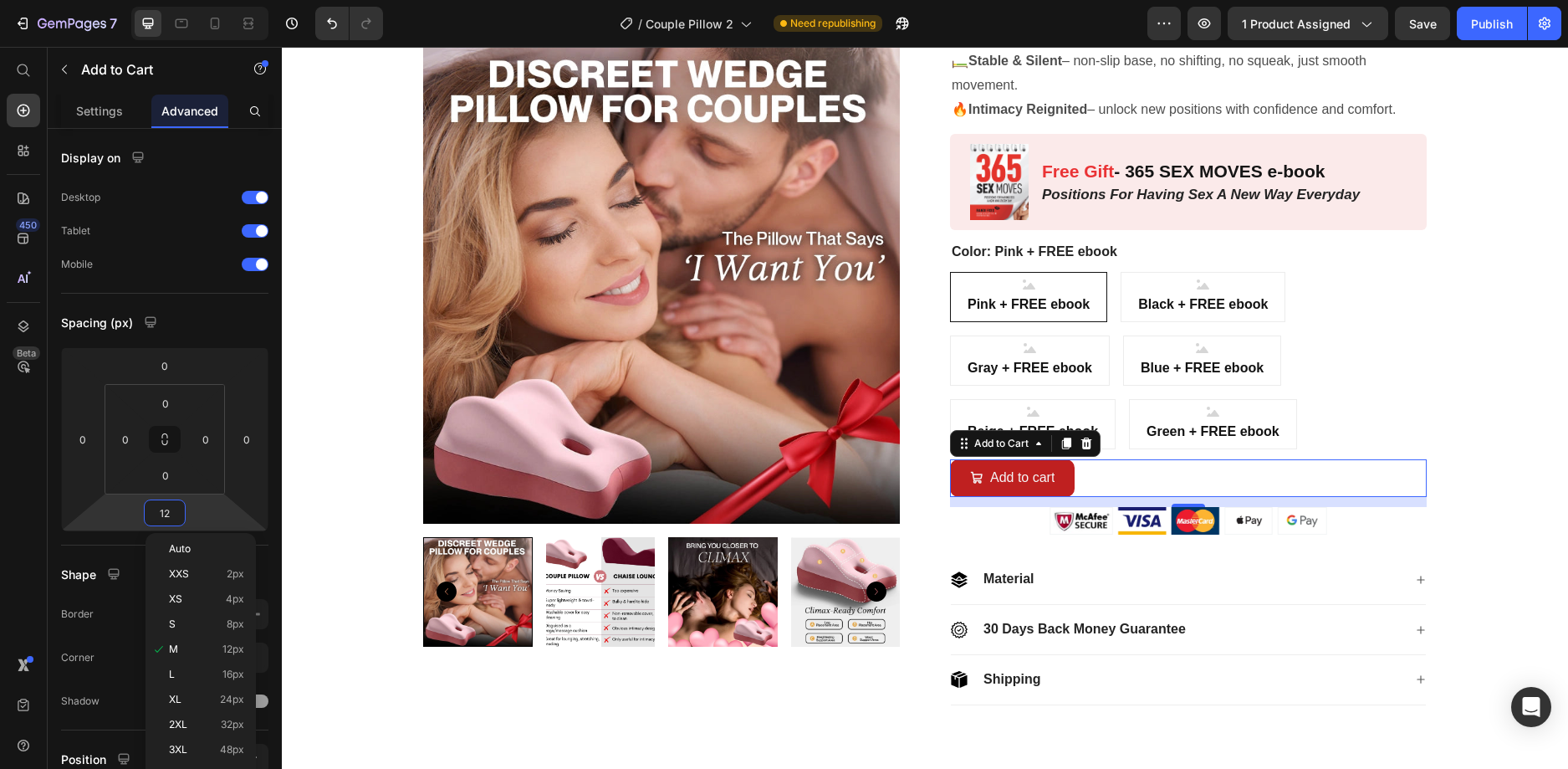 scroll, scrollTop: 418, scrollLeft: 0, axis: vertical 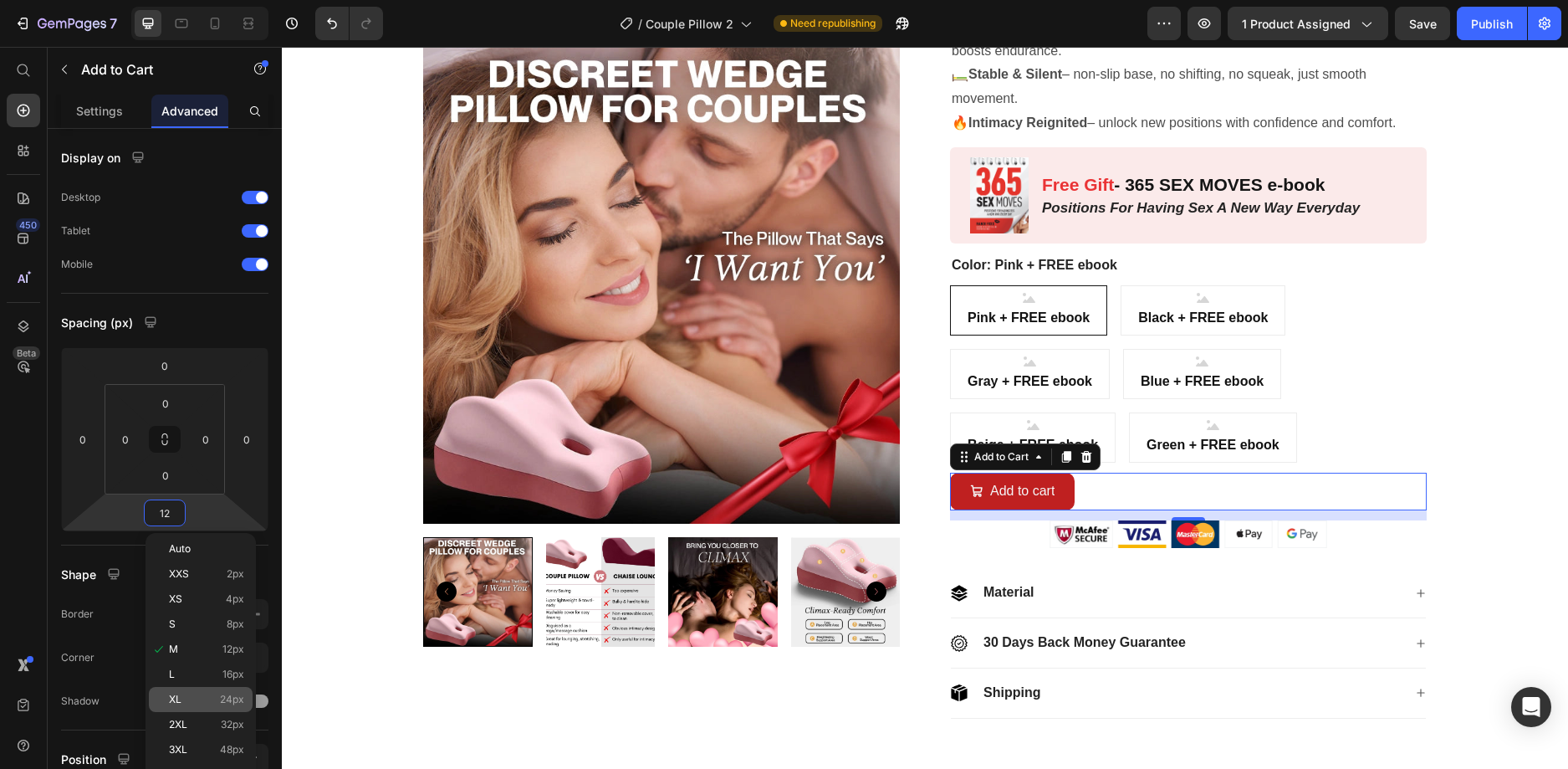 click on "XL 24px" at bounding box center (207, 700) 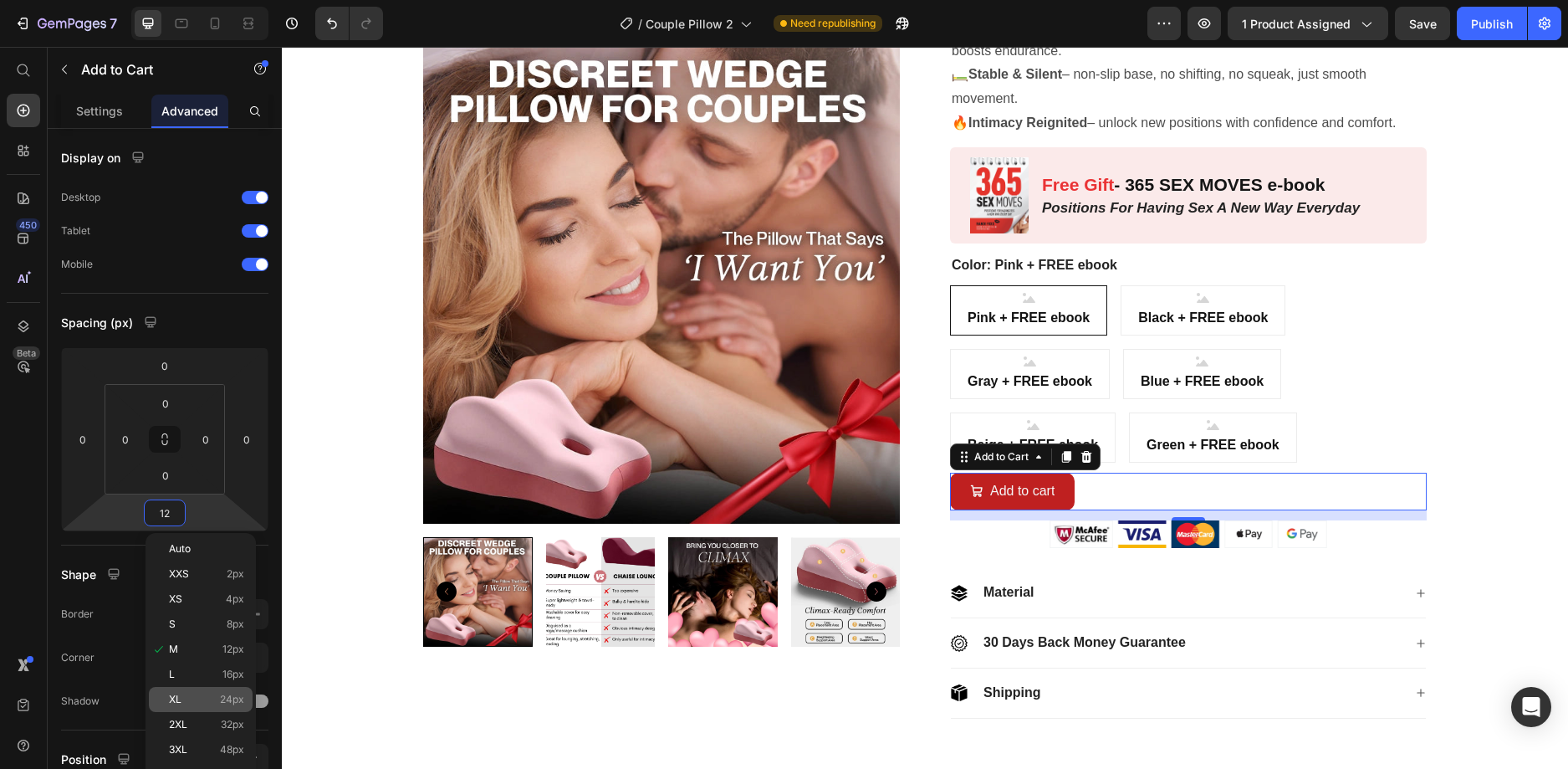 type on "24" 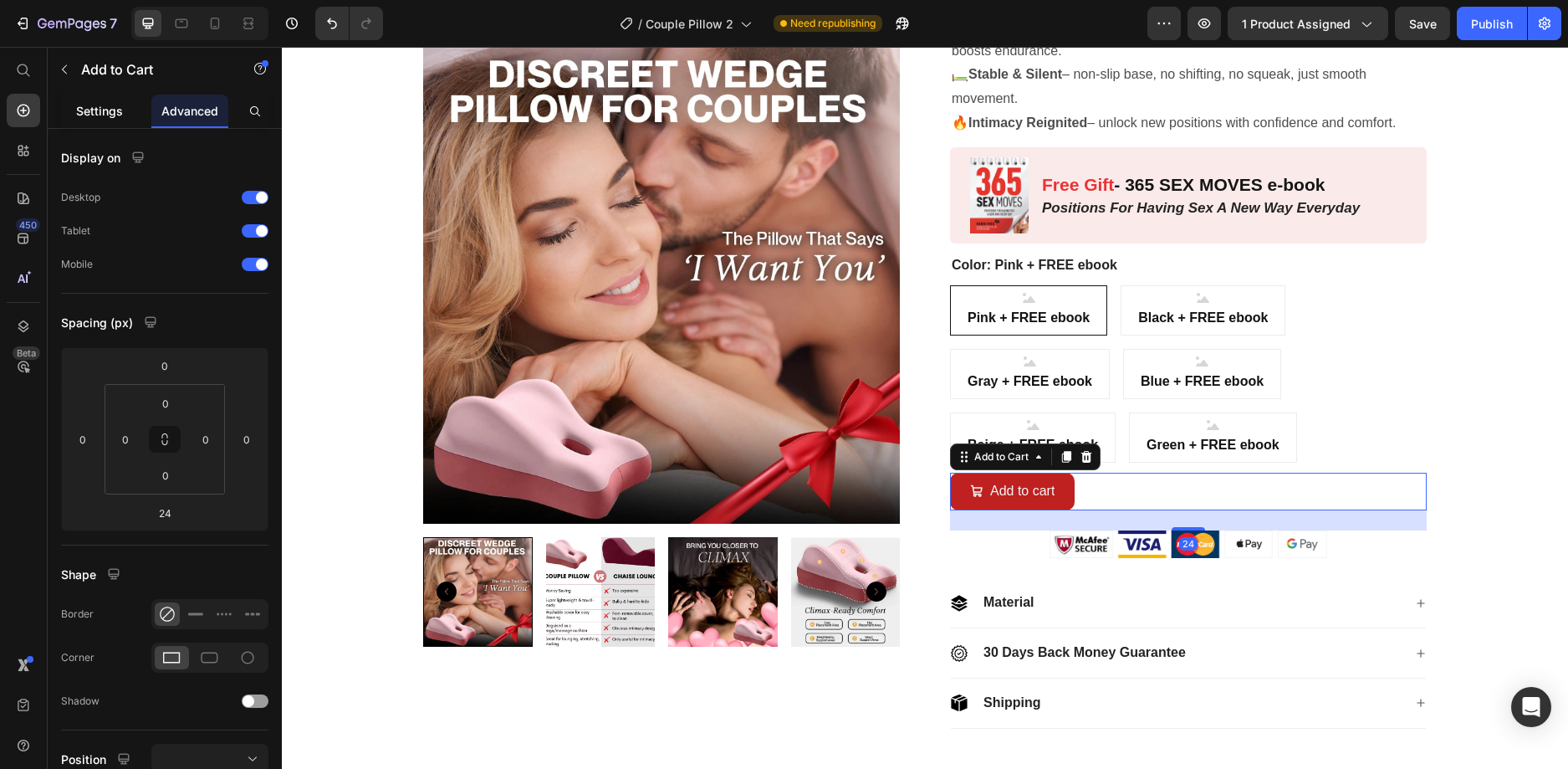 click on "Settings" at bounding box center [100, 110] 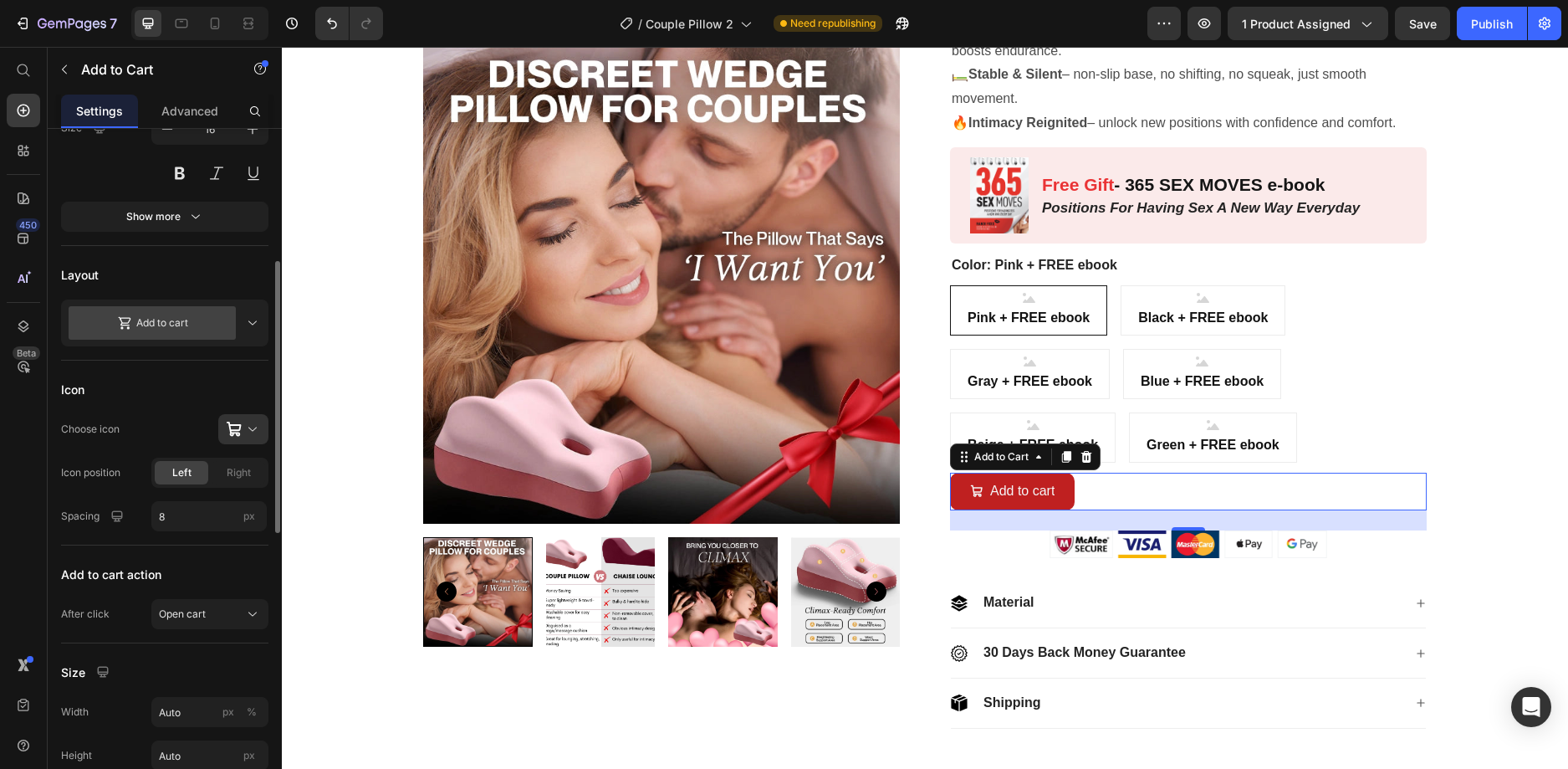 scroll, scrollTop: 502, scrollLeft: 0, axis: vertical 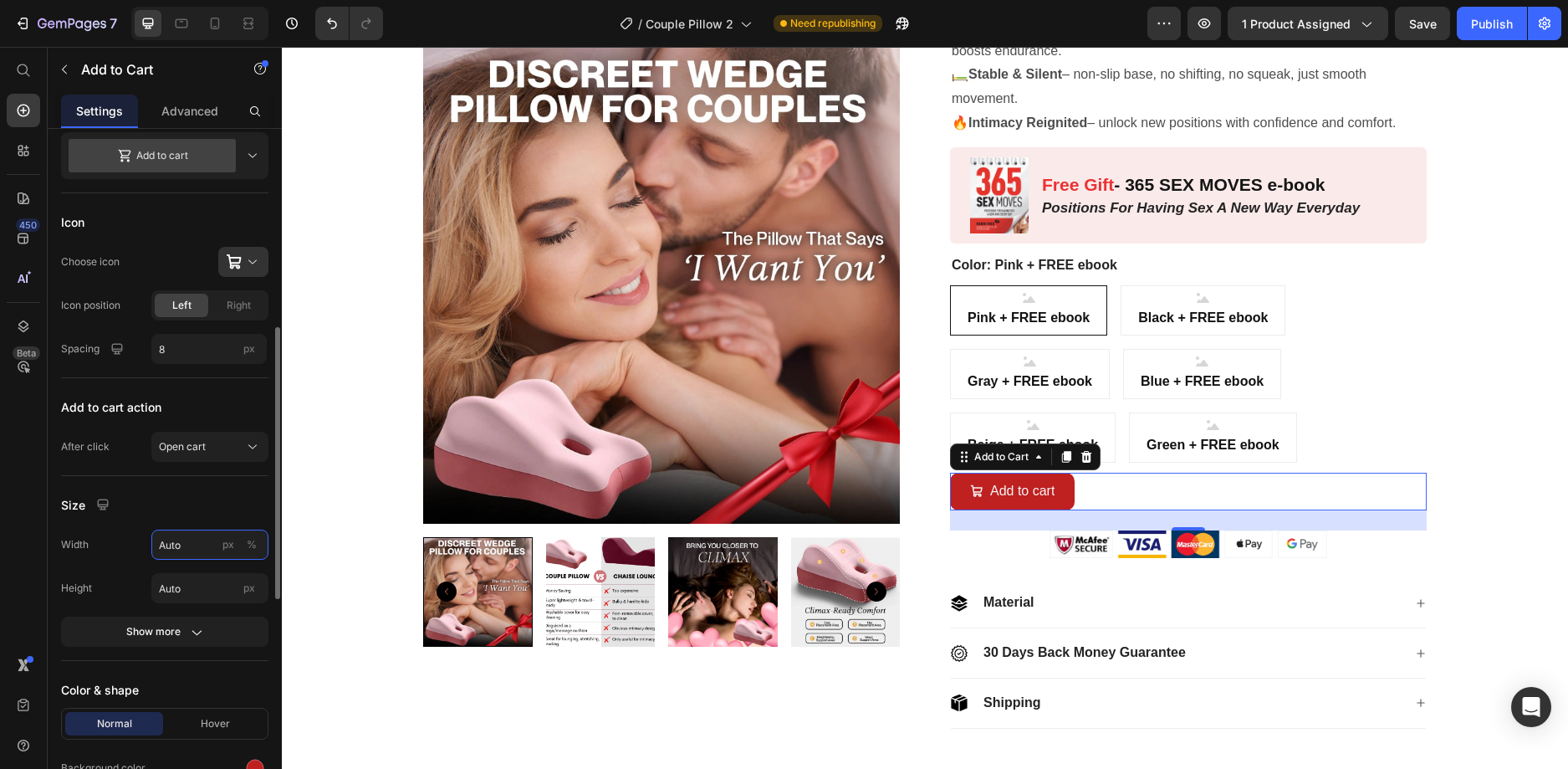 click on "Auto" at bounding box center (210, 545) 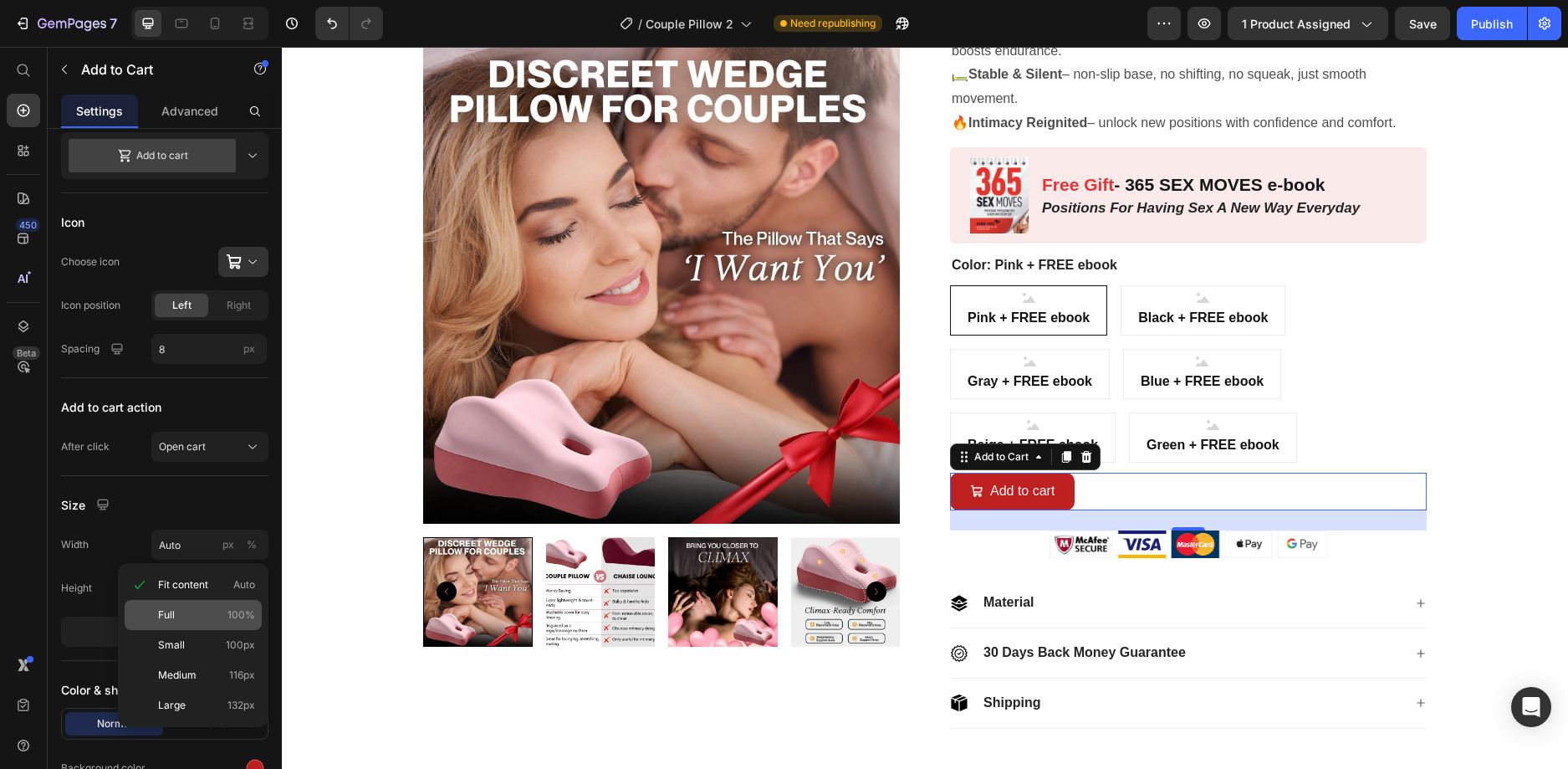 click on "Full 100%" at bounding box center (207, 615) 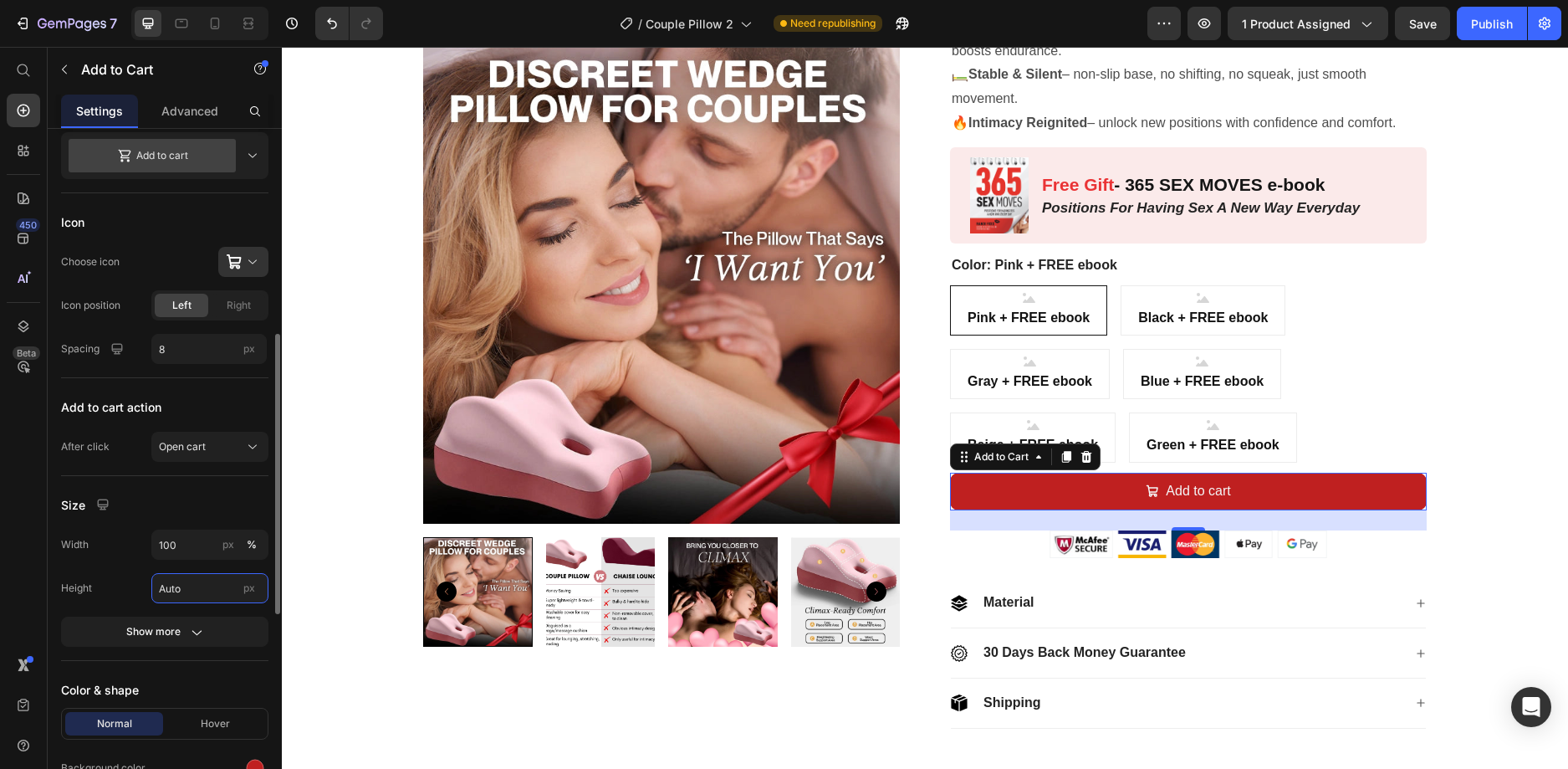click on "Auto" at bounding box center [210, 588] 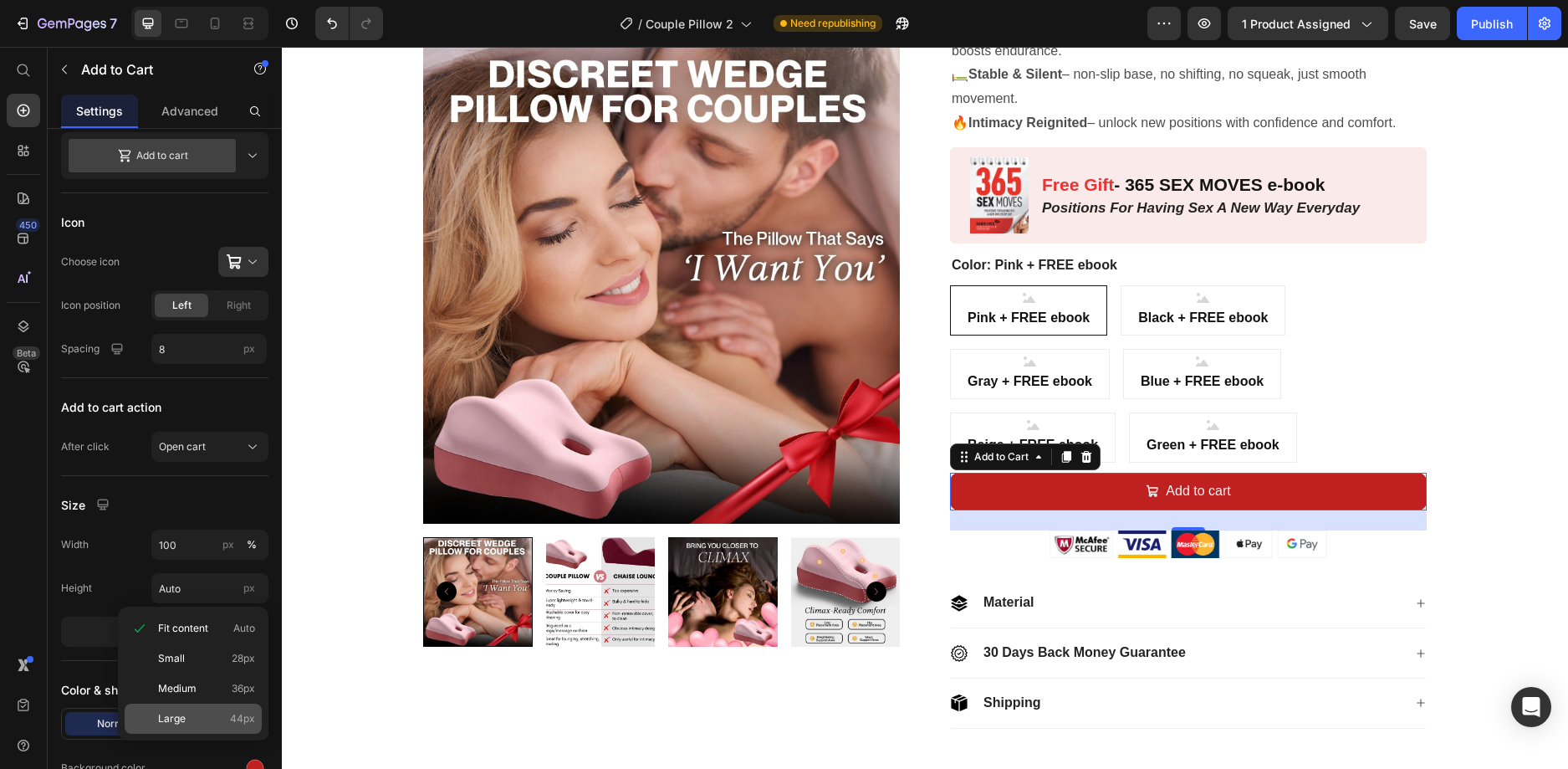 click on "Large 44px" at bounding box center (207, 719) 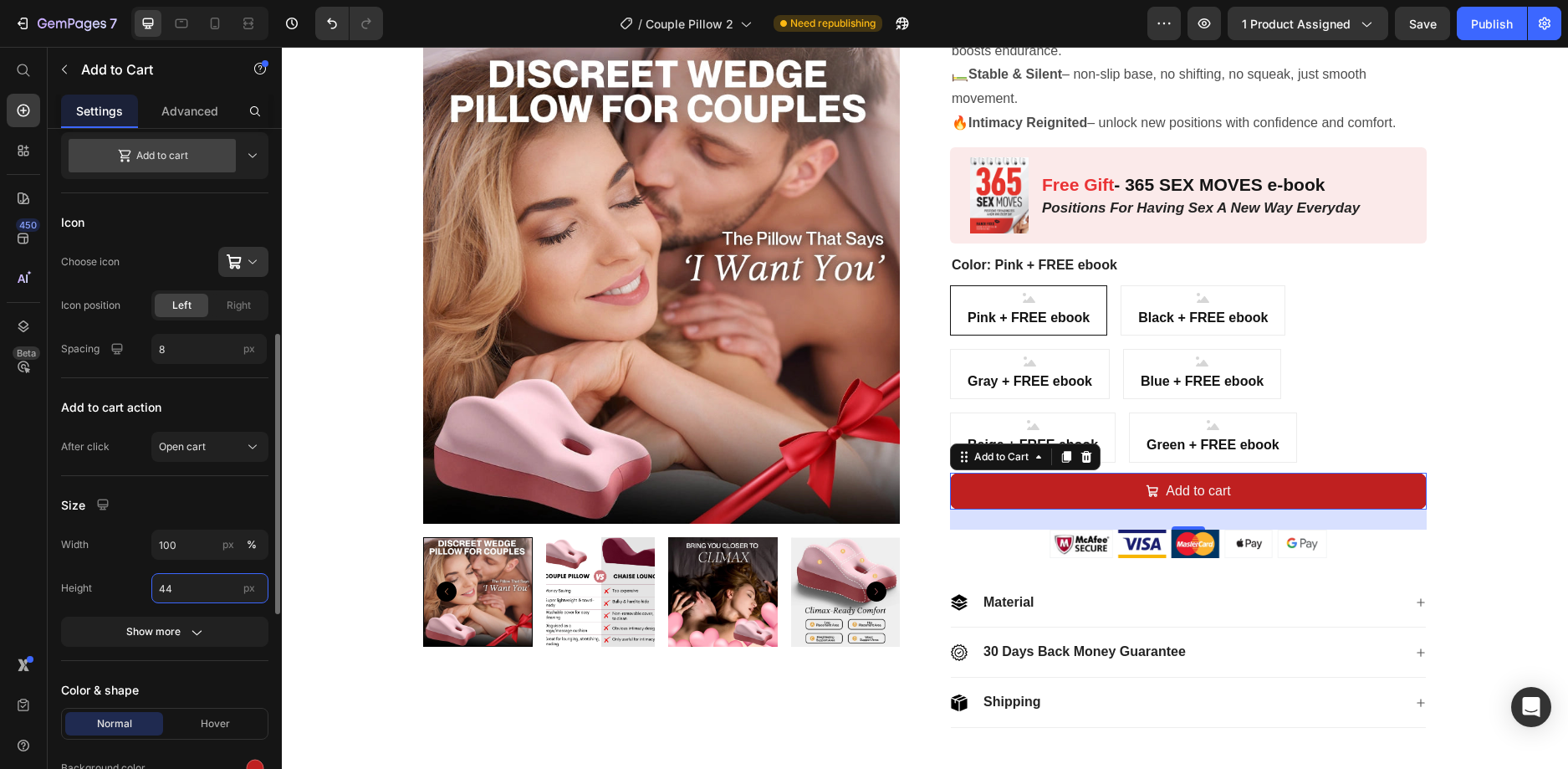 click on "44" at bounding box center [210, 588] 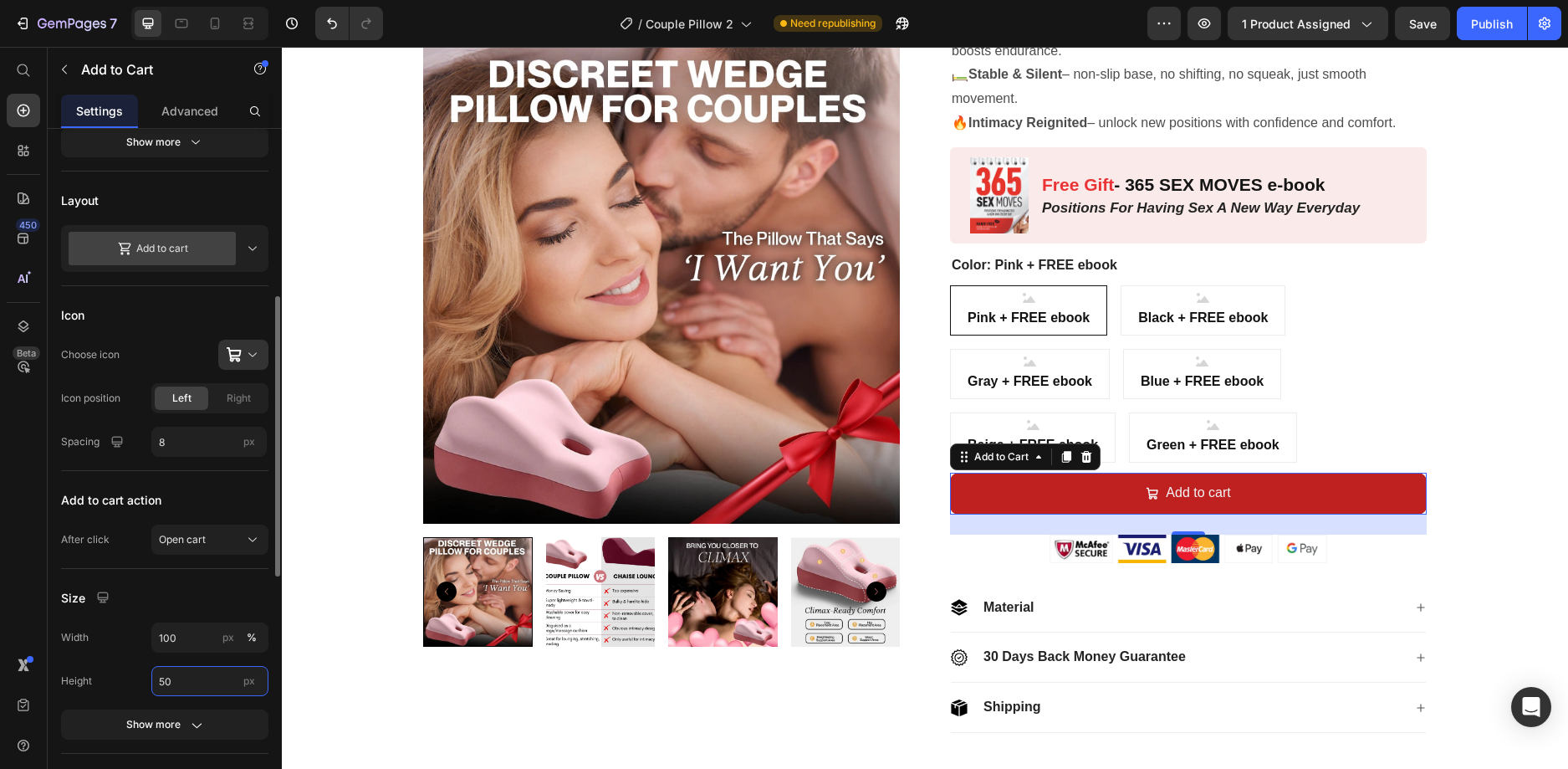 scroll, scrollTop: 0, scrollLeft: 0, axis: both 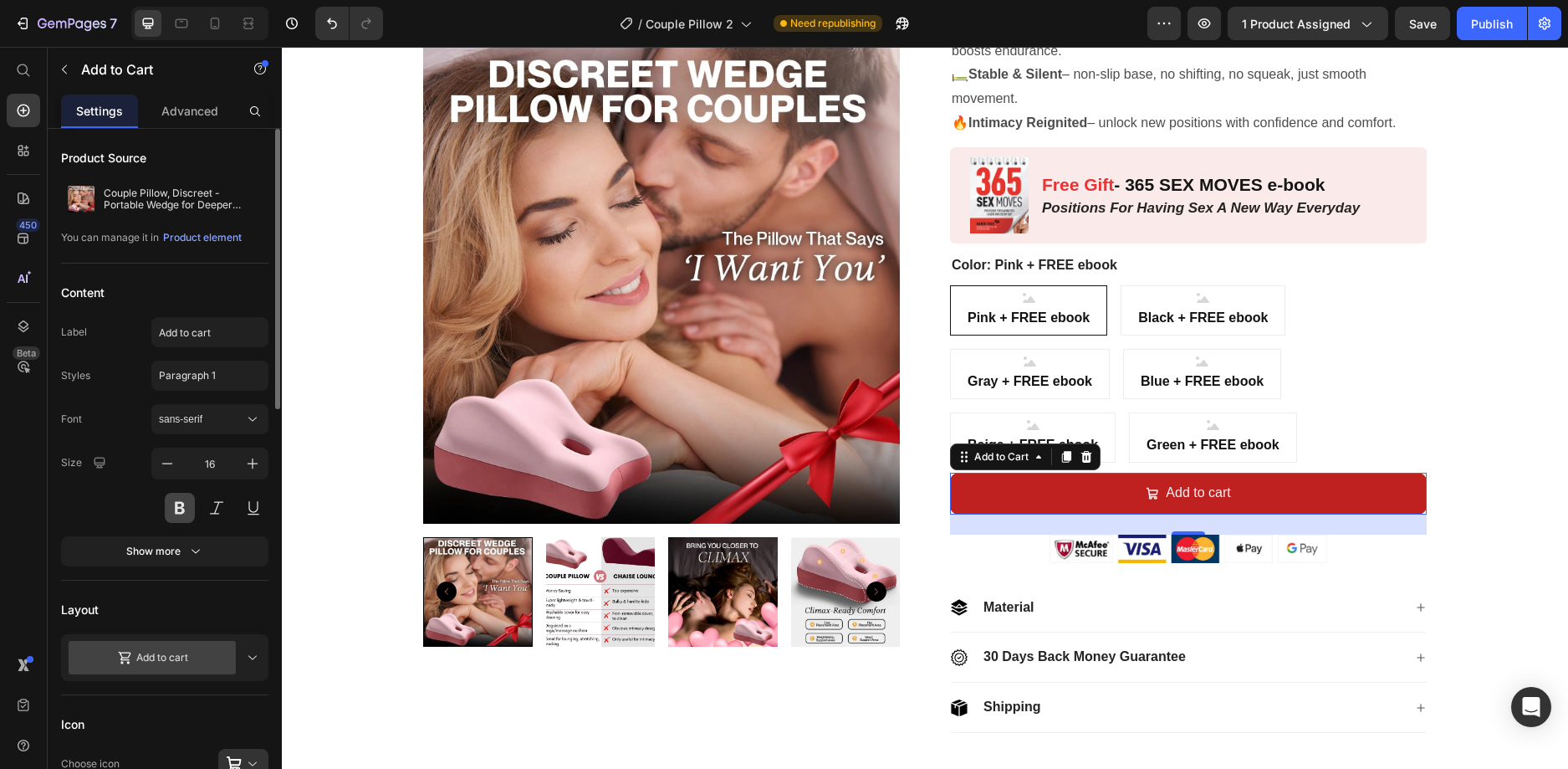 type on "50" 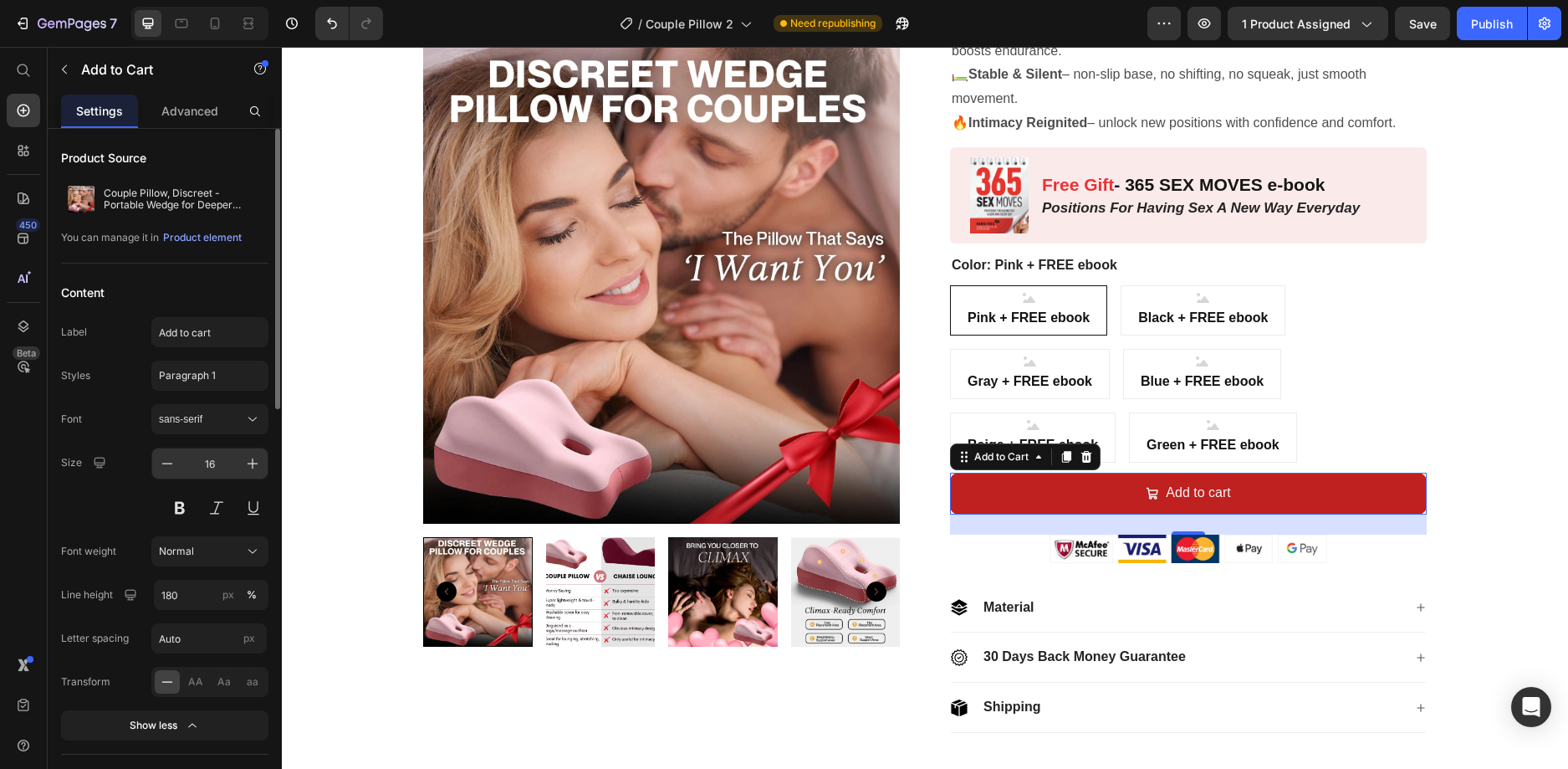 click on "16" at bounding box center [210, 464] 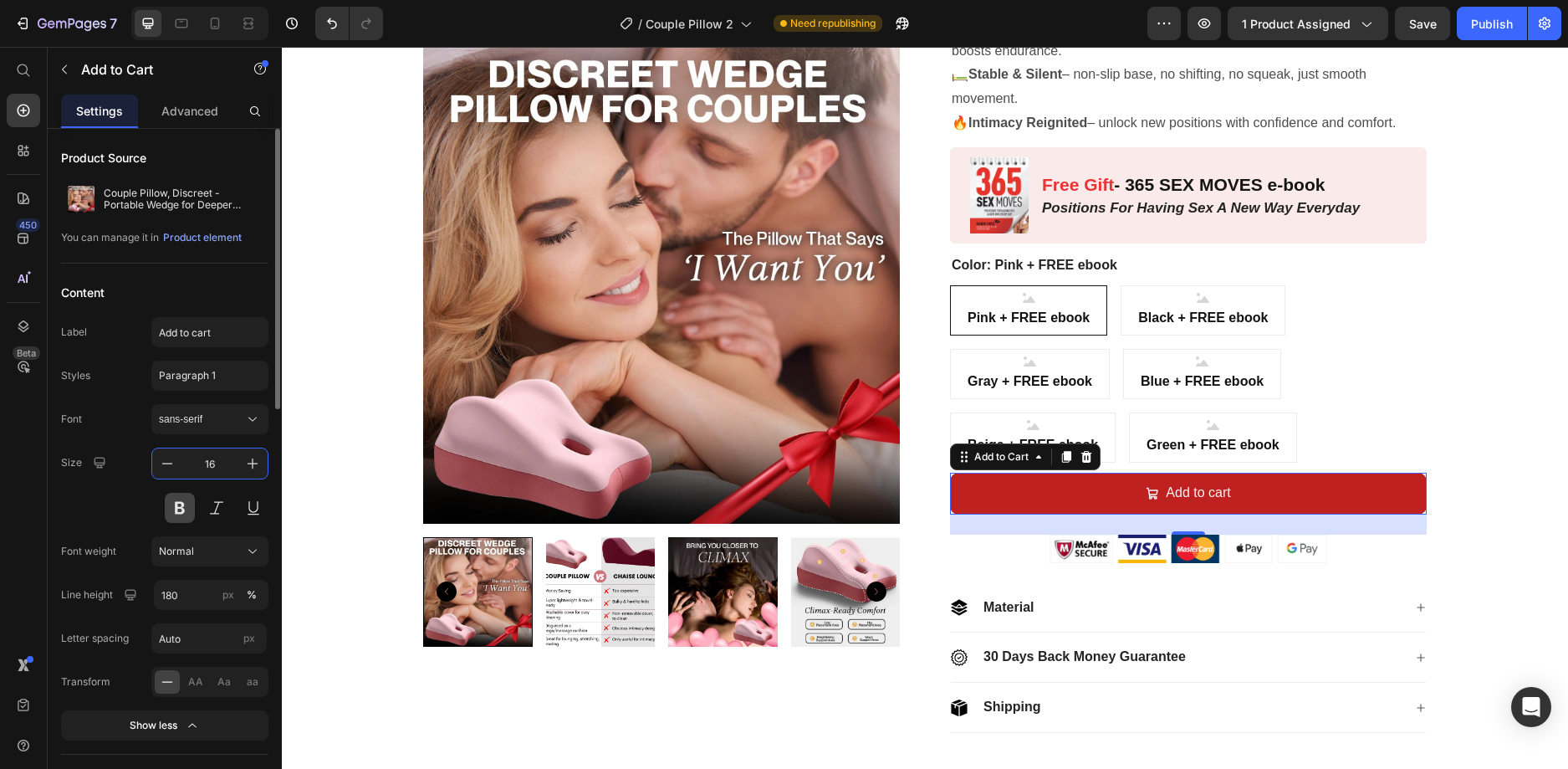 click at bounding box center [180, 508] 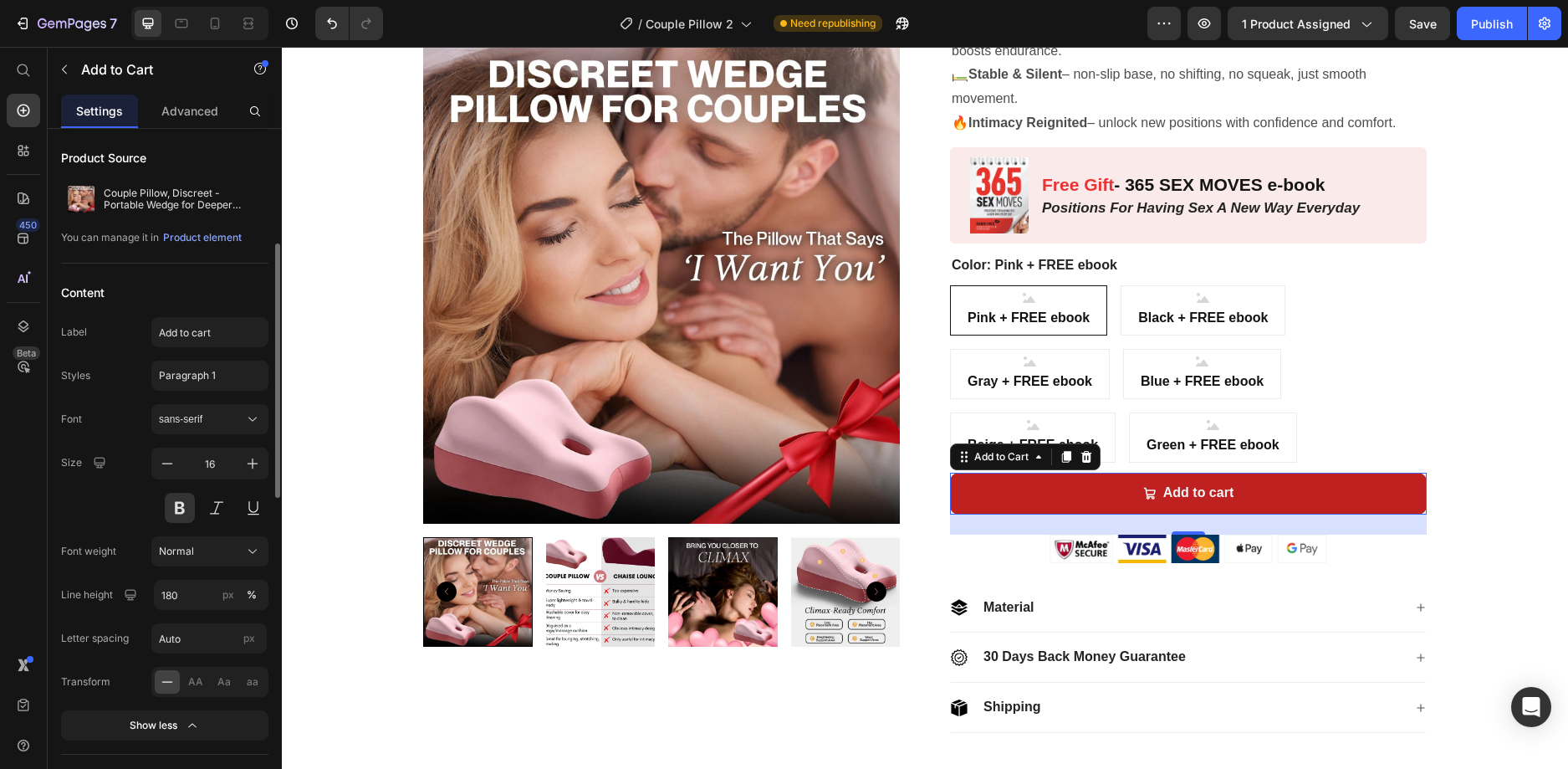 scroll, scrollTop: 84, scrollLeft: 0, axis: vertical 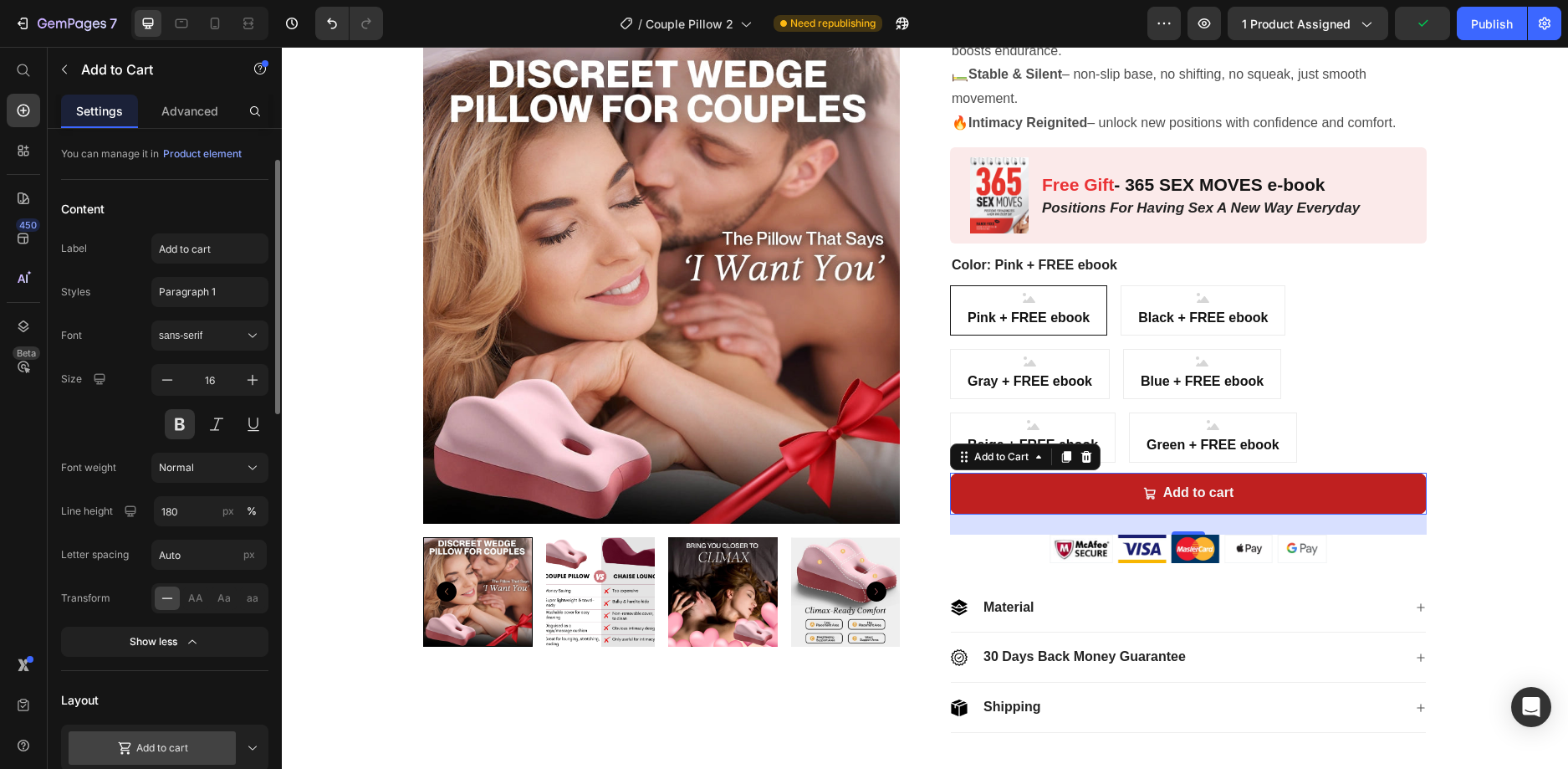click on "Add to cart" at bounding box center (152, 748) 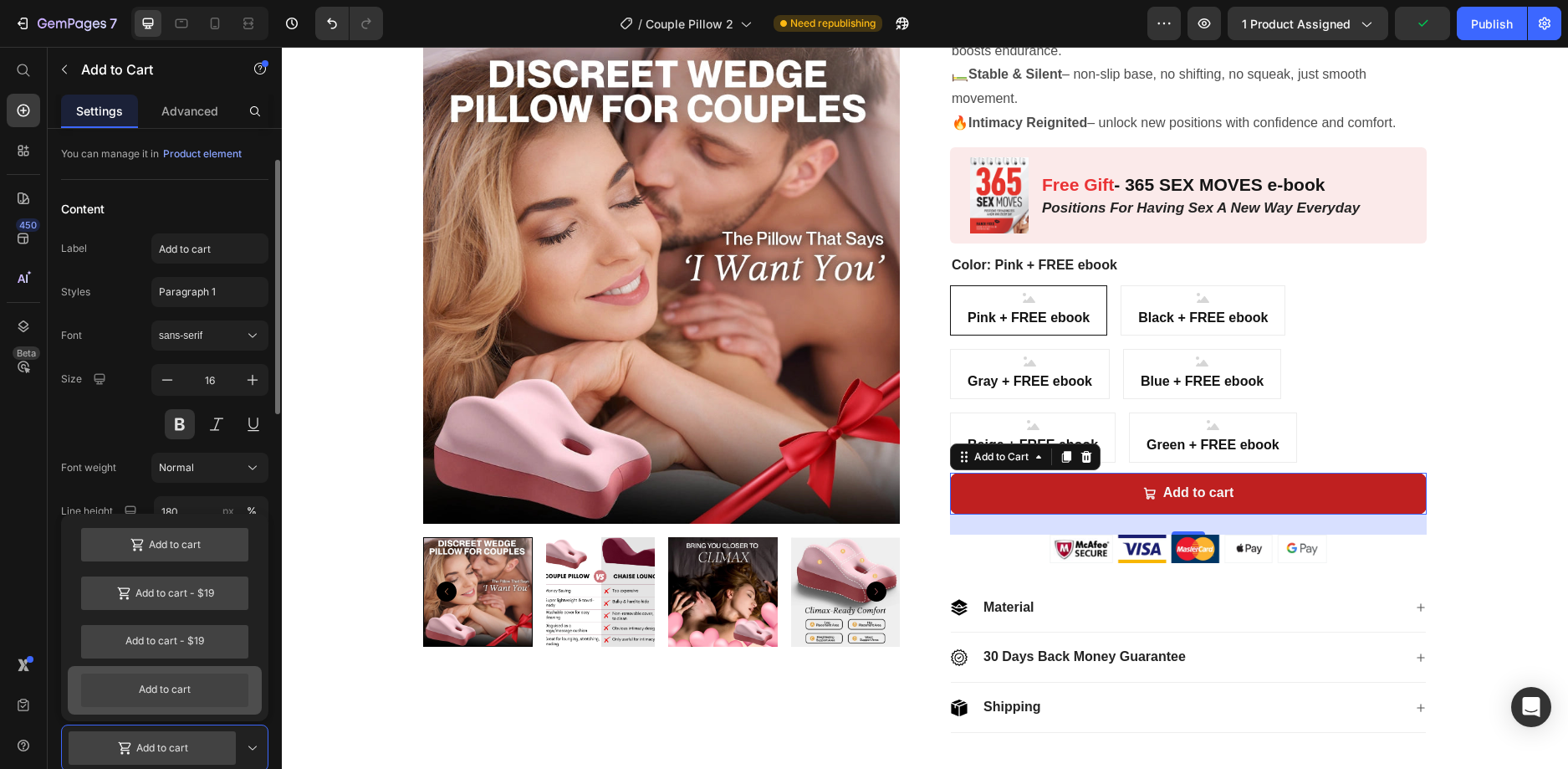 click on "Add to cart" at bounding box center [165, 690] 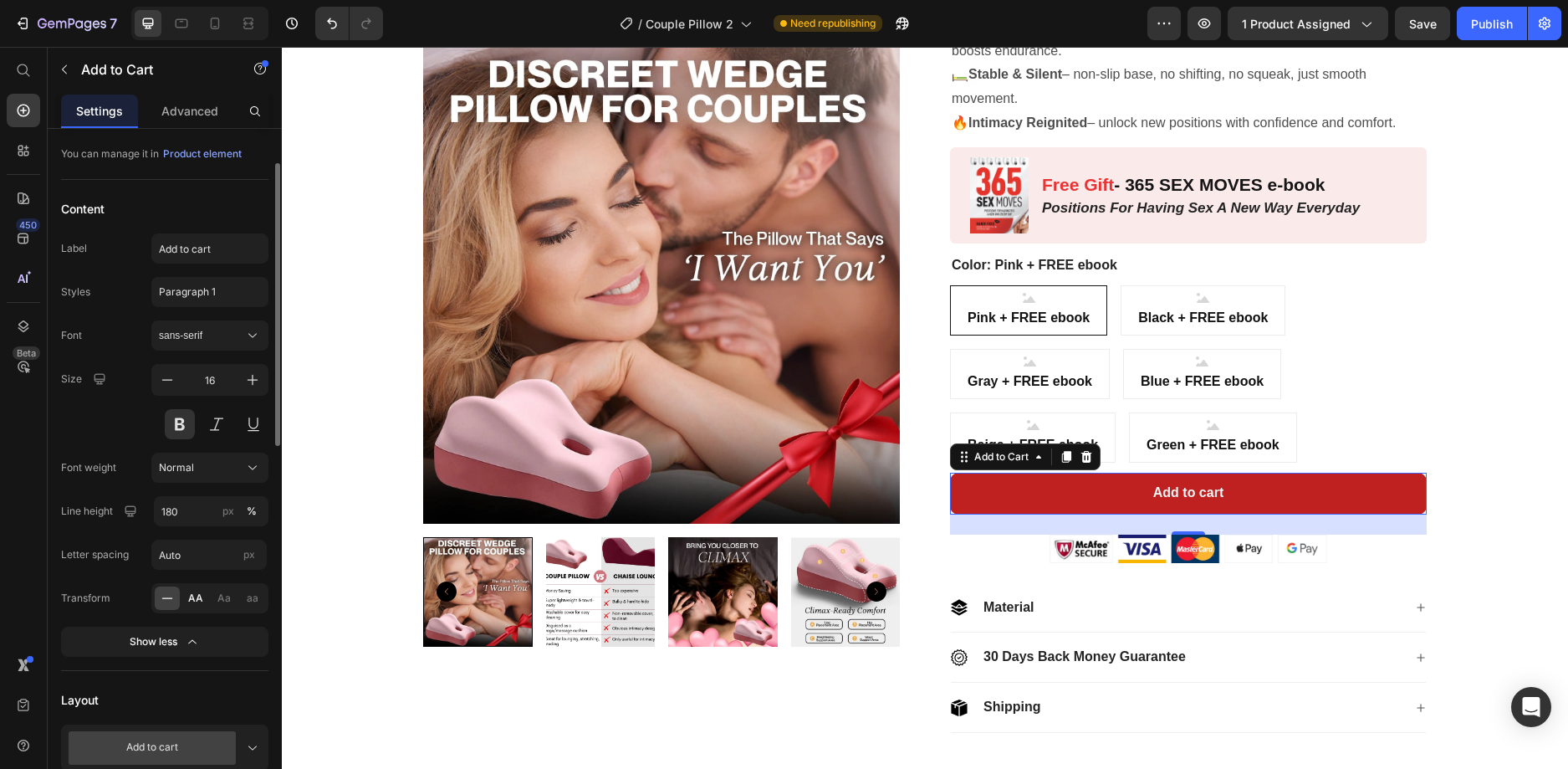 click on "AA" 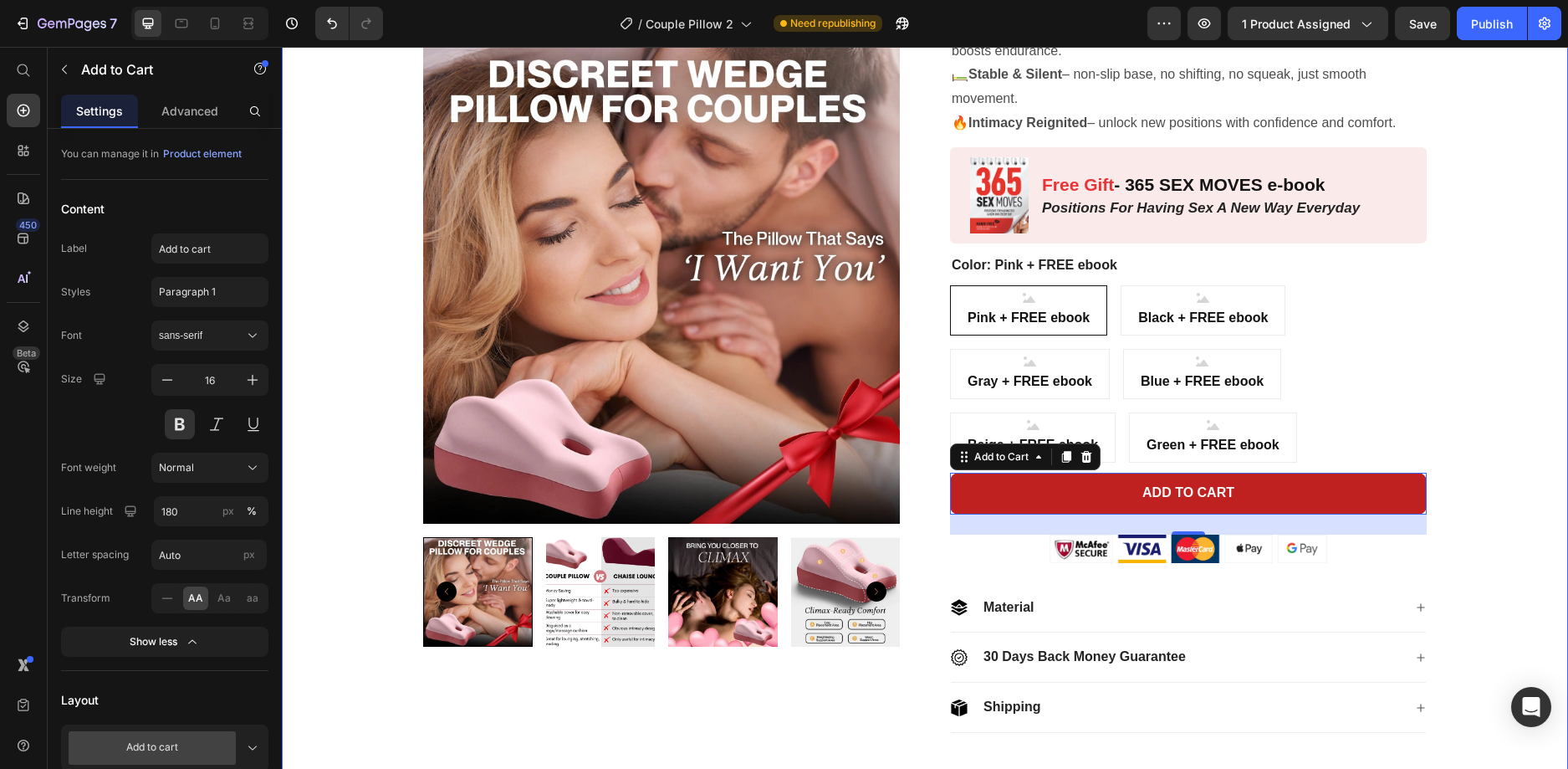 click on "Product Images Couple Pillow, Discreet - Portable Wedge for Deeper Connection (P) Title Designed to spark intimacy and support every move! Text Block Icon Icon Icon Icon Icon Icon List 2,500+ Verified Reviews from Couples Text Block Row $69.96 (P) Price $149.95 (P) Price Row 🌀  Ergonomic Wave Design  – supports hips, back, and thighs for deeper, longer connection. 💞  Zero-Strain Comfort  – dual-density [MEDICAL_DATA] reduces pressure, boosts endurance. 🛏️  Stable & Silent  – non-slip base, no shifting, no squeak, just smooth movement. 🔥  Intimacy Reignited  – unlock new positions with confidence and comfort. Text Block Image Free Gift  - 365 SEX MOVES e-book Text Block Positions For Having Sex A New Way Everyday Text Block Row Color: Pink + FREE ebook Pink + FREE ebook Pink + FREE ebook Pink + FREE ebook Black + FREE ebook Black + FREE ebook Black + FREE ebook Gray + FREE ebook Gray + FREE ebook Gray + FREE ebook Blue + FREE ebook Blue + FREE ebook Blue + FREE ebook" at bounding box center (925, 231) 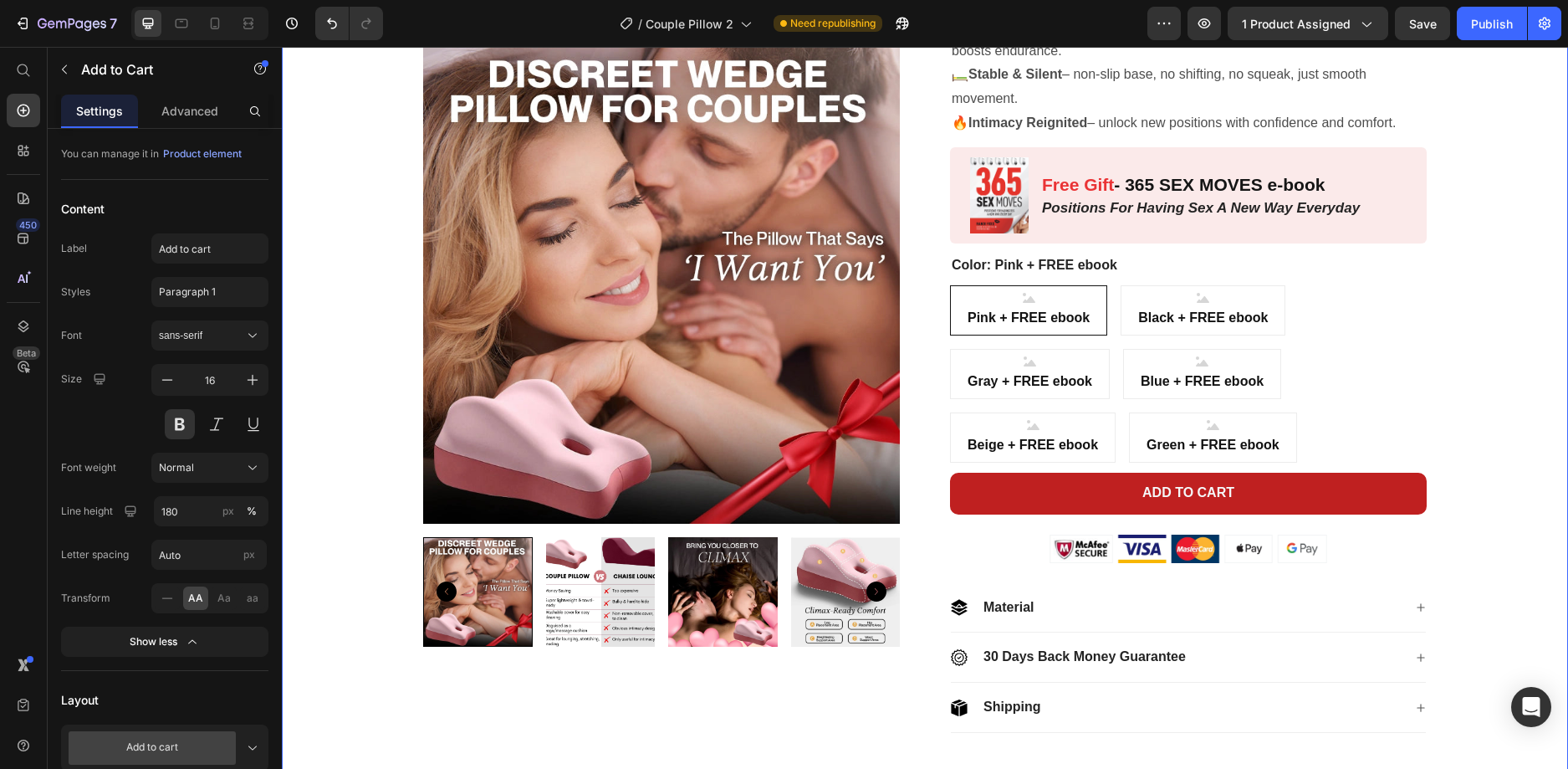 scroll, scrollTop: 0, scrollLeft: 0, axis: both 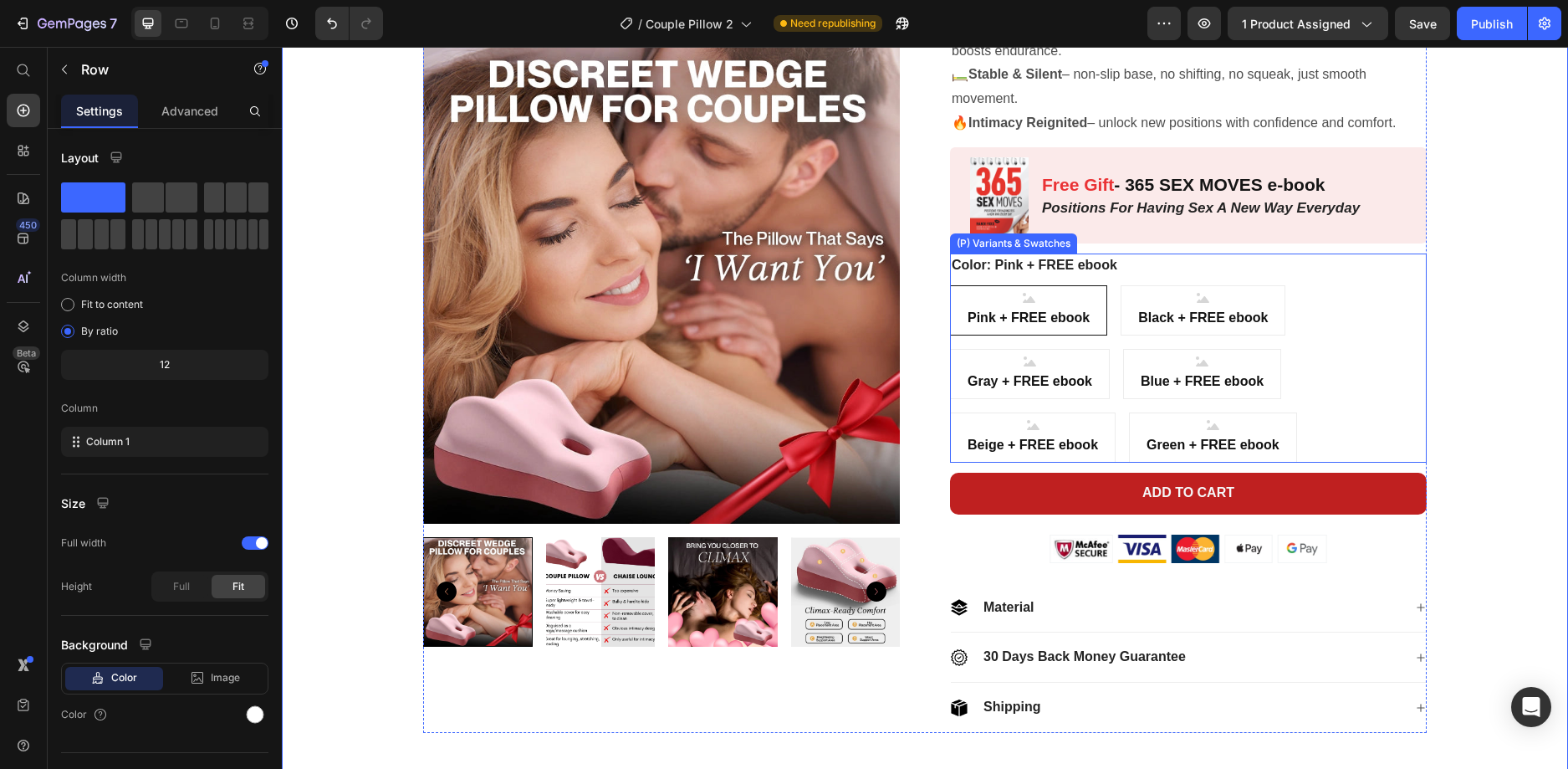 click on "Pink + FREE ebook Pink + FREE ebook Pink + FREE ebook Black + FREE ebook Black + FREE ebook Black + FREE ebook Gray + FREE ebook Gray + FREE ebook Gray + FREE ebook Blue + FREE ebook Blue + FREE ebook Blue + FREE ebook Beige + FREE ebook Beige + FREE ebook Beige + FREE ebook Green + FREE ebook Green + FREE ebook Green + FREE ebook" at bounding box center [1188, 374] 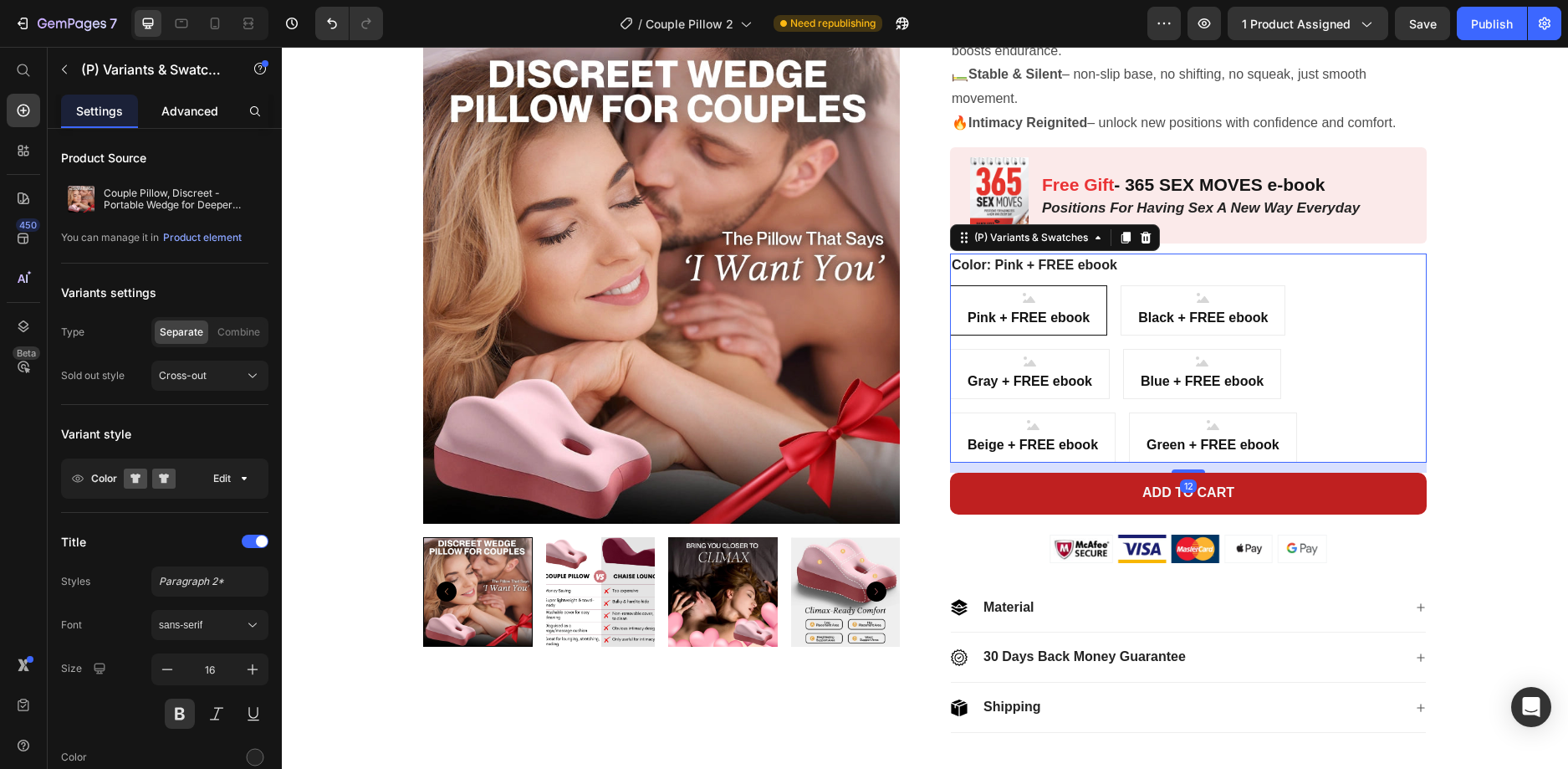 click on "Advanced" 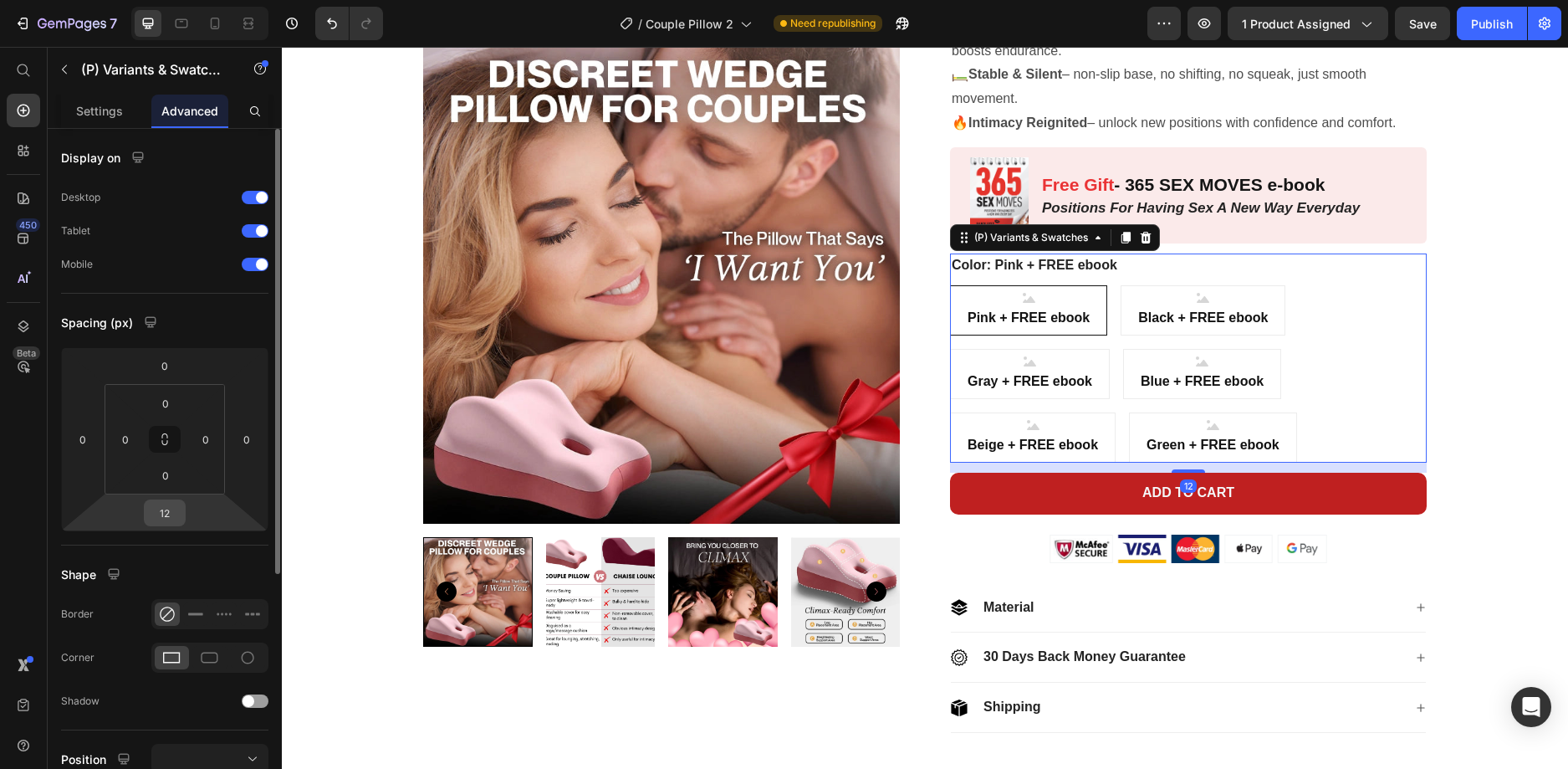 click on "12" at bounding box center [165, 513] 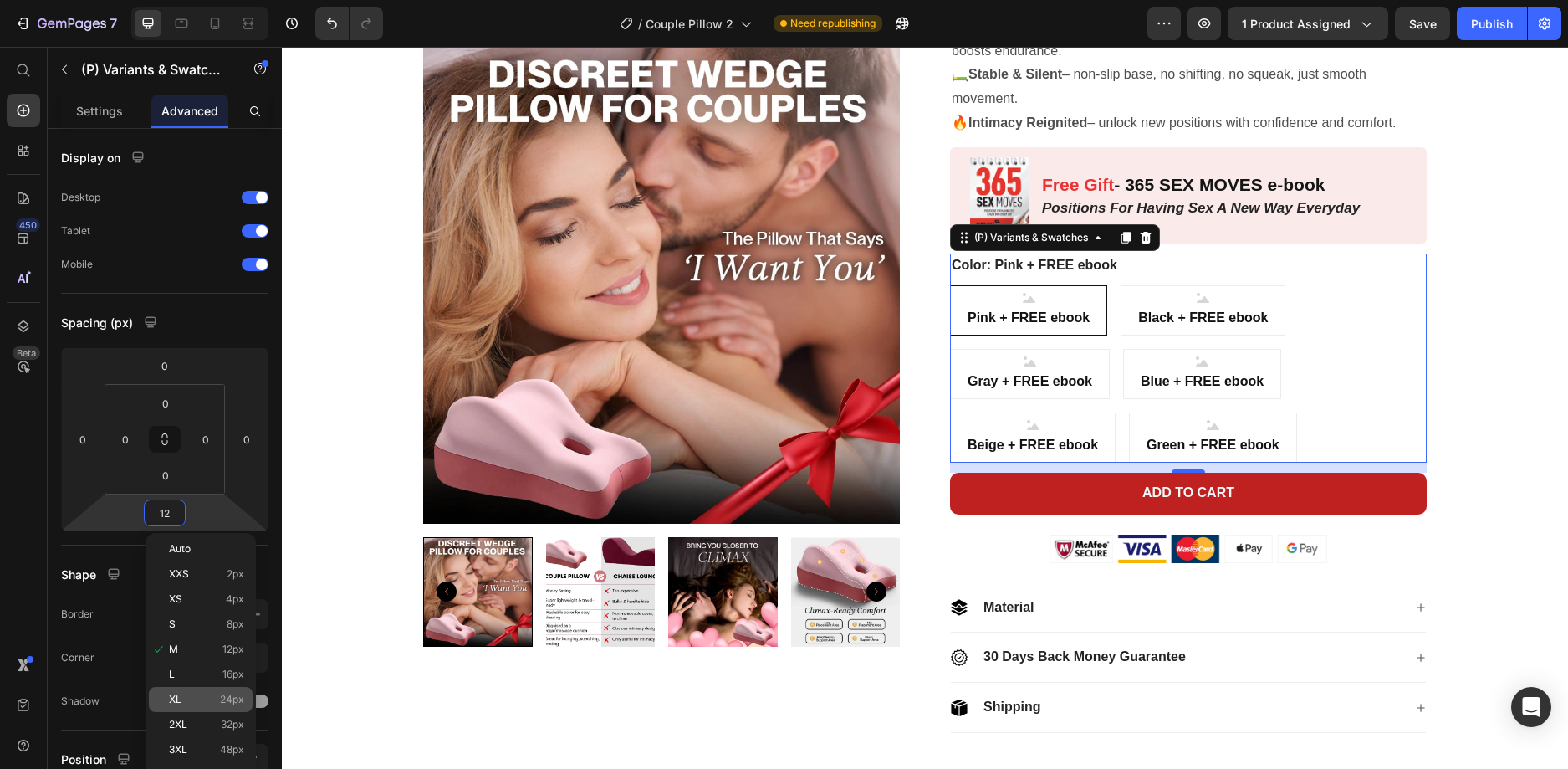 click on "XL 24px" at bounding box center [207, 700] 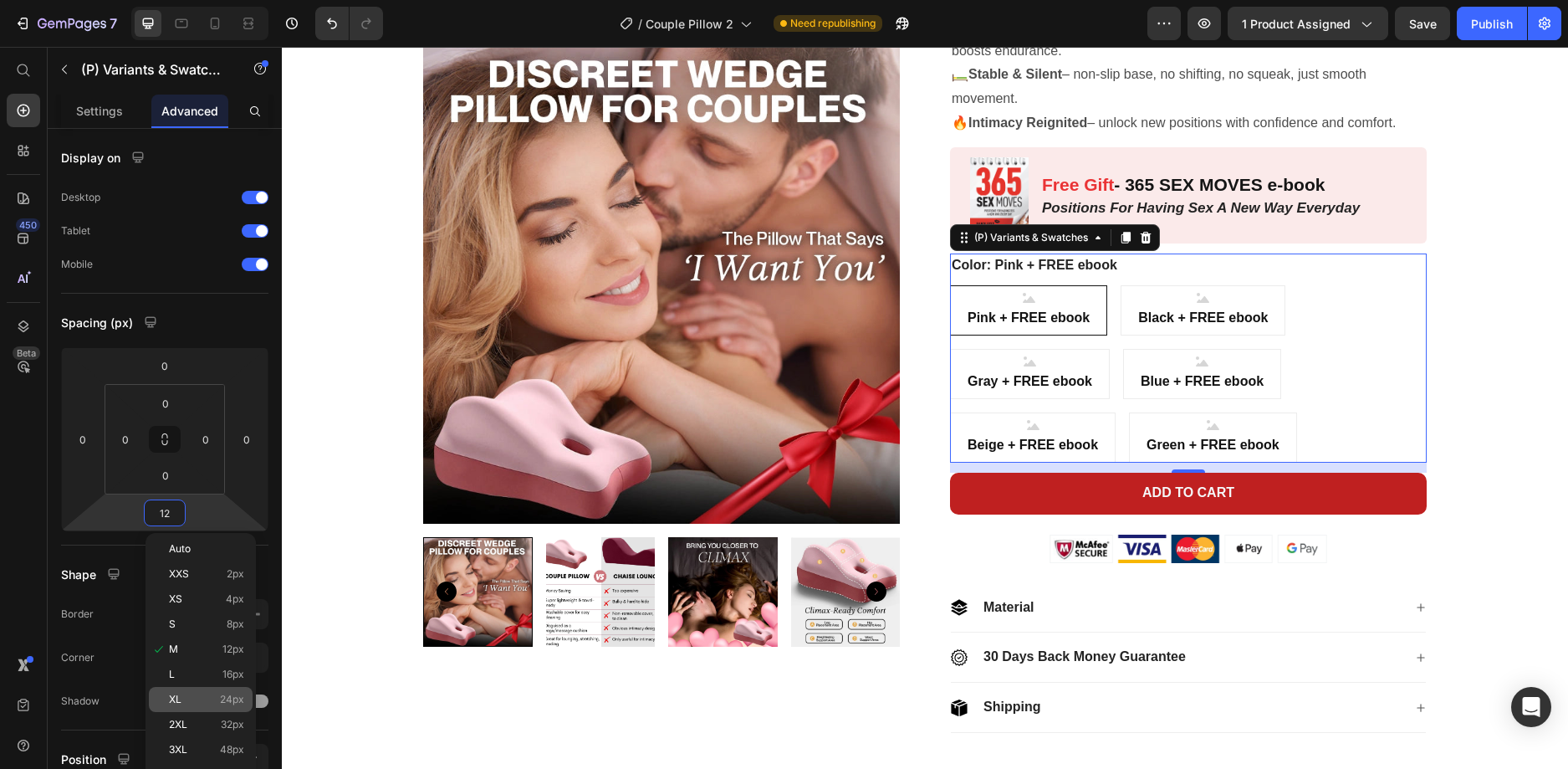 type on "24" 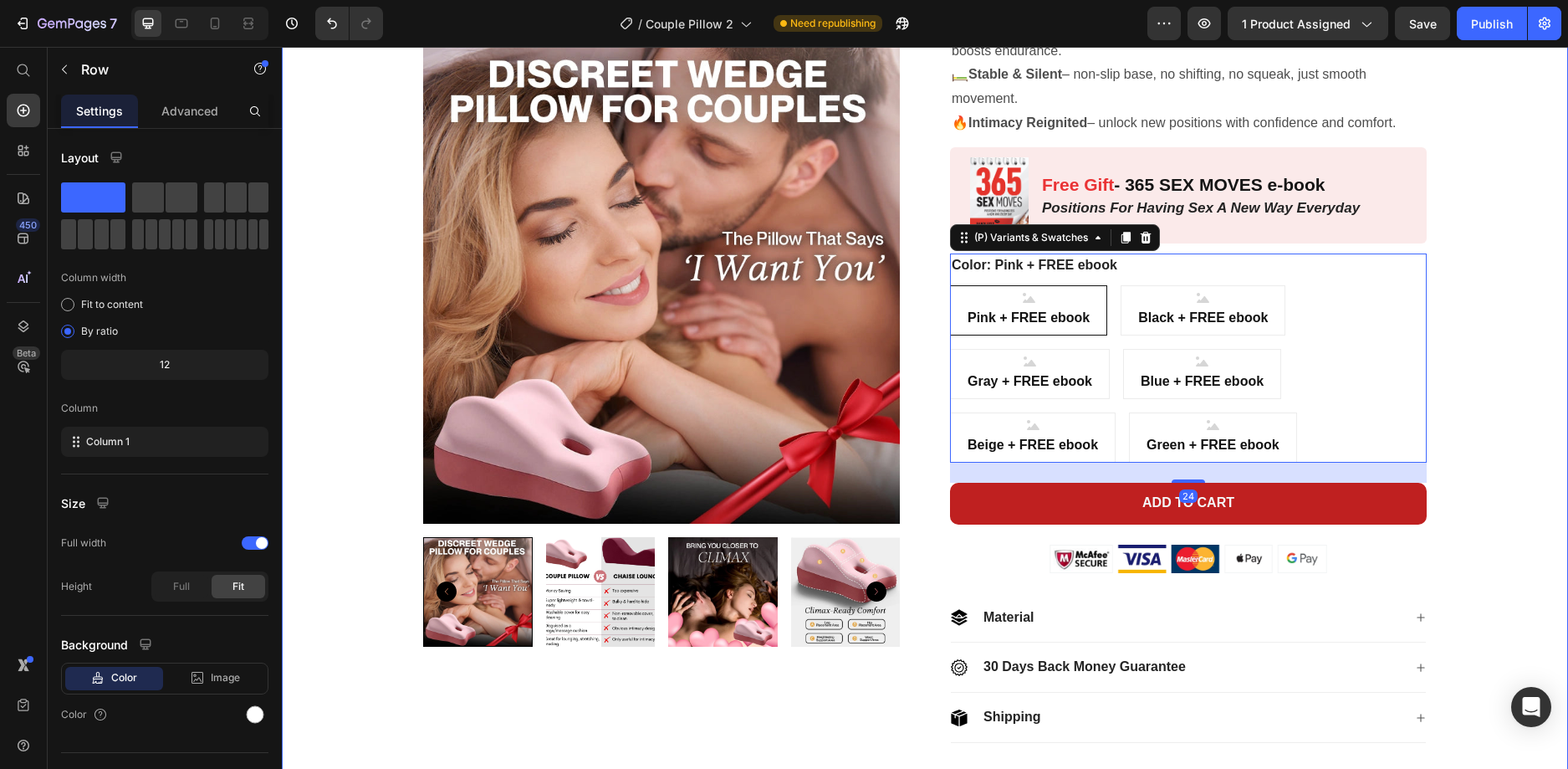 click on "Product Images Couple Pillow, Discreet - Portable Wedge for Deeper Connection (P) Title Designed to spark intimacy and support every move! Text Block Icon Icon Icon Icon Icon Icon List 2,500+ Verified Reviews from Couples Text Block Row $69.96 (P) Price $149.95 (P) Price Row 🌀  Ergonomic Wave Design  – supports hips, back, and thighs for deeper, longer connection. 💞  Zero-Strain Comfort  – dual-density [MEDICAL_DATA] reduces pressure, boosts endurance. 🛏️  Stable & Silent  – non-slip base, no shifting, no squeak, just smooth movement. 🔥  Intimacy Reignited  – unlock new positions with confidence and comfort. Text Block Image Free Gift  - 365 SEX MOVES e-book Text Block Positions For Having Sex A New Way Everyday Text Block Row Color: Pink + FREE ebook Pink + FREE ebook Pink + FREE ebook Pink + FREE ebook Black + FREE ebook Black + FREE ebook Black + FREE ebook Gray + FREE ebook Gray + FREE ebook Gray + FREE ebook Blue + FREE ebook Blue + FREE ebook Blue + FREE ebook" at bounding box center (925, 236) 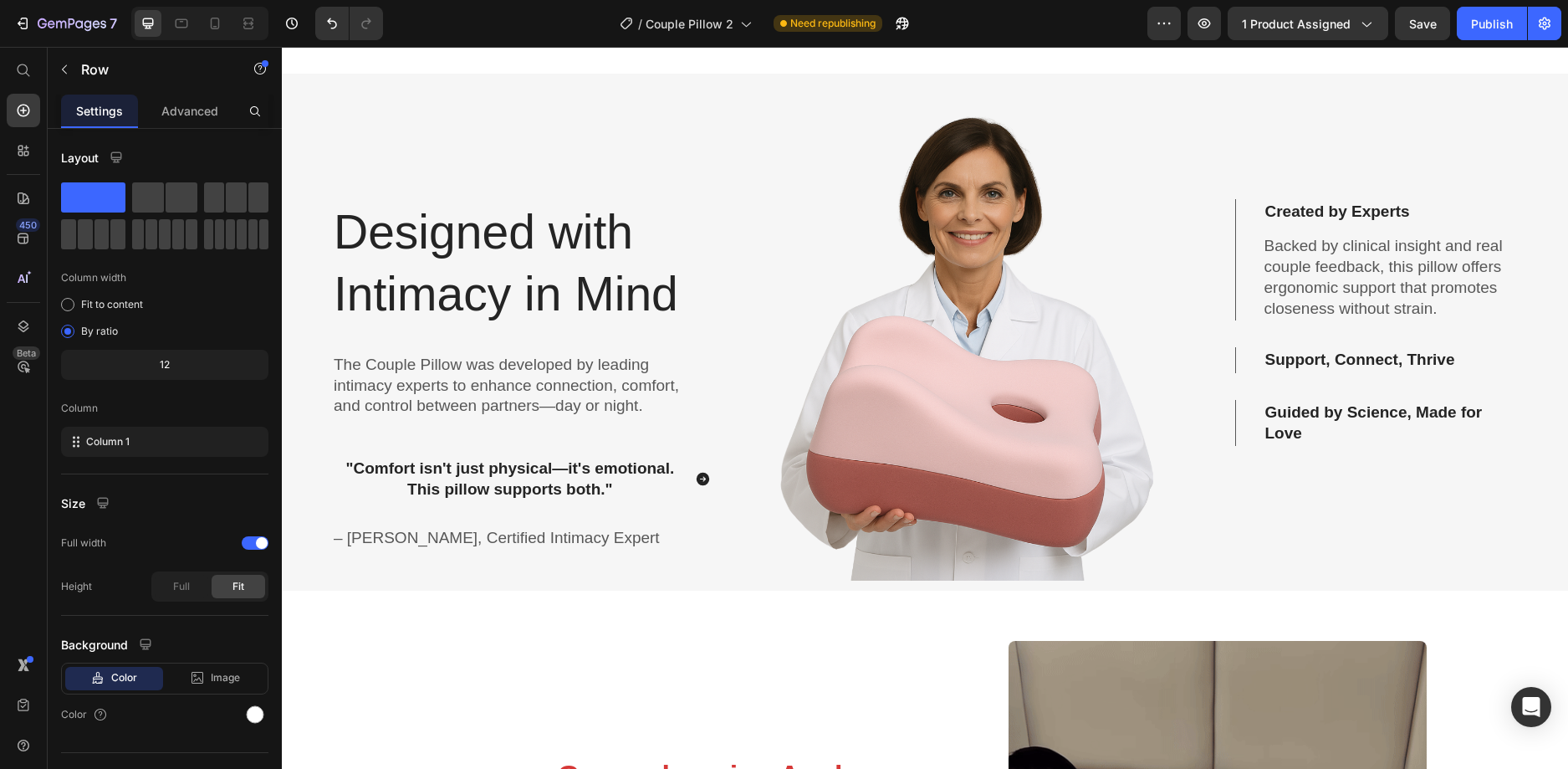 scroll, scrollTop: 2092, scrollLeft: 0, axis: vertical 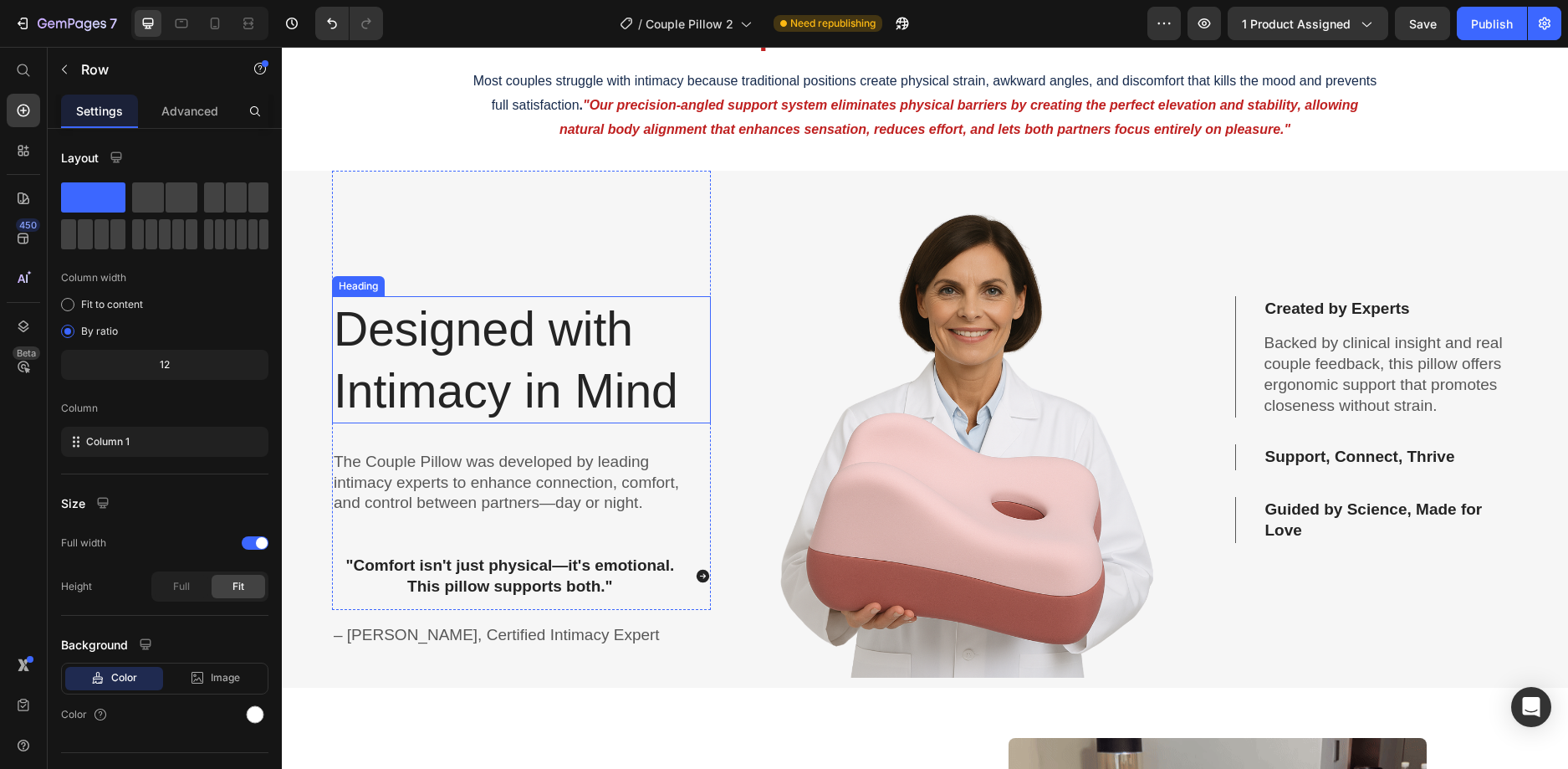 click on "Designed with Intimacy in Mind" at bounding box center (521, 360) 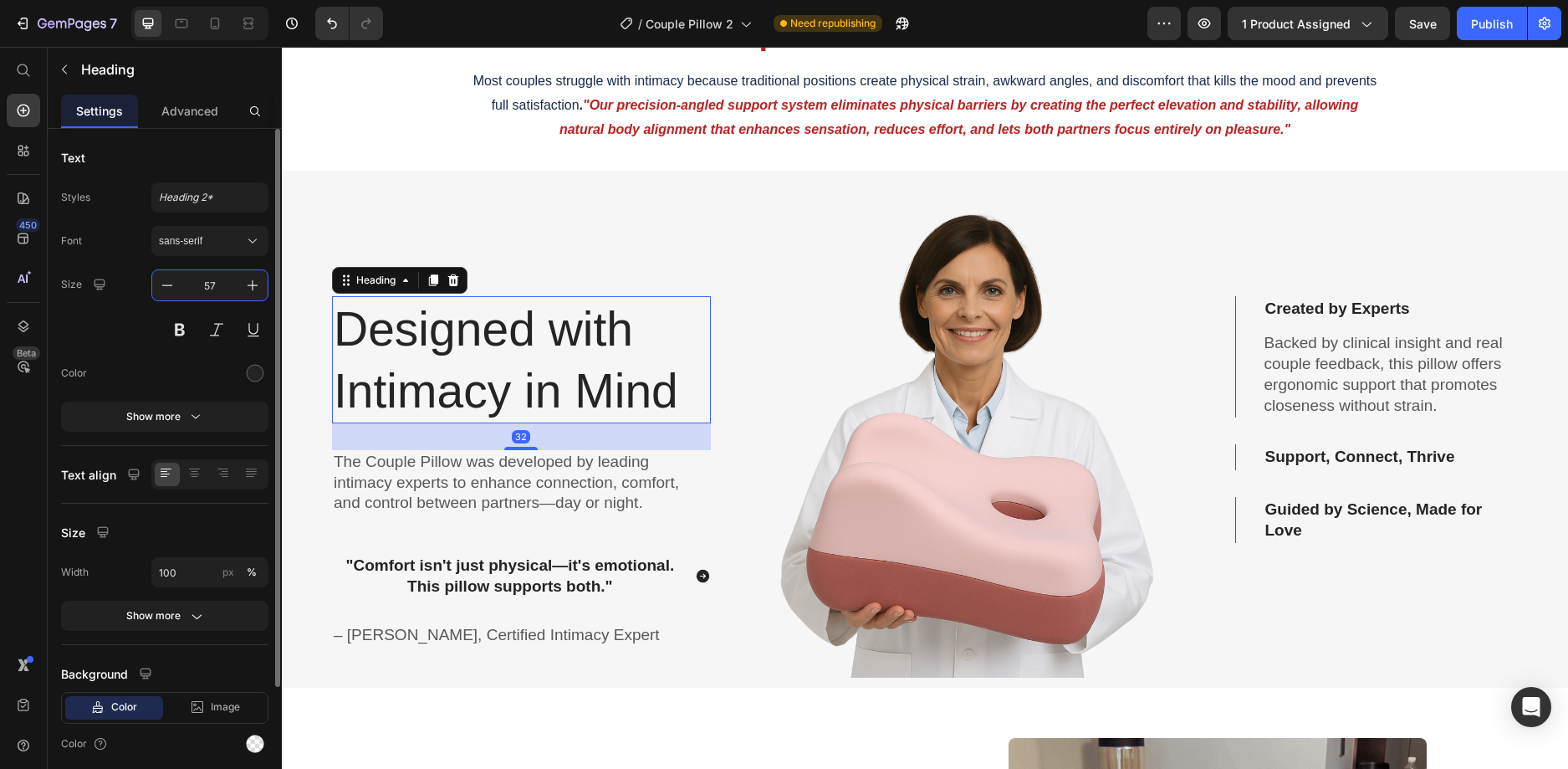 click on "57" at bounding box center (210, 285) 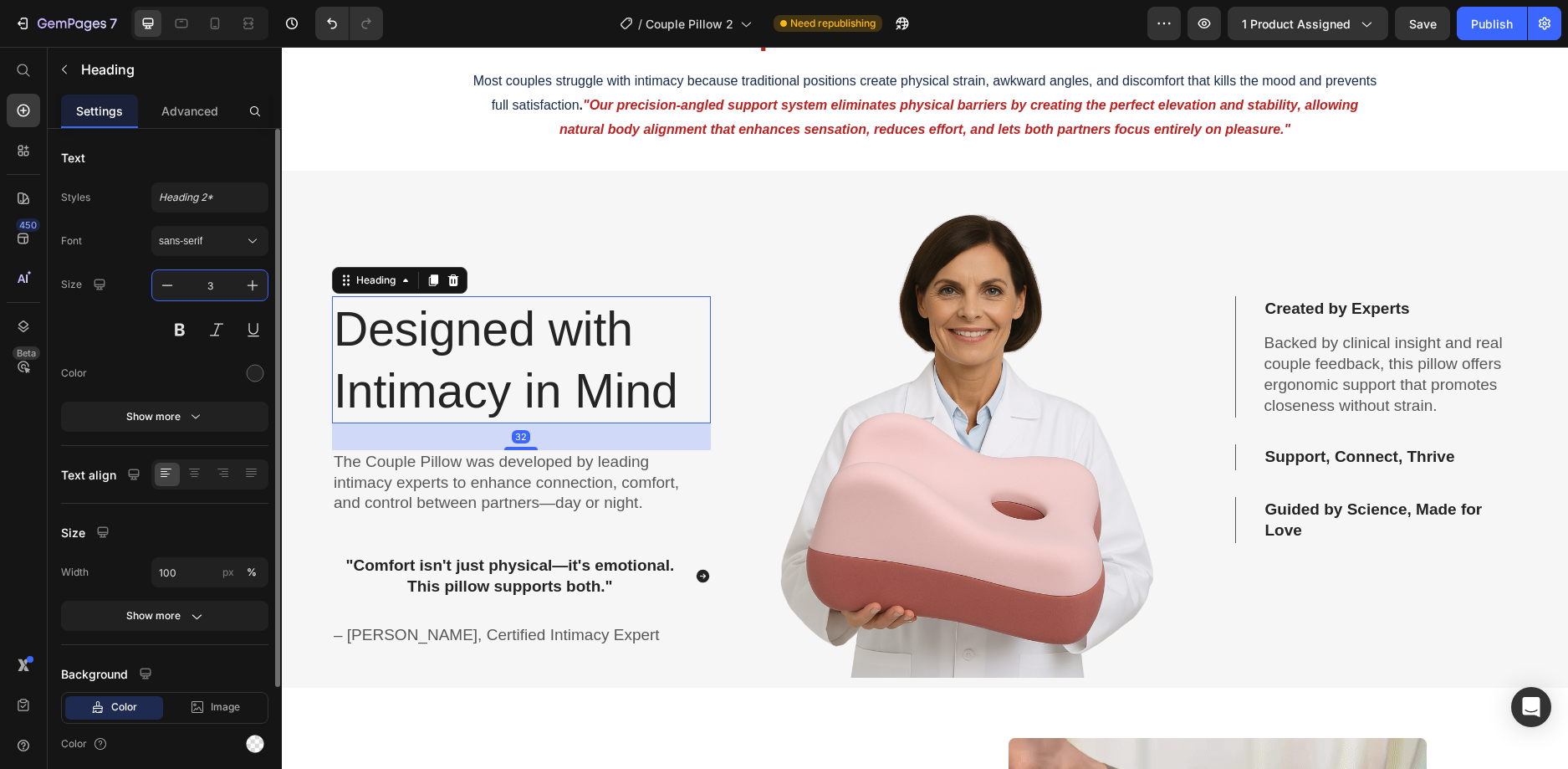 type on "38" 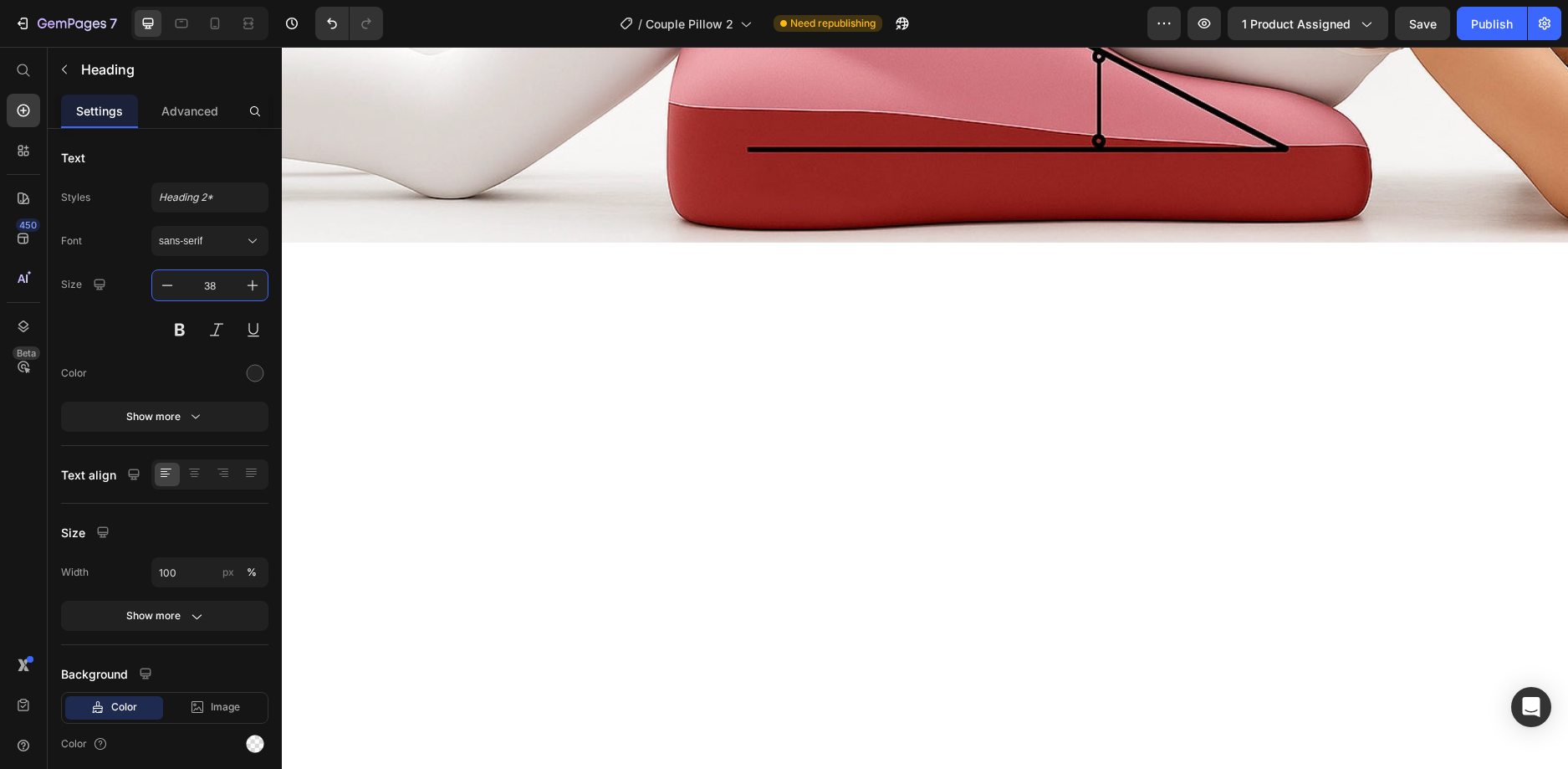 scroll, scrollTop: 3849, scrollLeft: 0, axis: vertical 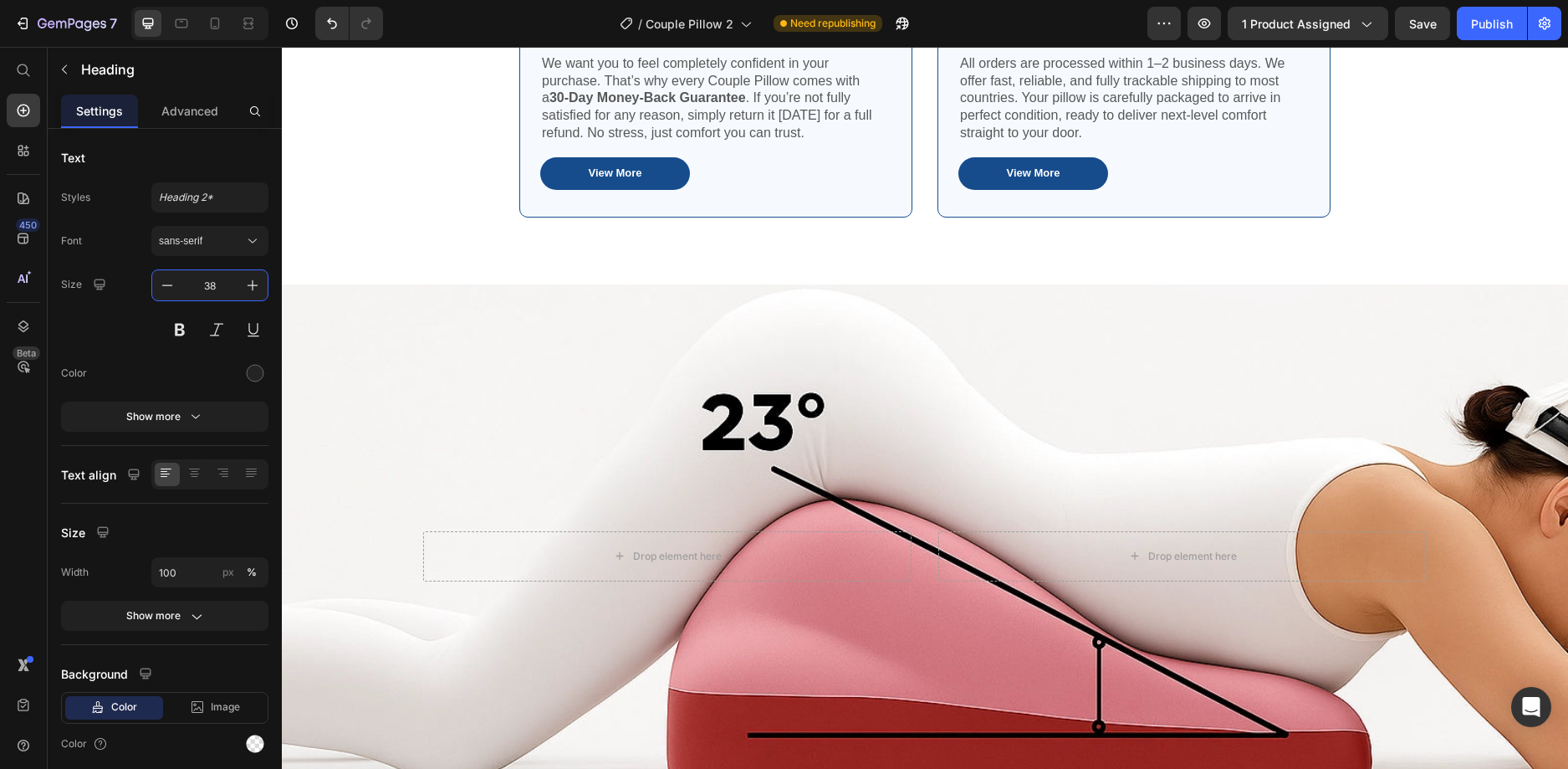 click on "Shop with Confidence – Our Hassle-Free Policy Has You Covered" at bounding box center [925, -126] 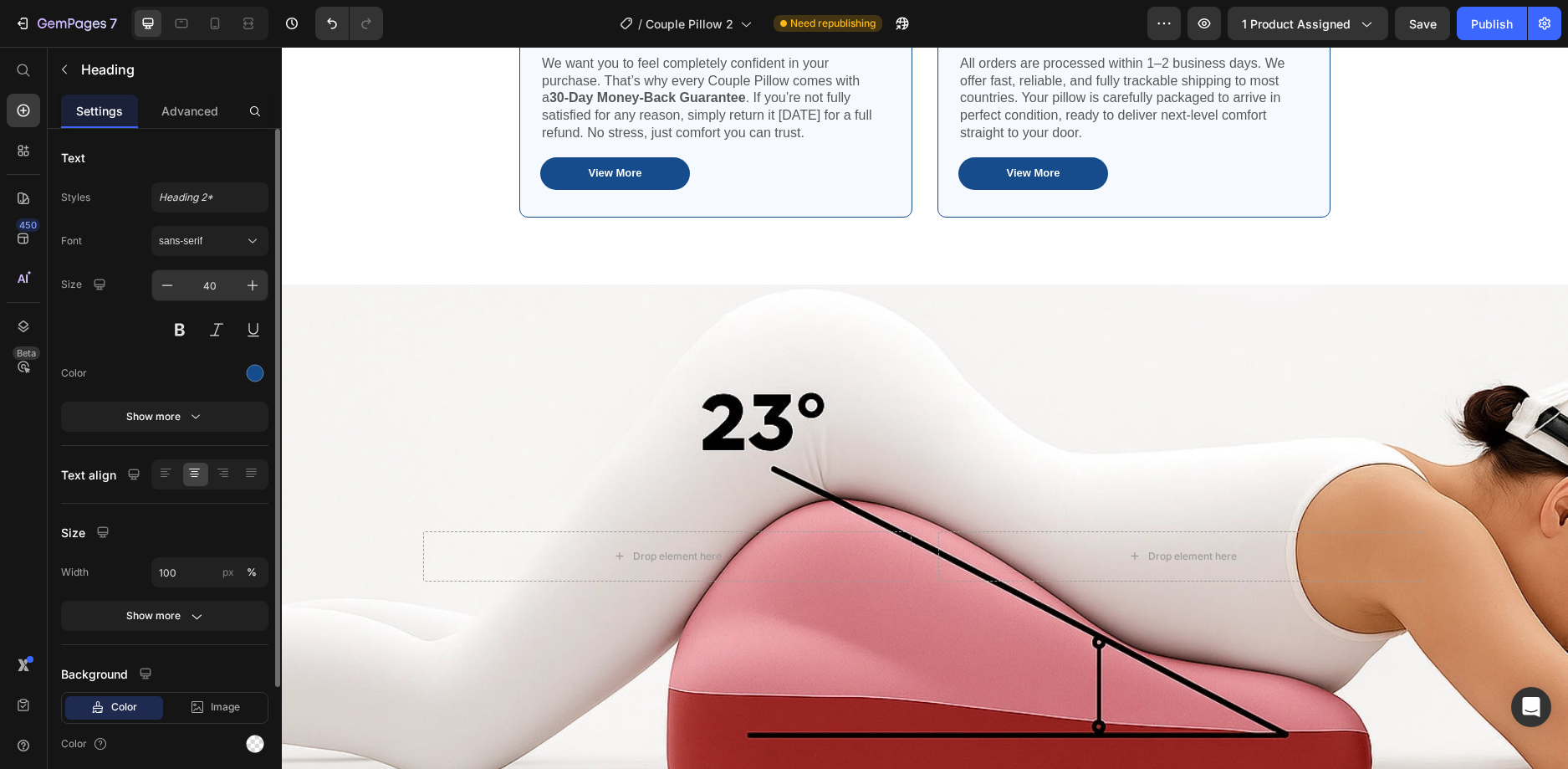click on "40" at bounding box center [210, 285] 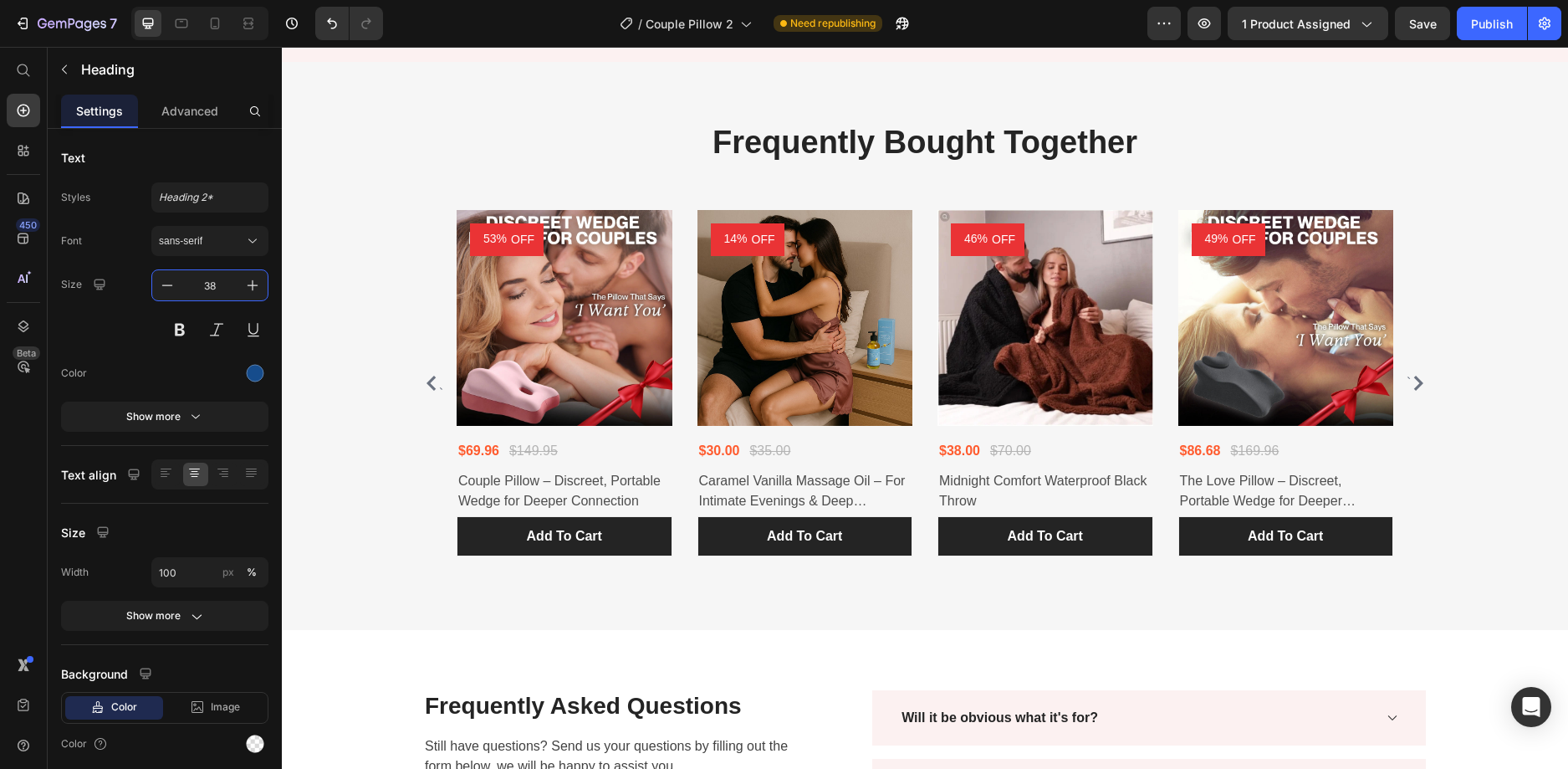 scroll, scrollTop: 7860, scrollLeft: 0, axis: vertical 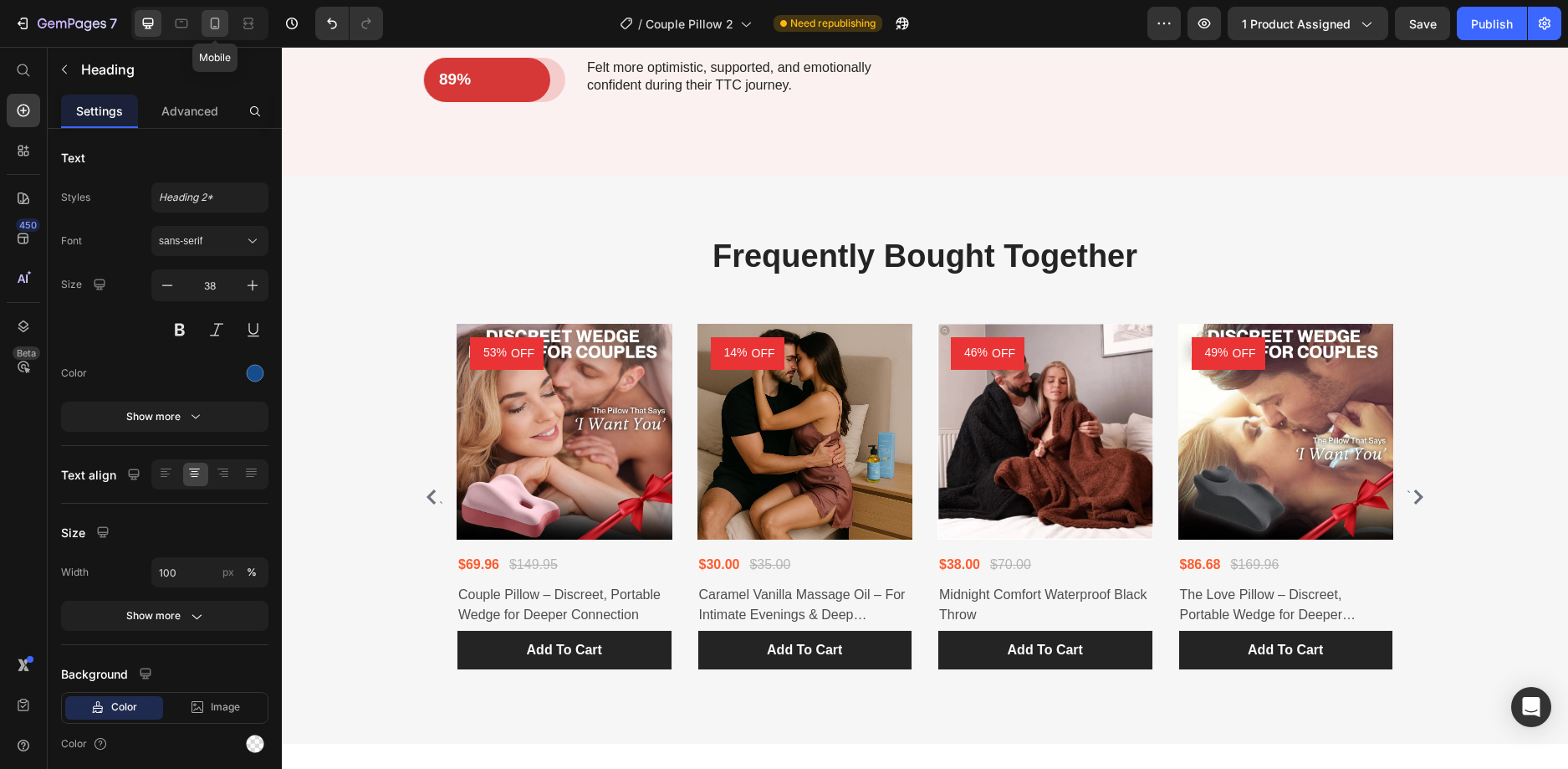 click 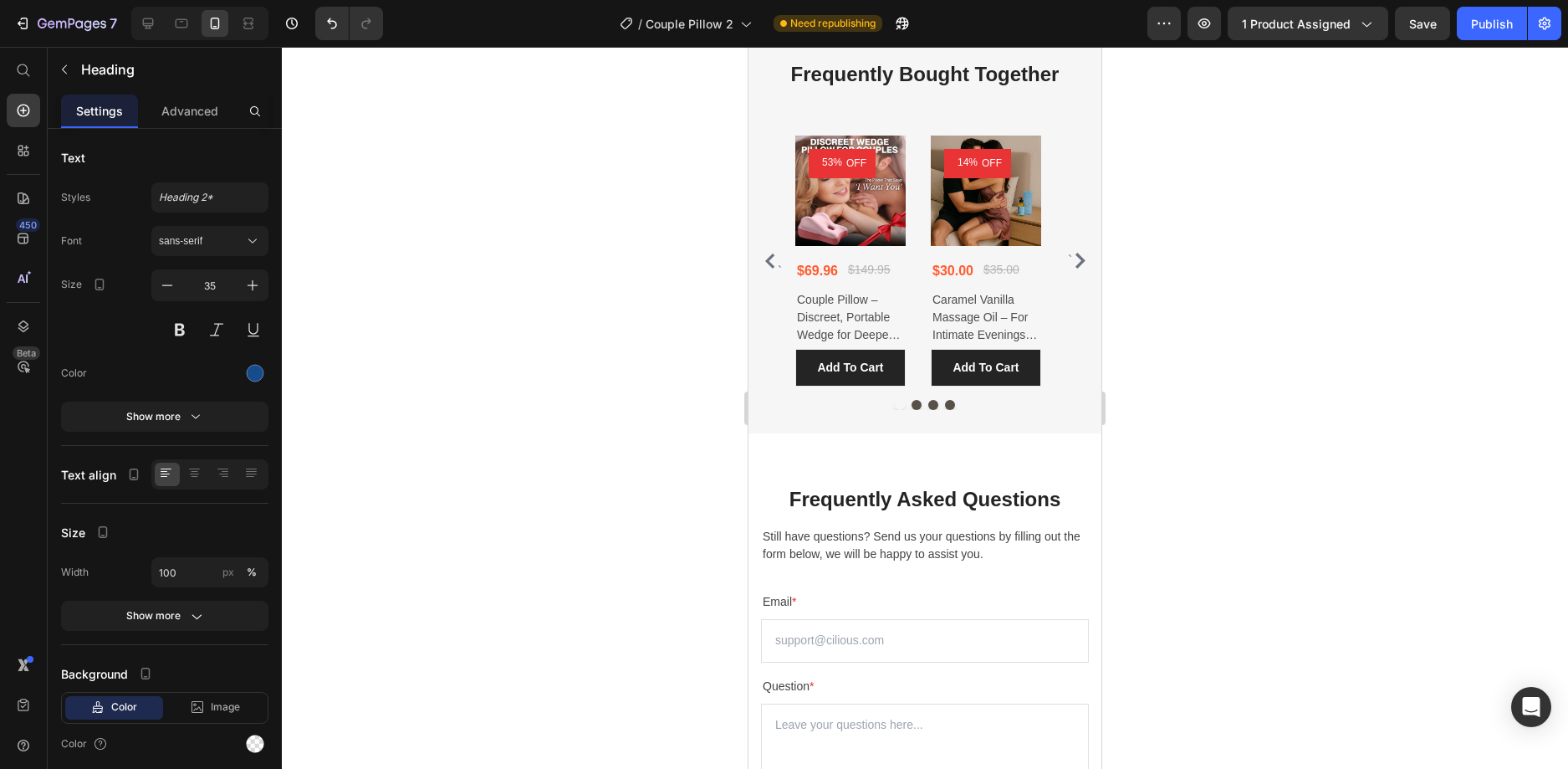 scroll, scrollTop: 6588, scrollLeft: 0, axis: vertical 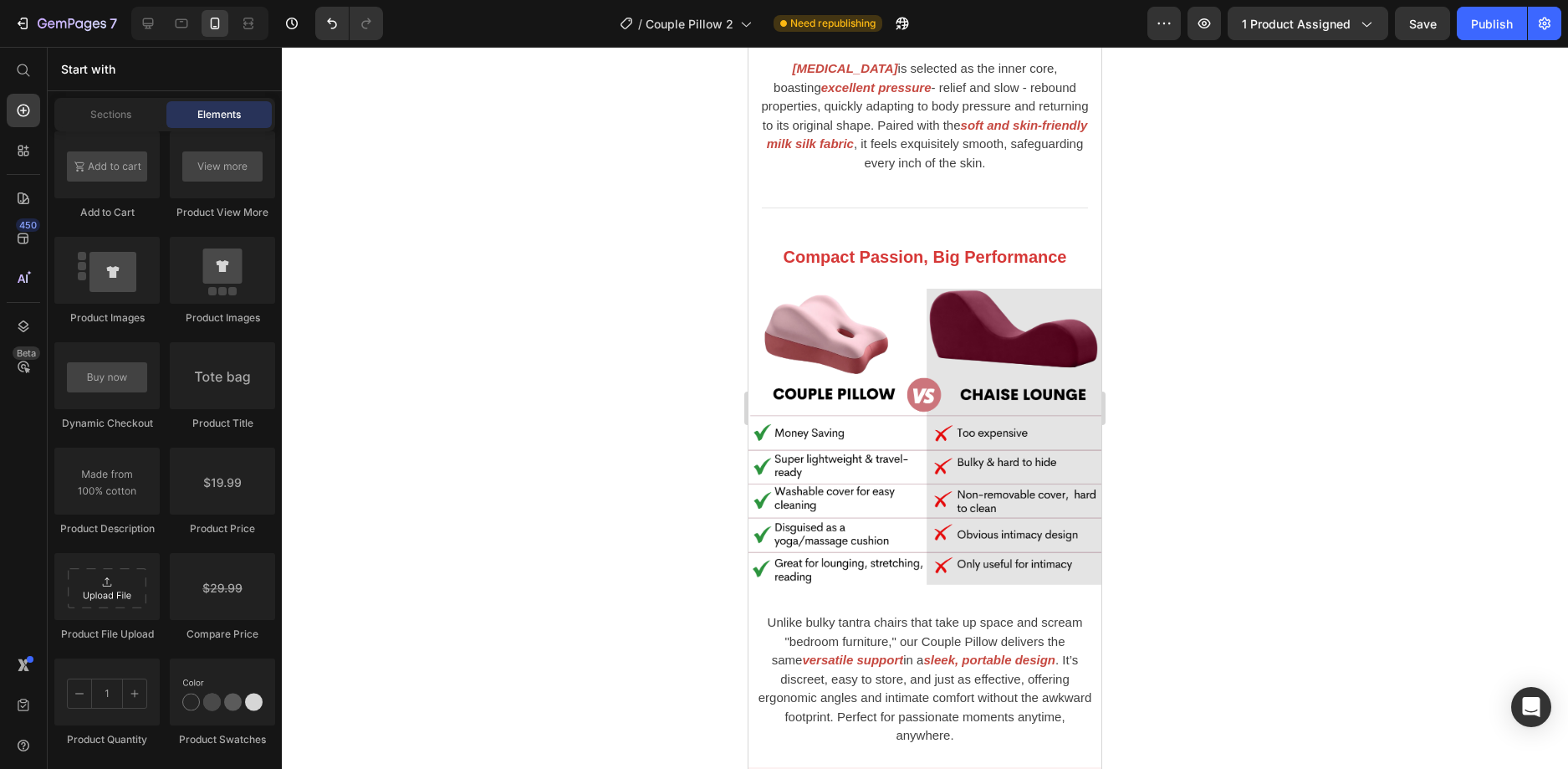 drag, startPoint x: 1098, startPoint y: 647, endPoint x: 1838, endPoint y: 94, distance: 923.8014 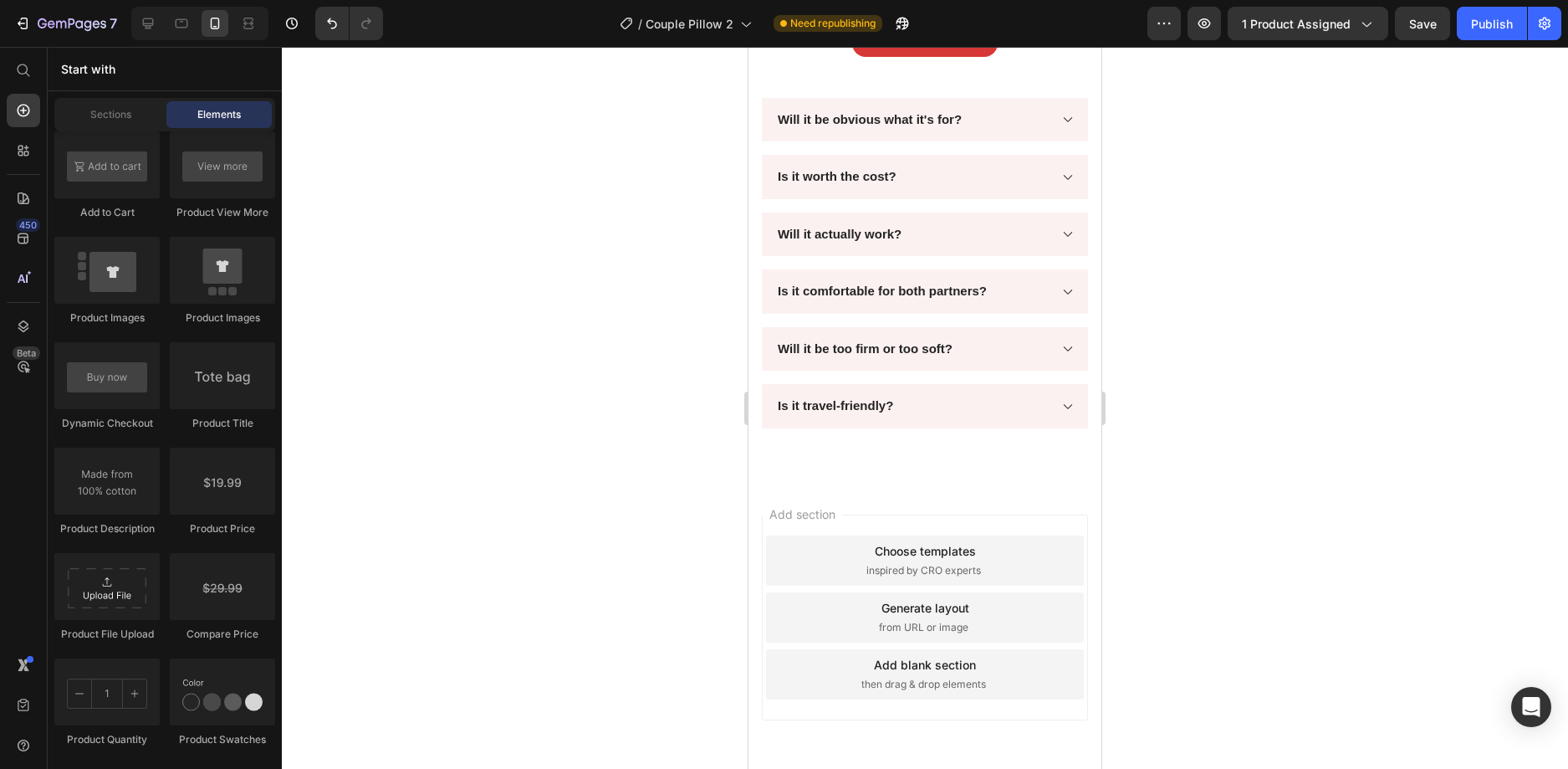 scroll, scrollTop: 9565, scrollLeft: 0, axis: vertical 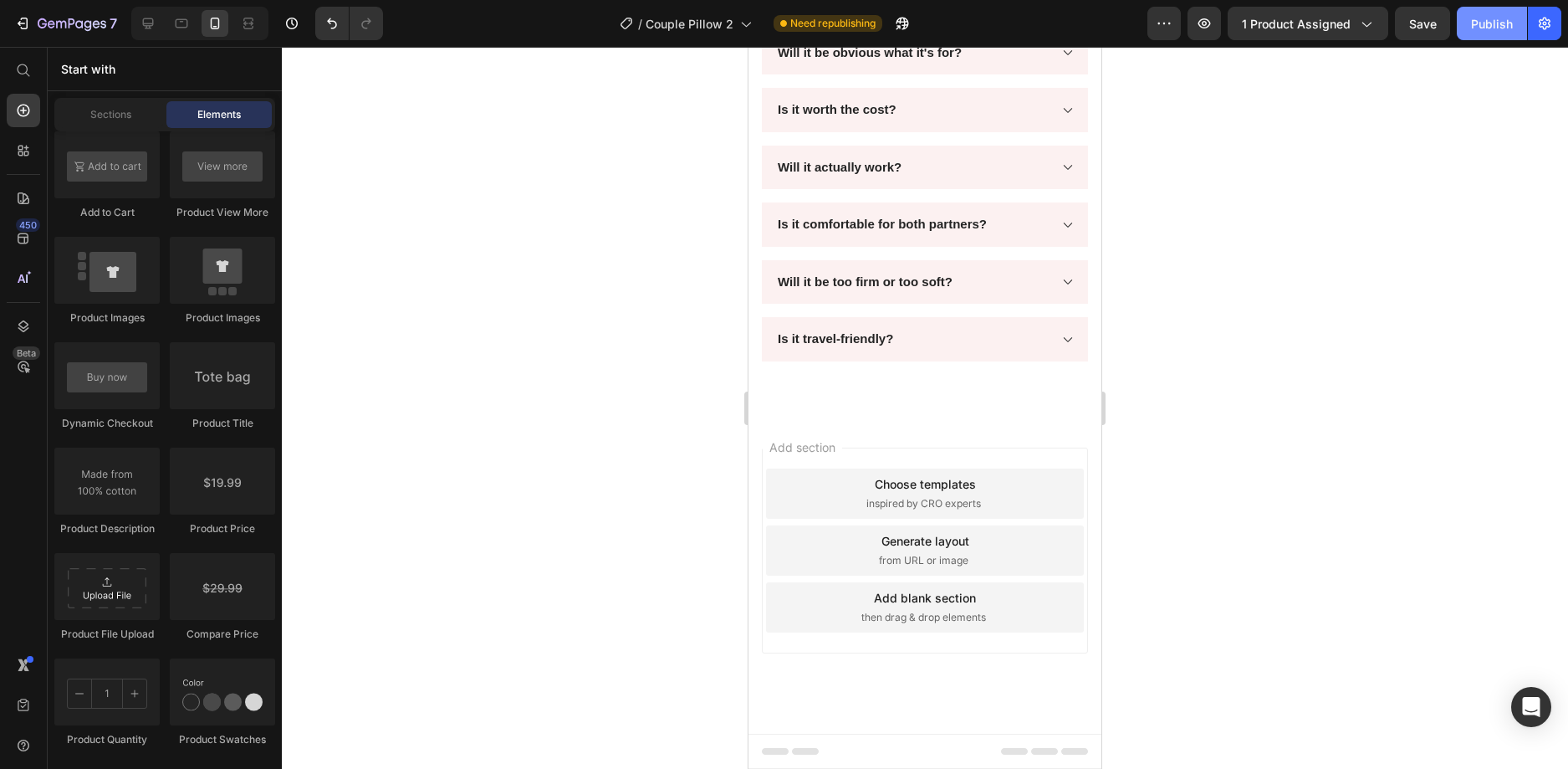 click on "Publish" at bounding box center (1492, 23) 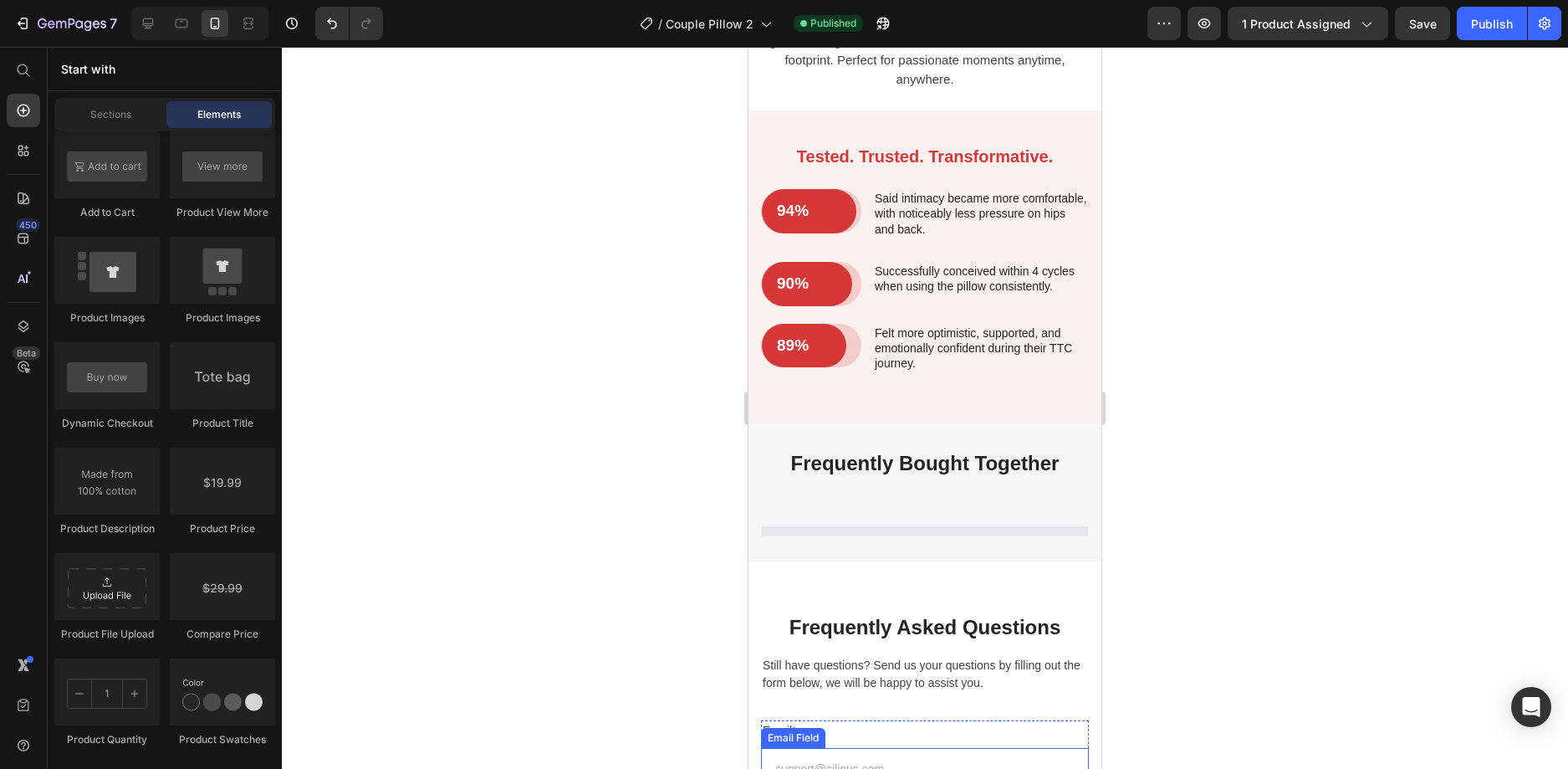 scroll, scrollTop: 8571, scrollLeft: 0, axis: vertical 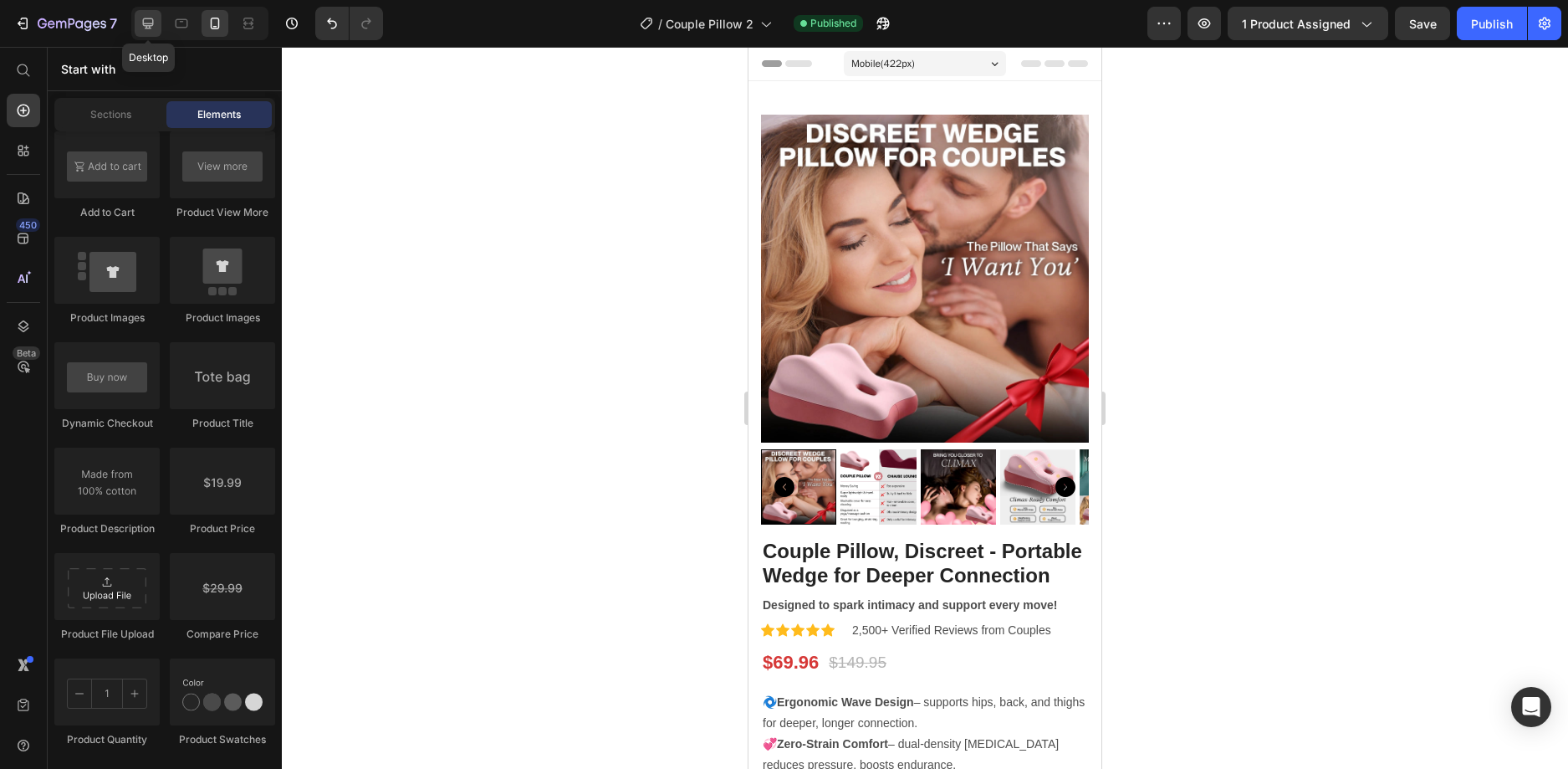 click 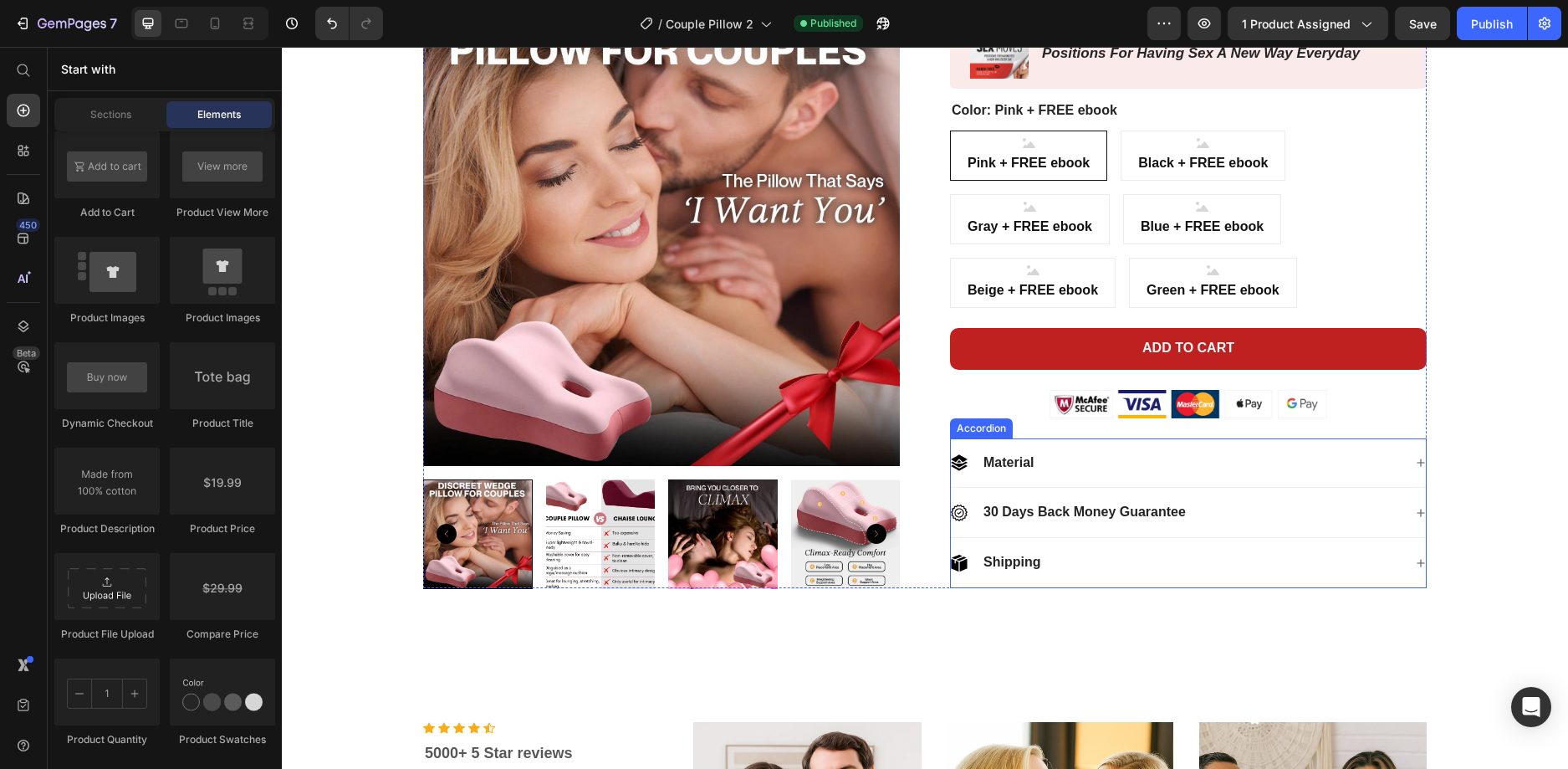 scroll, scrollTop: 586, scrollLeft: 0, axis: vertical 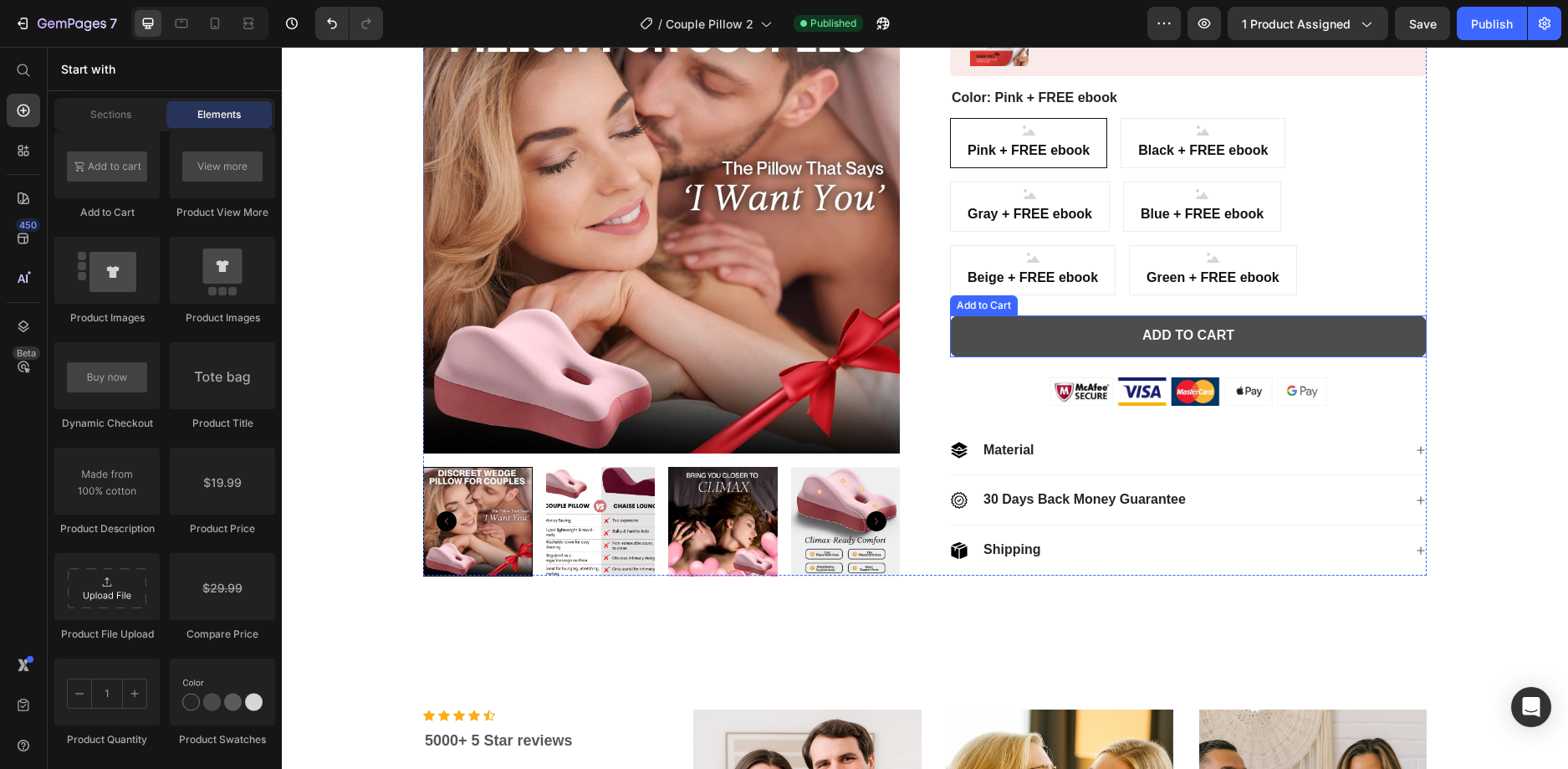 click on "Add to cart" at bounding box center (1188, 336) 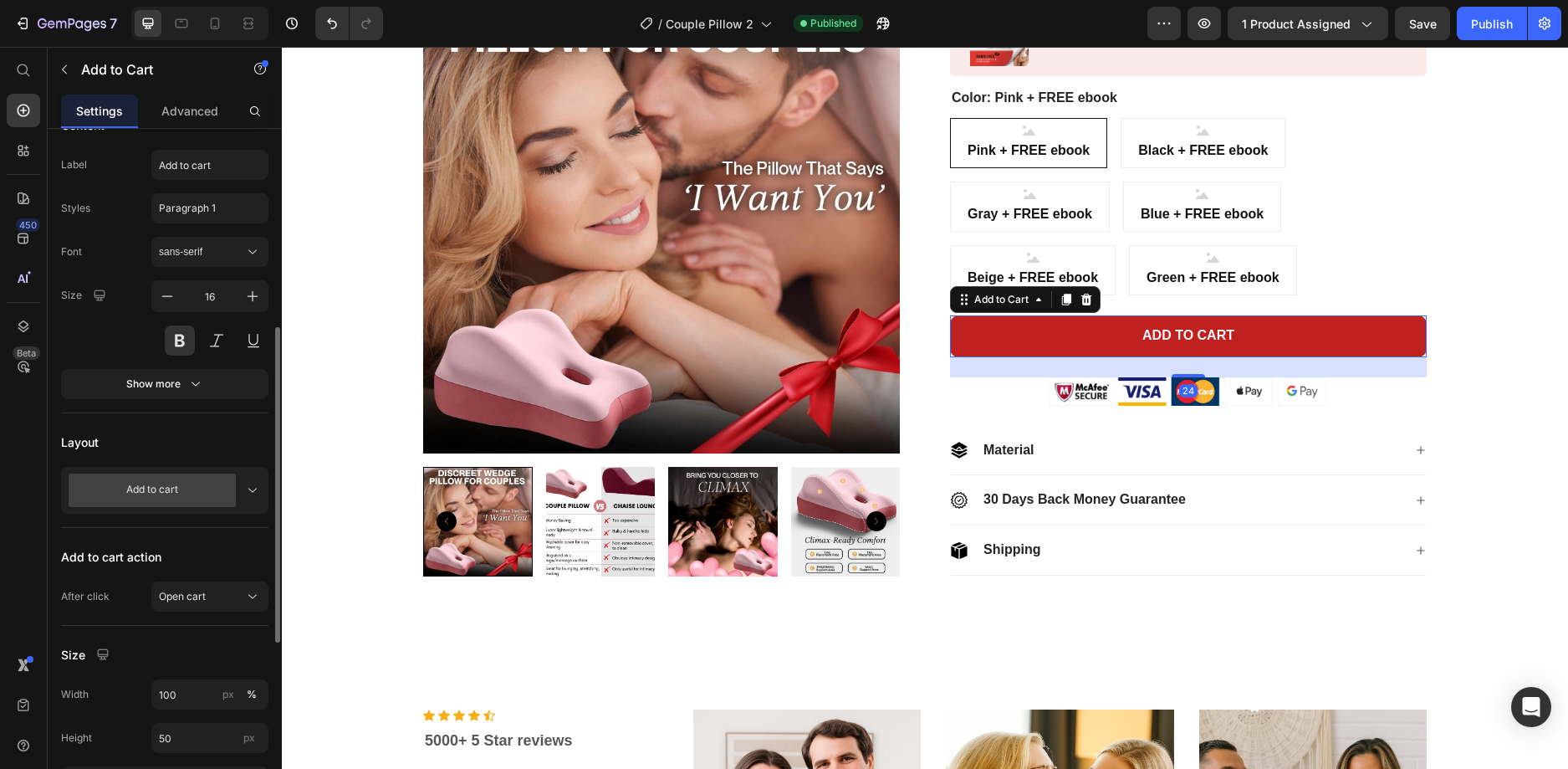 scroll, scrollTop: 251, scrollLeft: 0, axis: vertical 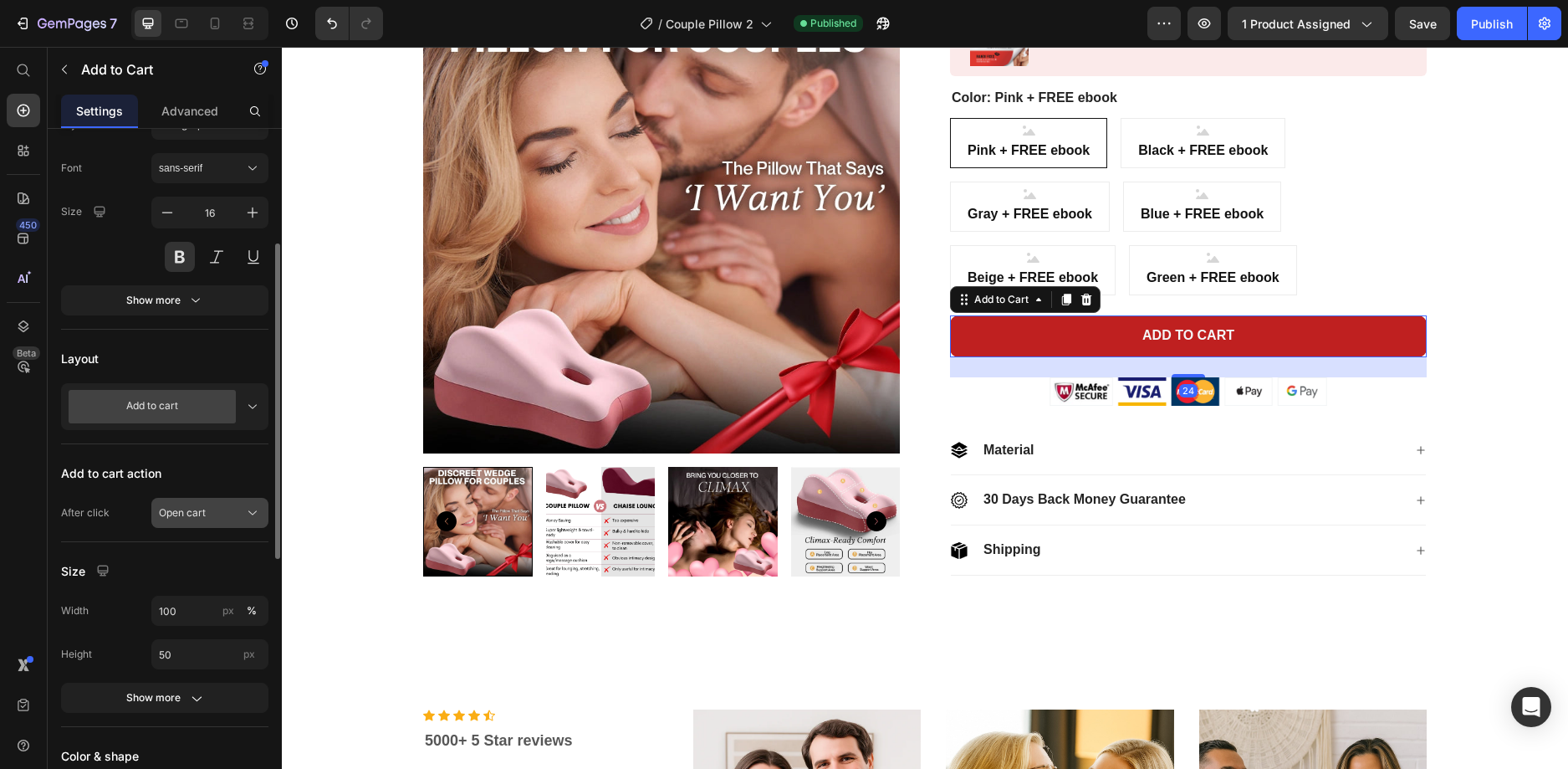 click on "Open cart" at bounding box center [210, 513] 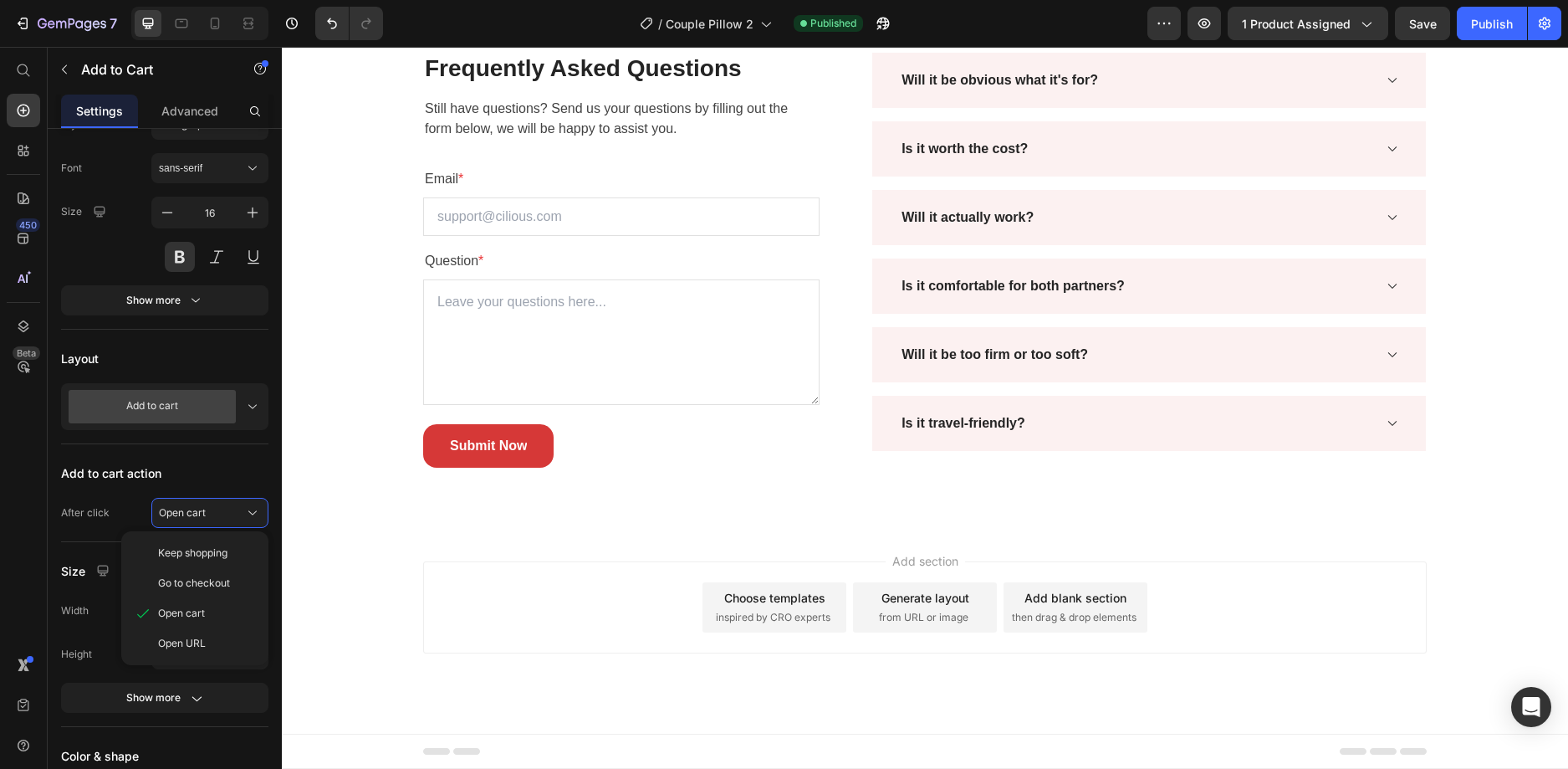 scroll, scrollTop: 8611, scrollLeft: 0, axis: vertical 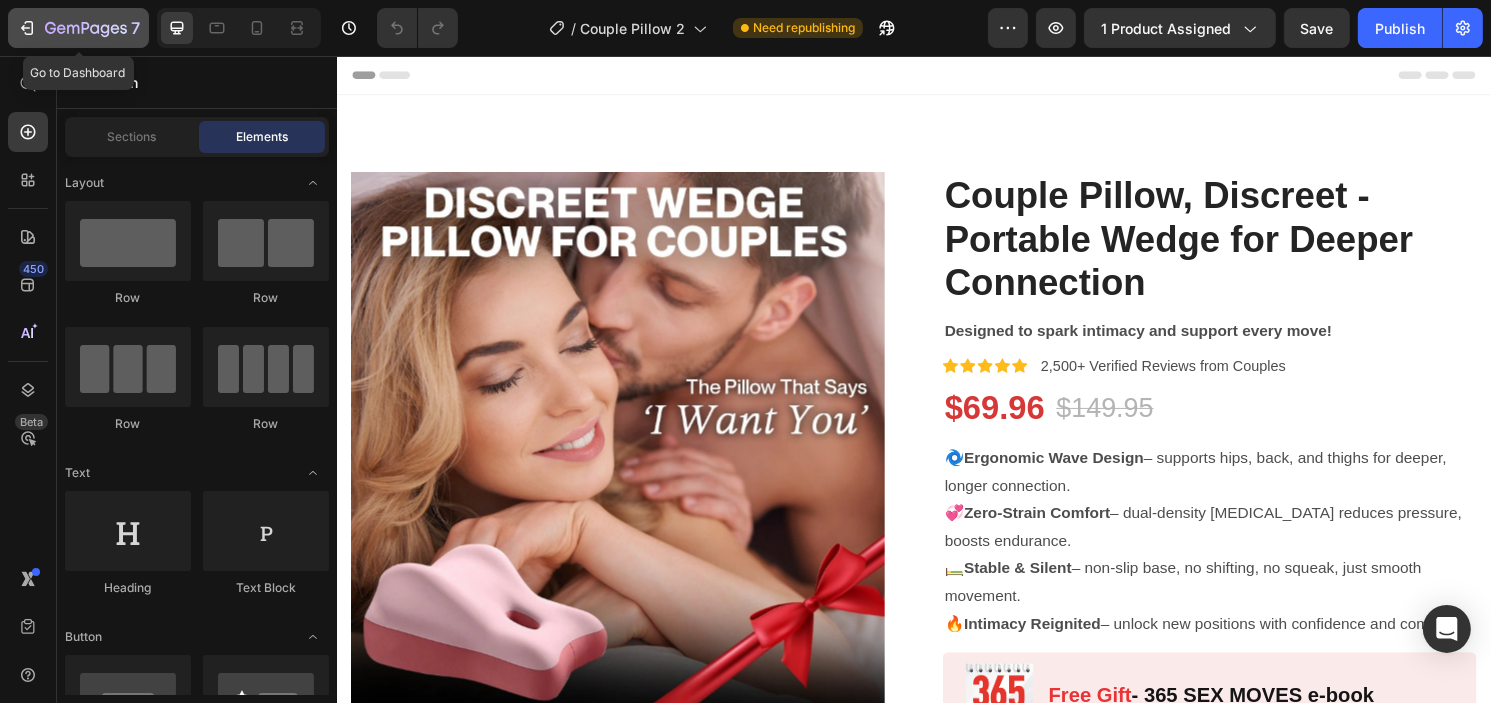 click 